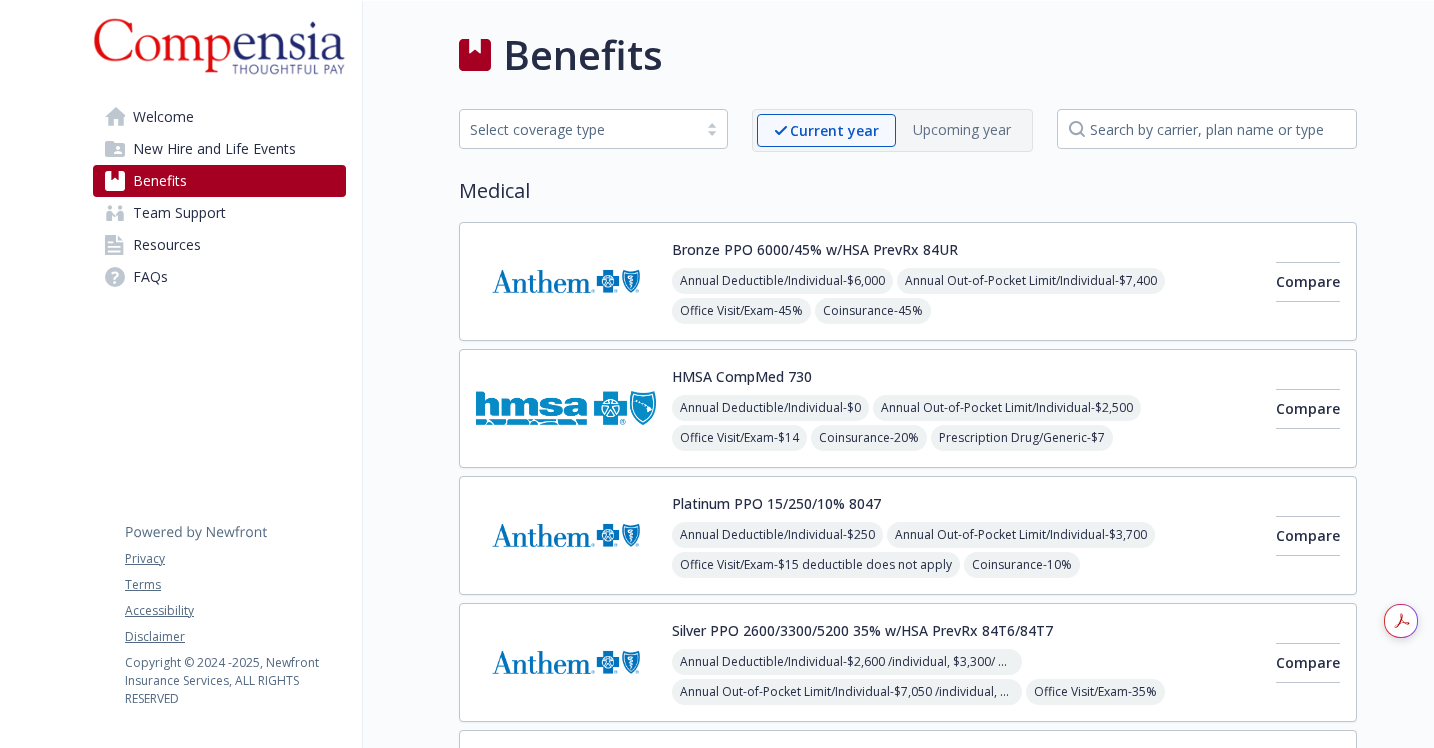 scroll, scrollTop: 0, scrollLeft: 0, axis: both 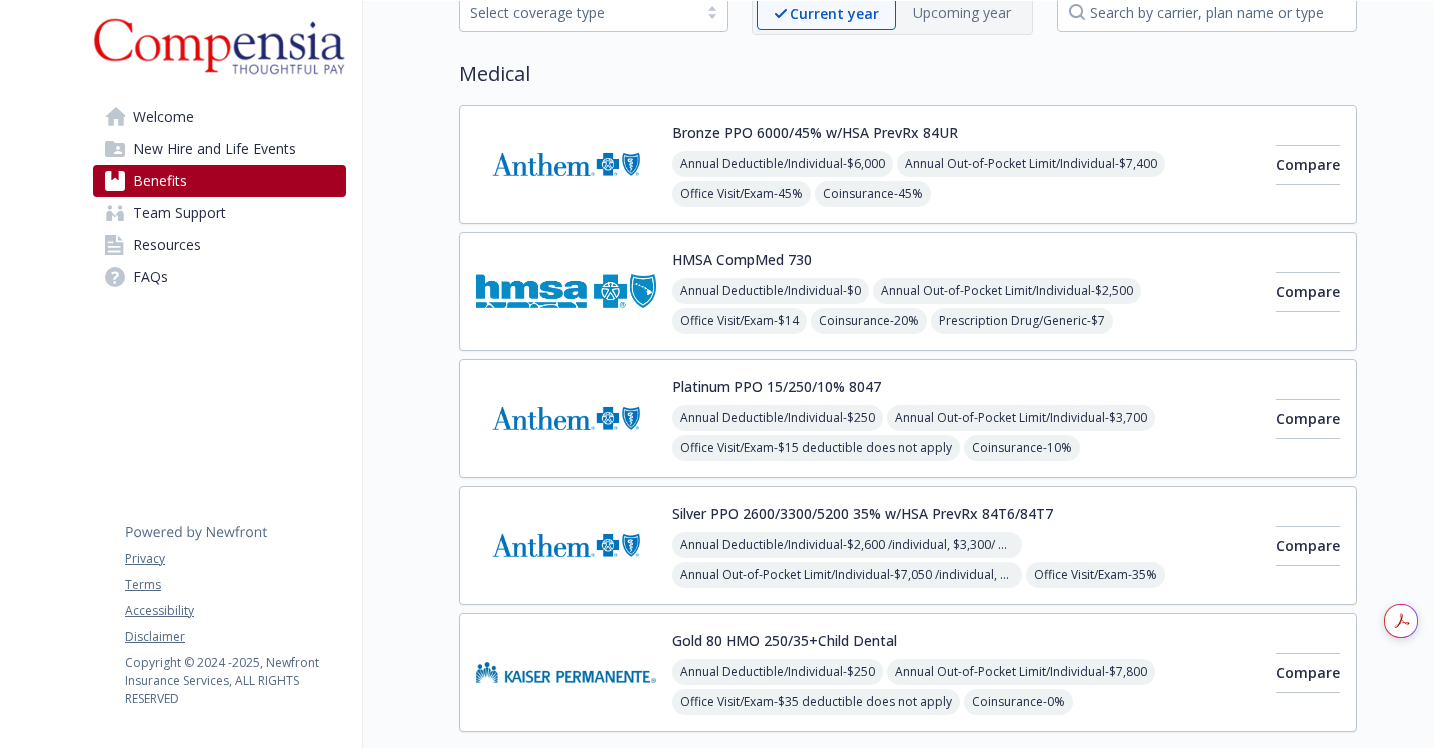 click at bounding box center [566, 418] 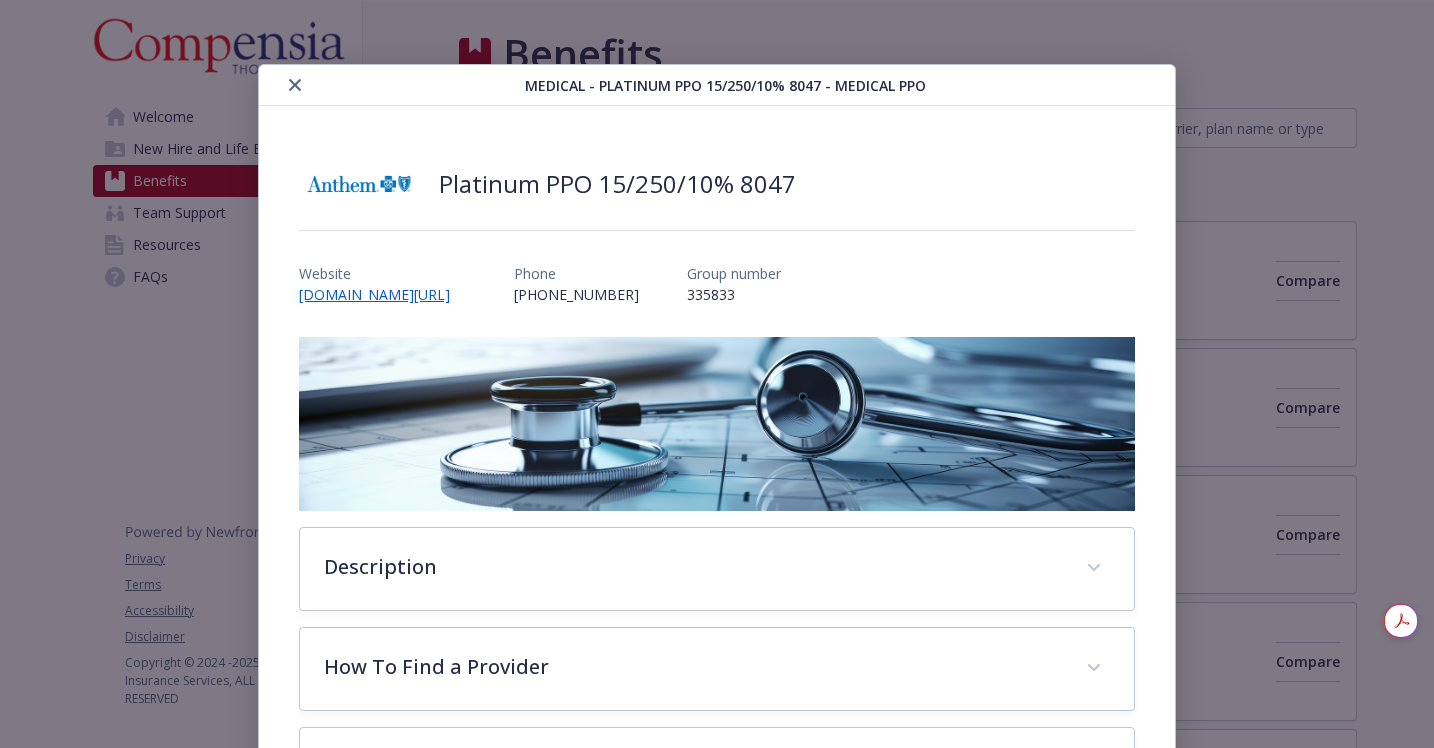 scroll, scrollTop: 117, scrollLeft: 0, axis: vertical 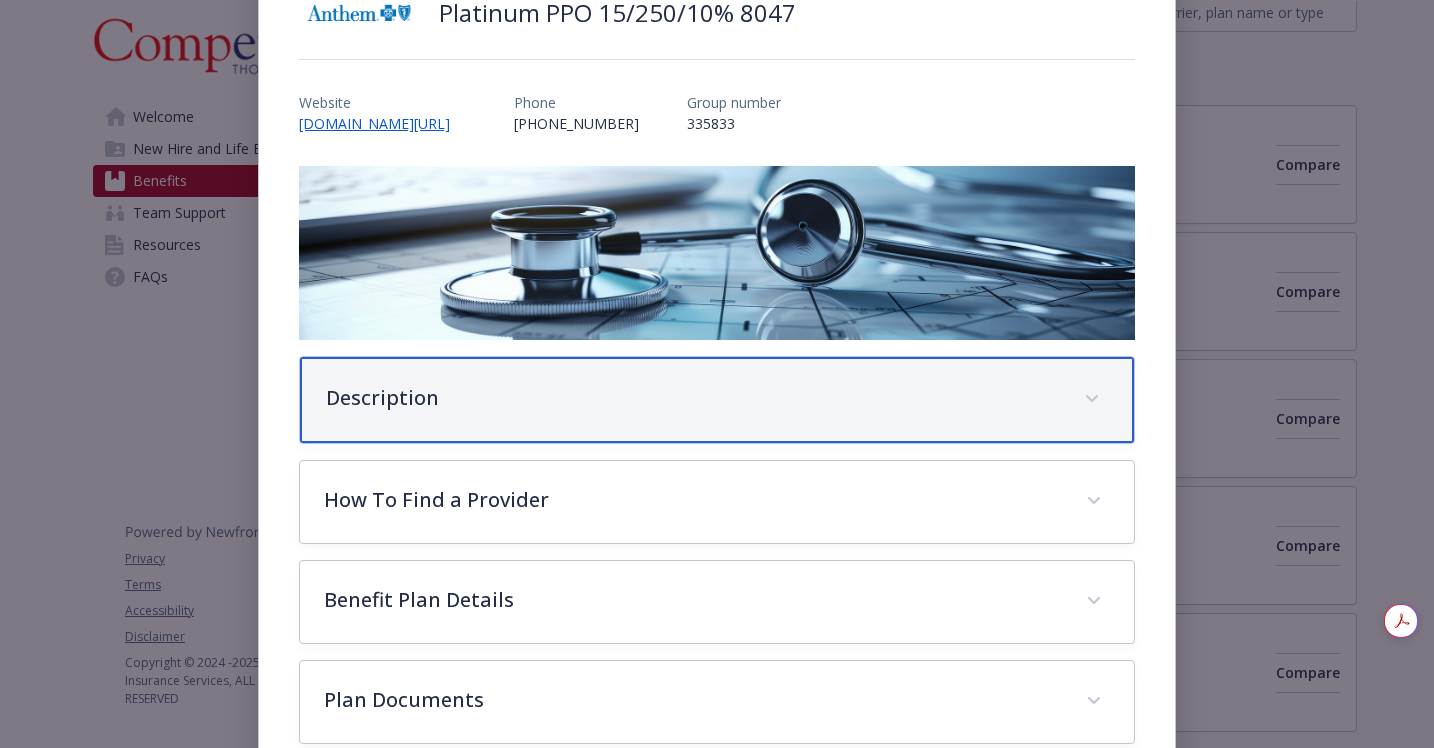 click on "Description" at bounding box center [717, 400] 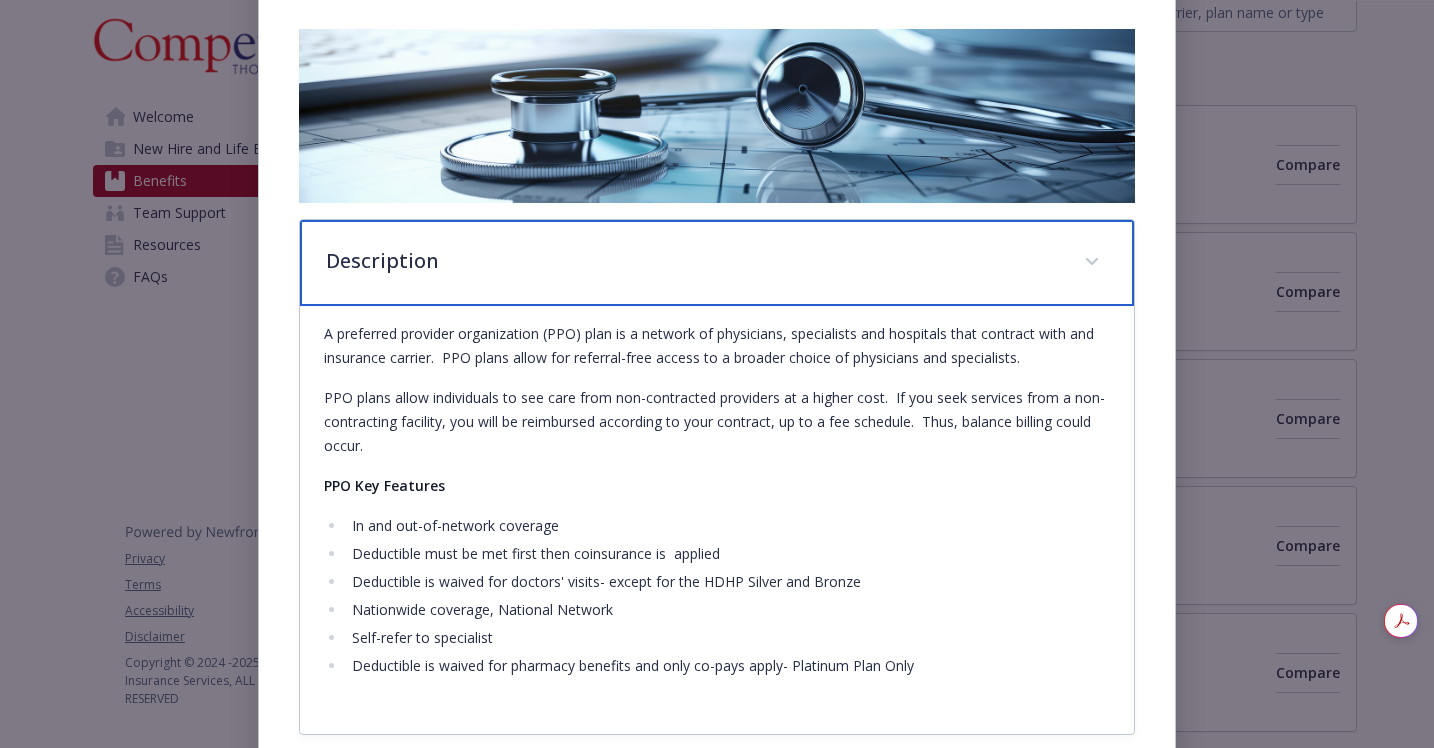 scroll, scrollTop: 336, scrollLeft: 0, axis: vertical 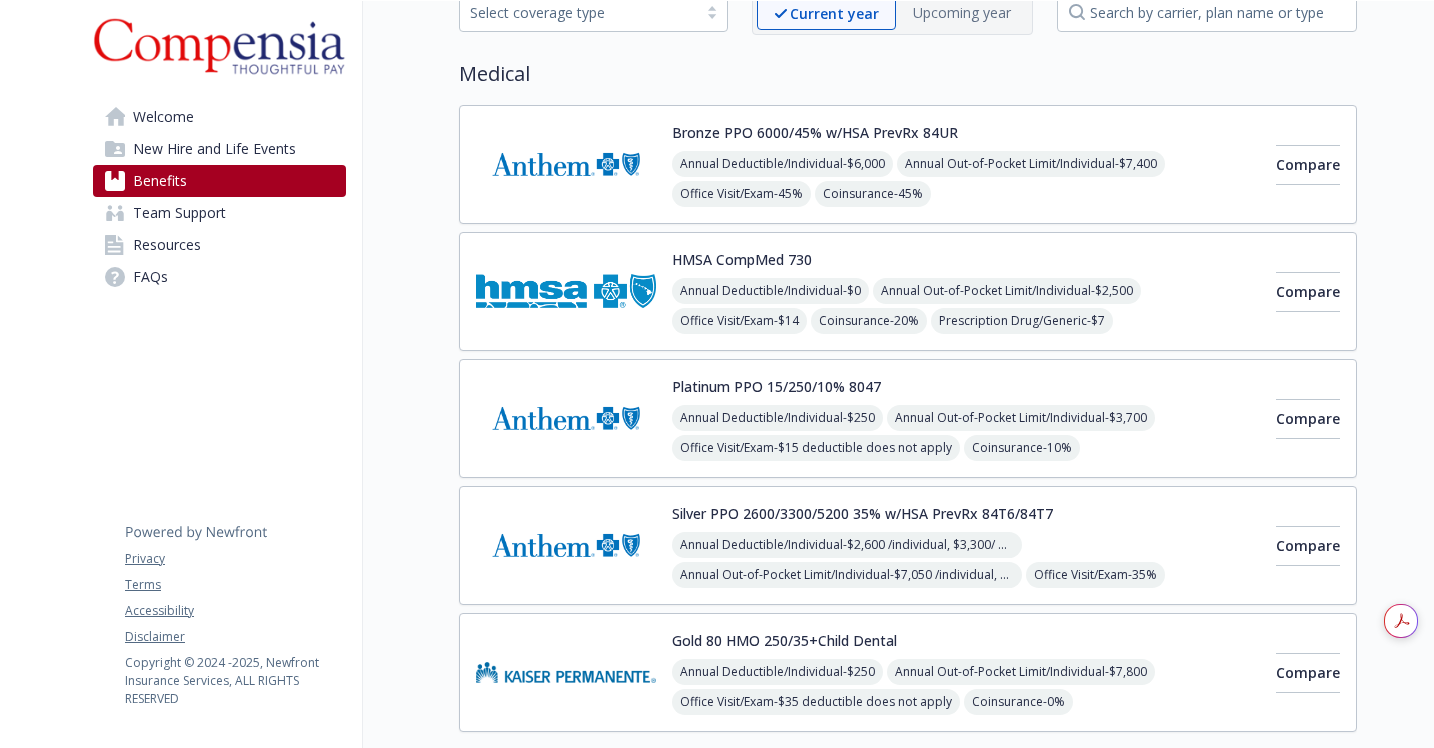click at bounding box center [566, 418] 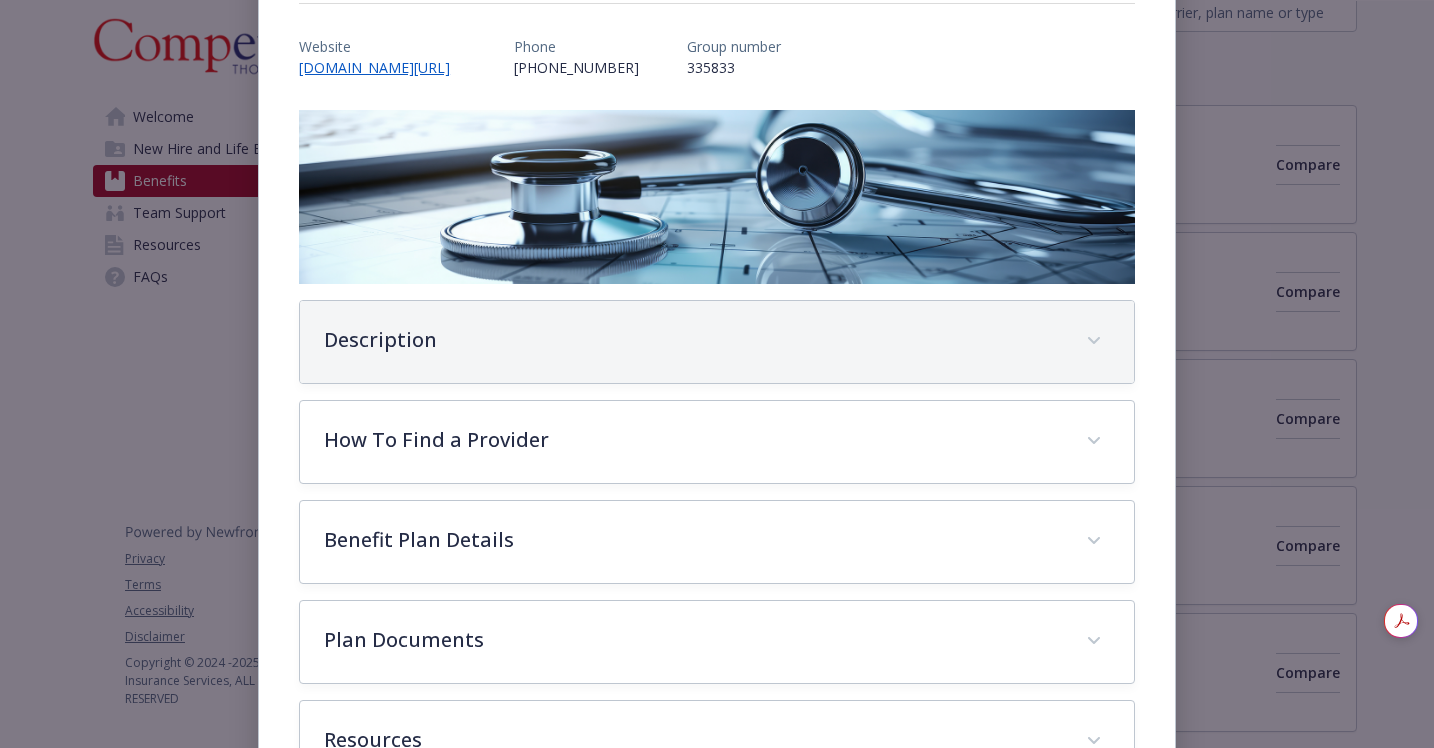 scroll, scrollTop: 226, scrollLeft: 0, axis: vertical 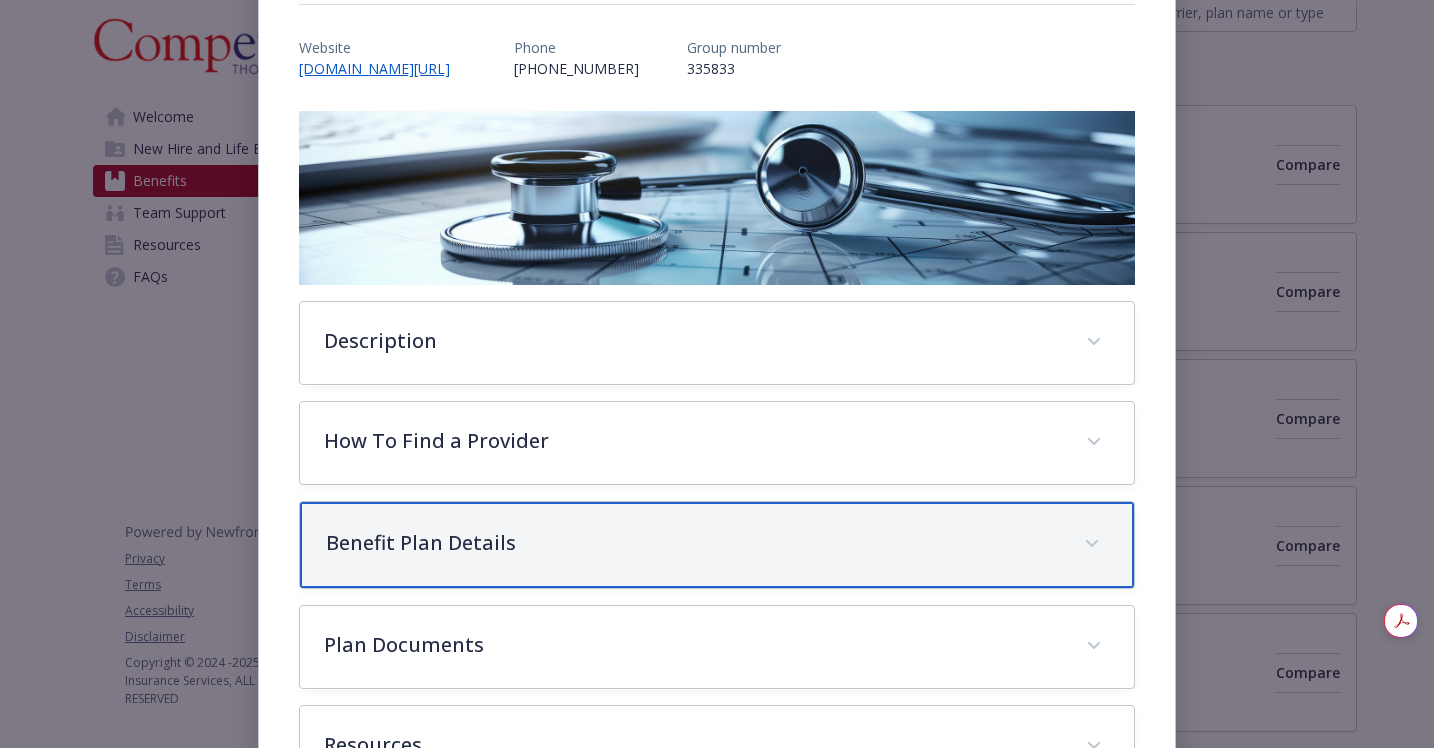 click on "Benefit Plan Details" at bounding box center (693, 543) 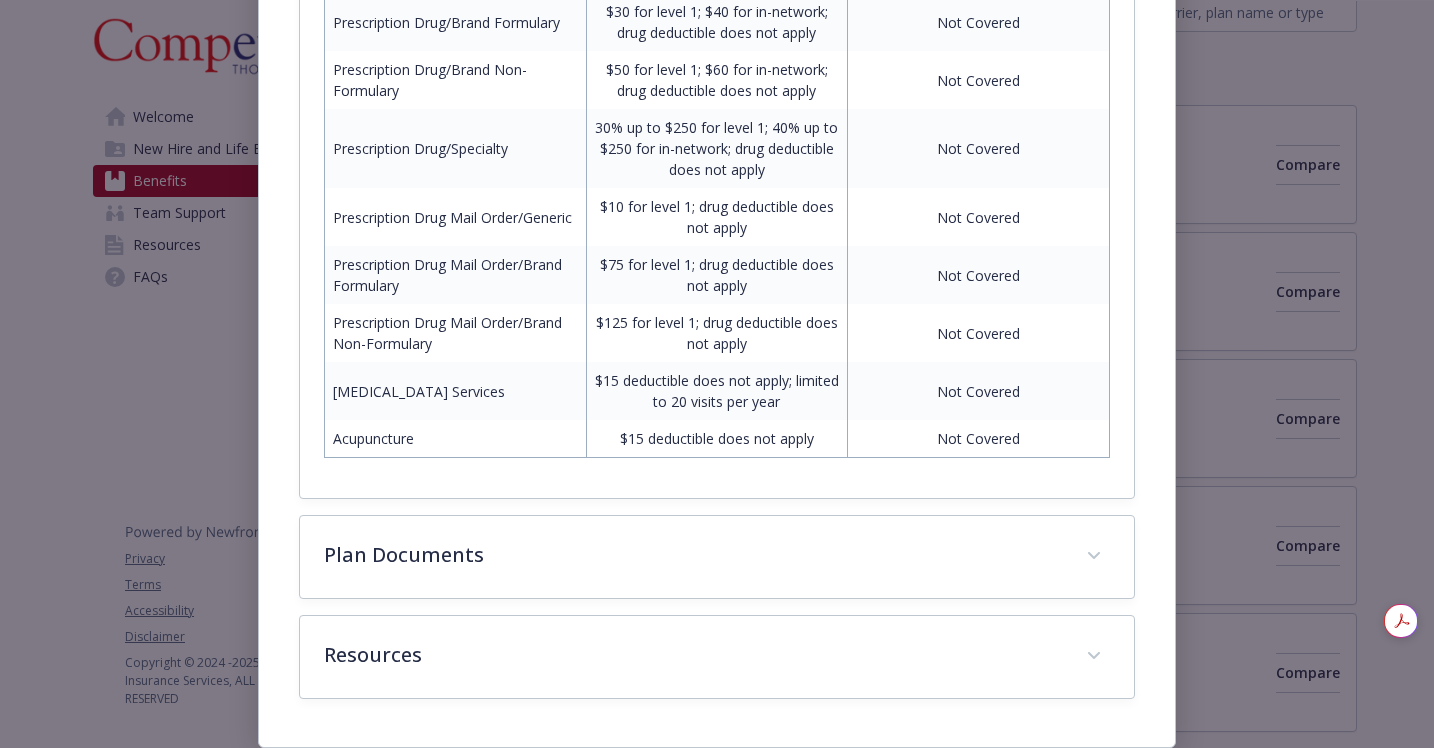 scroll, scrollTop: 1578, scrollLeft: 0, axis: vertical 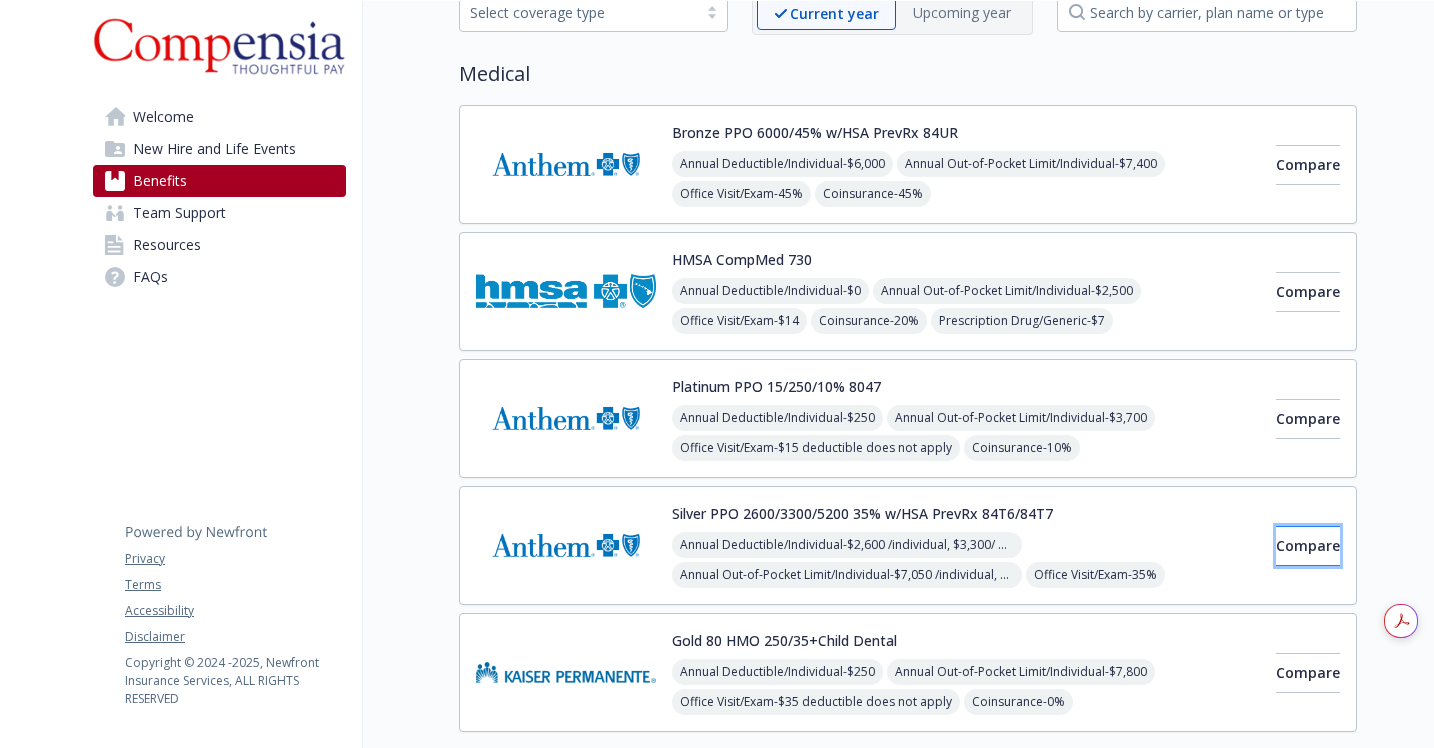 click on "Compare" at bounding box center (1308, 546) 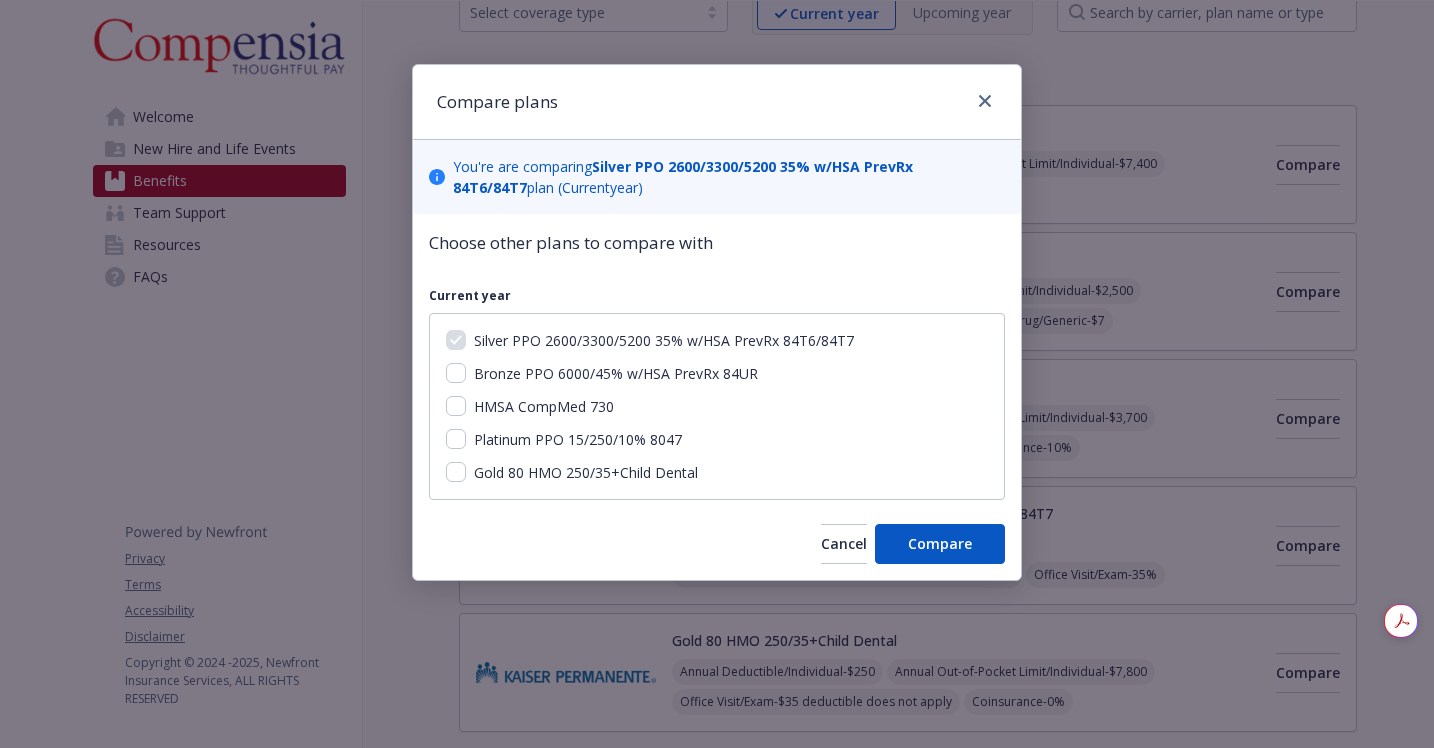 click on "Compare plans You ' re are comparing  Silver PPO 2600/3300/5200 35% w/HSA PrevRx 84T6/84T7  plan ( Current  year) Choose other plans to compare with Current year Silver PPO 2600/3300/5200 35% w/HSA PrevRx 84T6/84T7 Bronze PPO 6000/45% w/HSA PrevRx 84UR HMSA CompMed 730 Platinum PPO 15/250/10% 8047 Gold 80 HMO 250/35+Child Dental Cancel Compare" at bounding box center [717, 374] 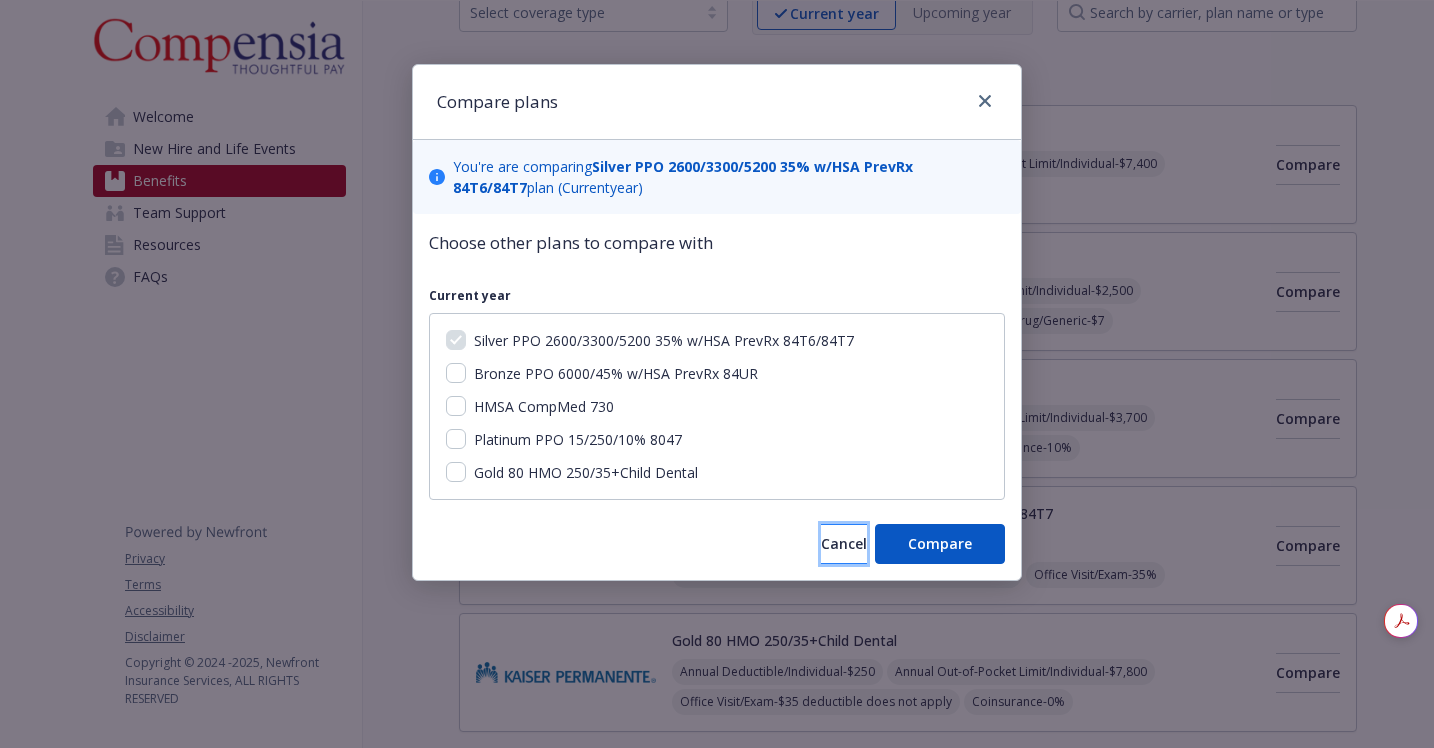 click on "Cancel" at bounding box center (844, 544) 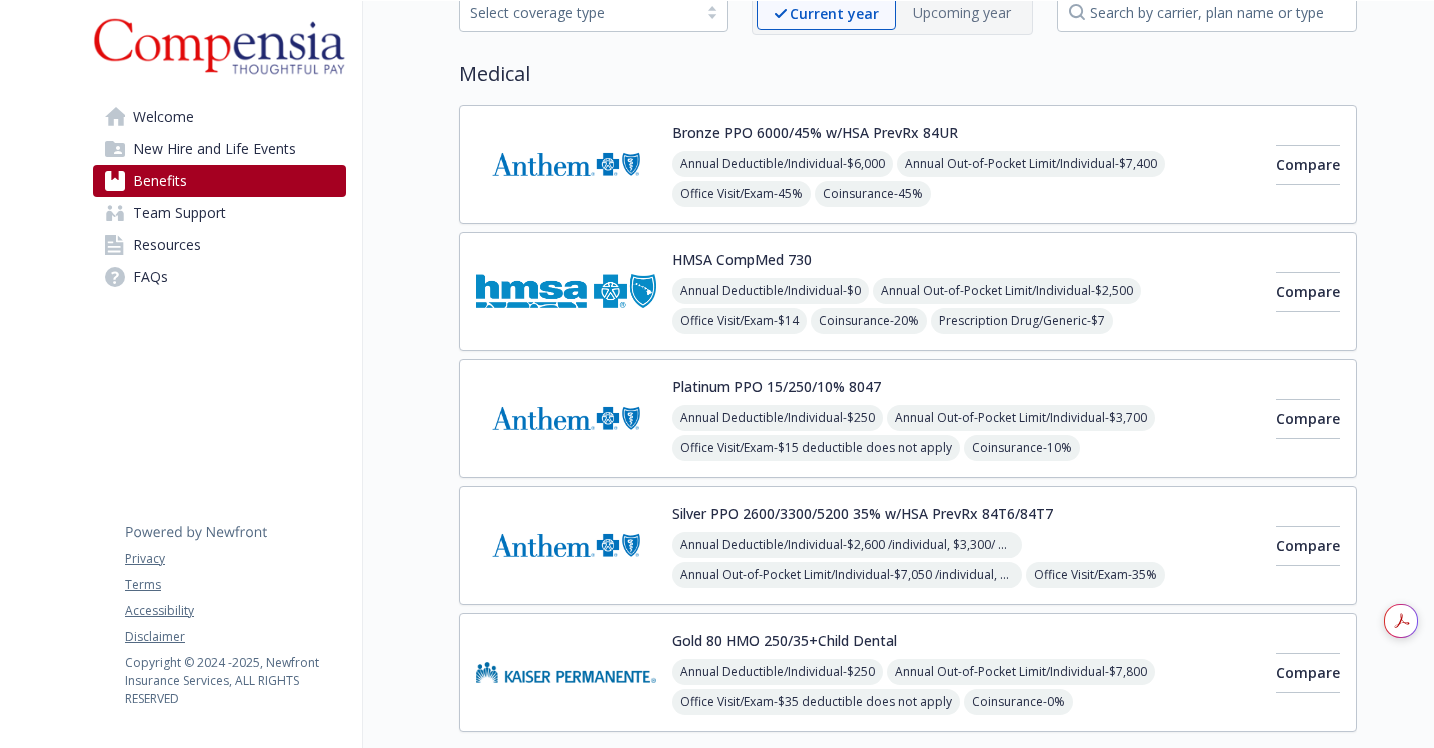 click on "Silver PPO 2600/3300/5200 35% w/HSA PrevRx 84T6/84T7" at bounding box center [862, 513] 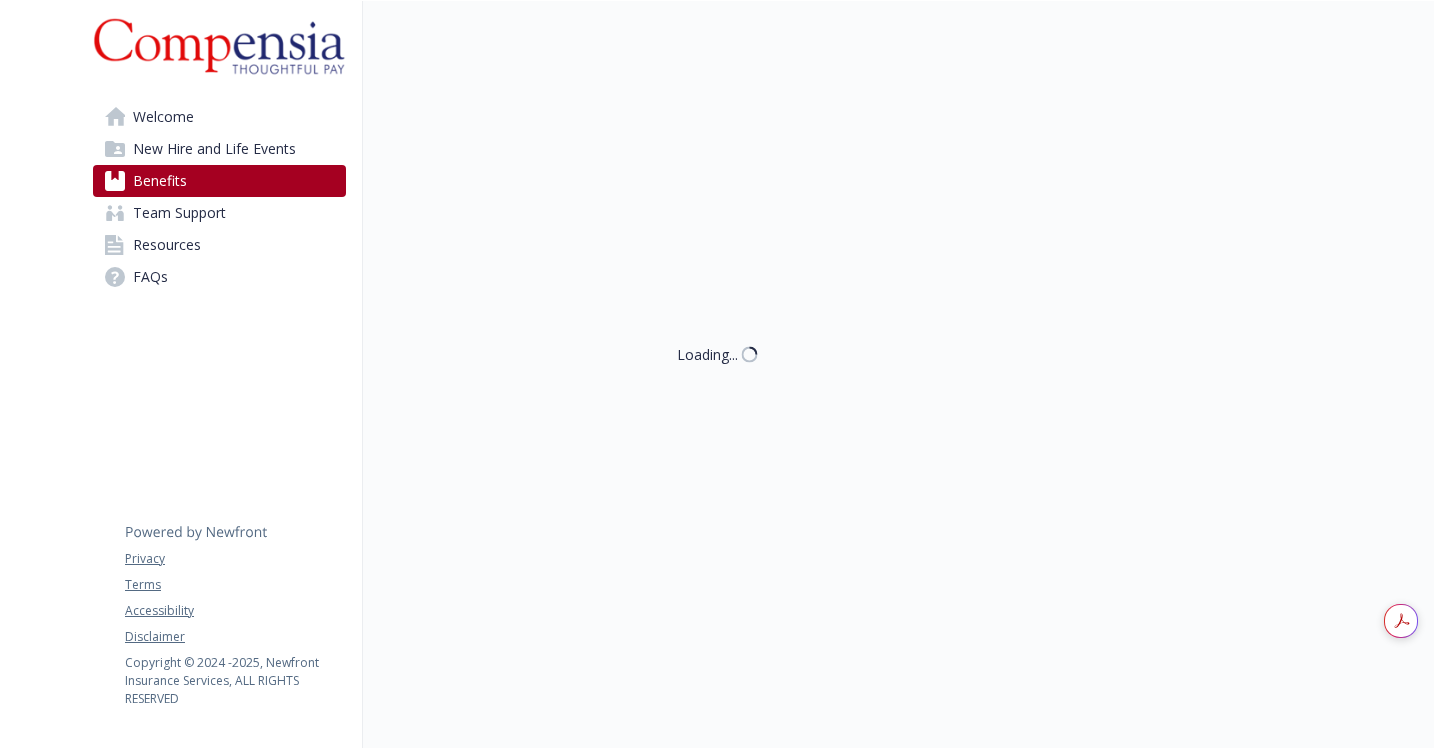 scroll, scrollTop: 117, scrollLeft: 0, axis: vertical 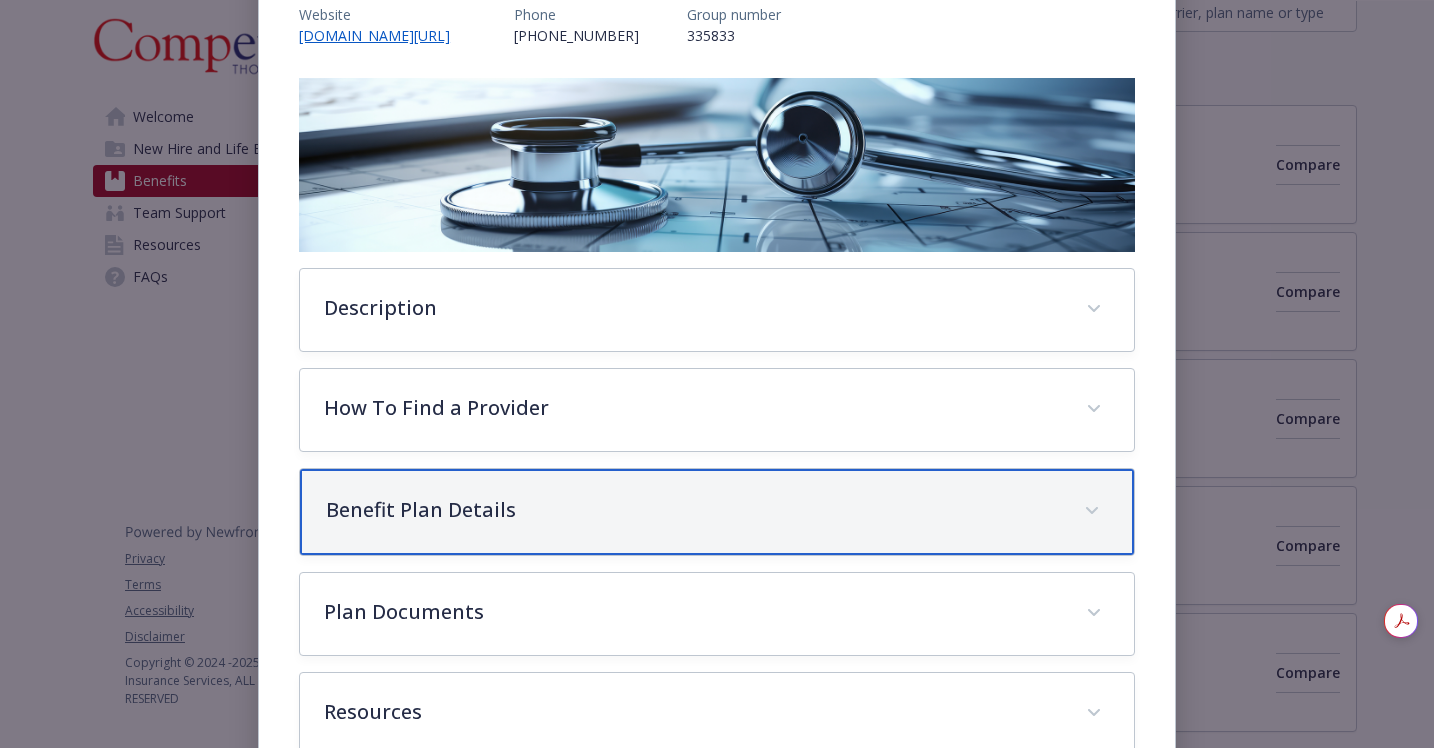 click on "Benefit Plan Details" at bounding box center [693, 510] 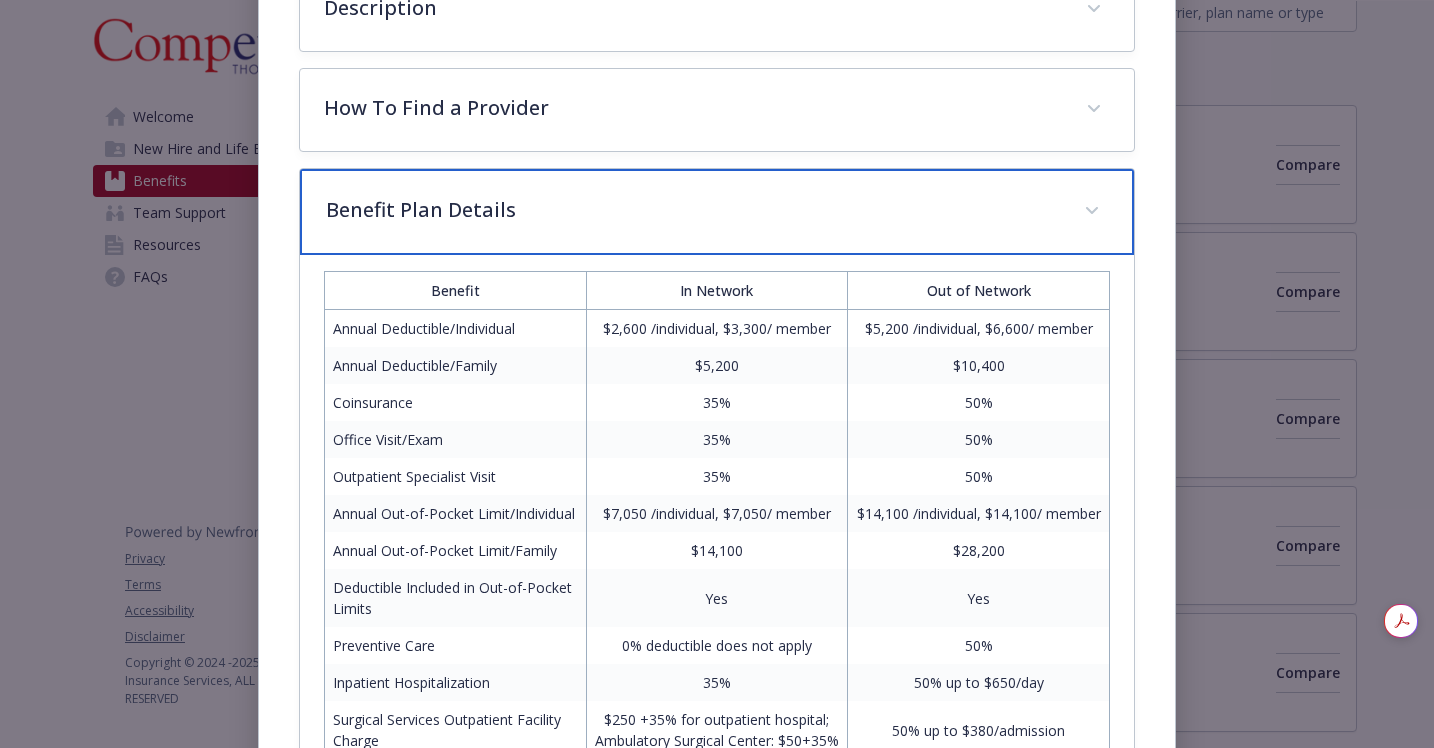 scroll, scrollTop: 576, scrollLeft: 0, axis: vertical 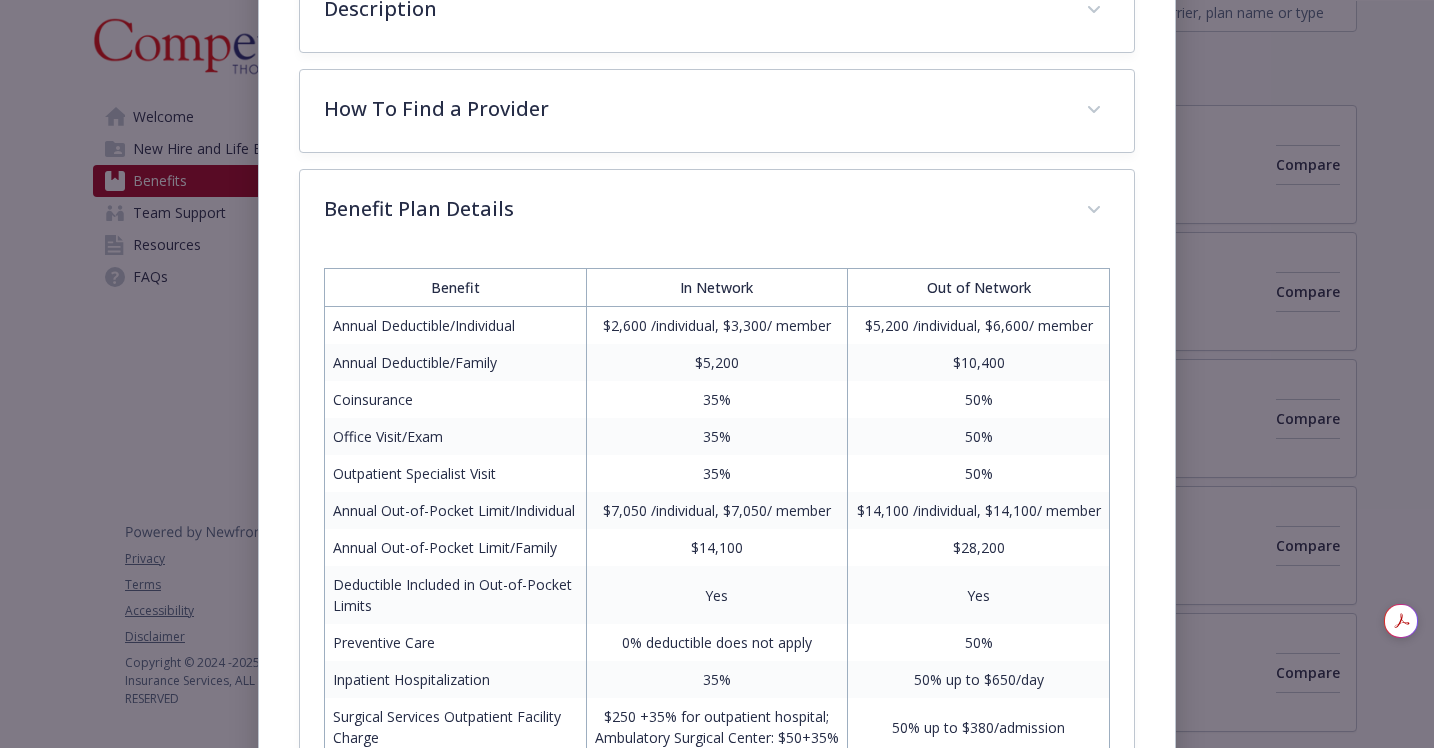 click on "Silver PPO 2600/3300/5200 35% w/HSA PrevRx 84T6/84T7 Website [DOMAIN_NAME][URL] Phone [PHONE_NUMBER] Group number 335833 Description A preferred provider organization (PPO) plan is a network of physicians, specialists and hospitals that contract with and insurance carrier.  PPO plans allow for referral-free access to a broader choice of physicians and specialists.
PPO plans allow individuals to see care from non-contracted providers at a higher cost.  If you seek services from a non-contracting facility, you will be reimbursed according to your contract, up to a fee schedule.  Thus, balance billing could occur.
PPO Key Features
In and out-of-network coverage
Deductible must be met first then coinsurance is  applied
Deductible is waived for doctors' visits- except for the HDHP Silver and Bronze
Nationwide coverage, National Network
Self-refer to specialist
Deductible is waived for pharmacy benefits and only co-pays apply- Platinum Plan Only
Note: How To Find a Provider Benefit 35%" at bounding box center [717, 561] 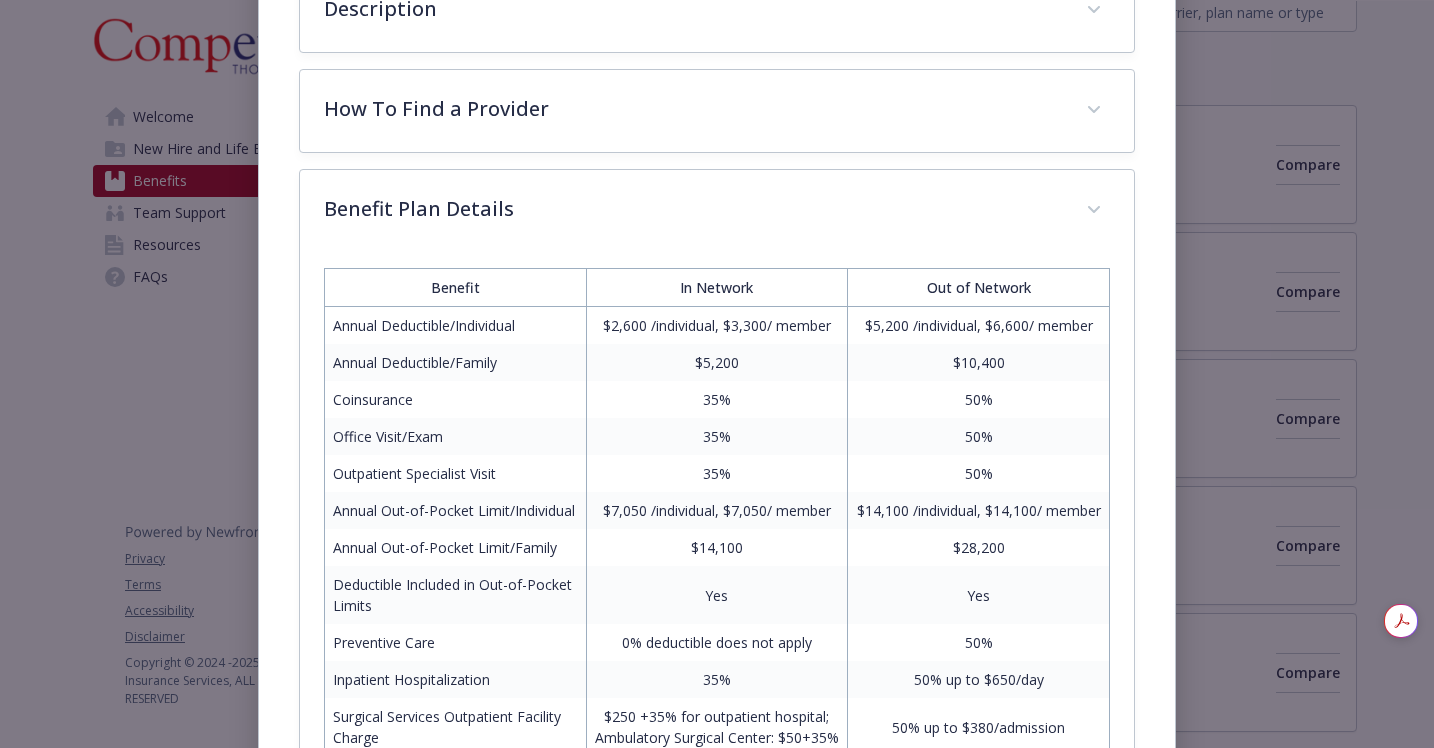 click on "Silver PPO 2600/3300/5200 35% w/HSA PrevRx 84T6/84T7 Website [DOMAIN_NAME][URL] Phone [PHONE_NUMBER] Group number 335833 Description A preferred provider organization (PPO) plan is a network of physicians, specialists and hospitals that contract with and insurance carrier.  PPO plans allow for referral-free access to a broader choice of physicians and specialists.
PPO plans allow individuals to see care from non-contracted providers at a higher cost.  If you seek services from a non-contracting facility, you will be reimbursed according to your contract, up to a fee schedule.  Thus, balance billing could occur.
PPO Key Features
In and out-of-network coverage
Deductible must be met first then coinsurance is  applied
Deductible is waived for doctors' visits- except for the HDHP Silver and Bronze
Nationwide coverage, National Network
Self-refer to specialist
Deductible is waived for pharmacy benefits and only co-pays apply- Platinum Plan Only
Note: How To Find a Provider Benefit 35%" at bounding box center [717, 561] 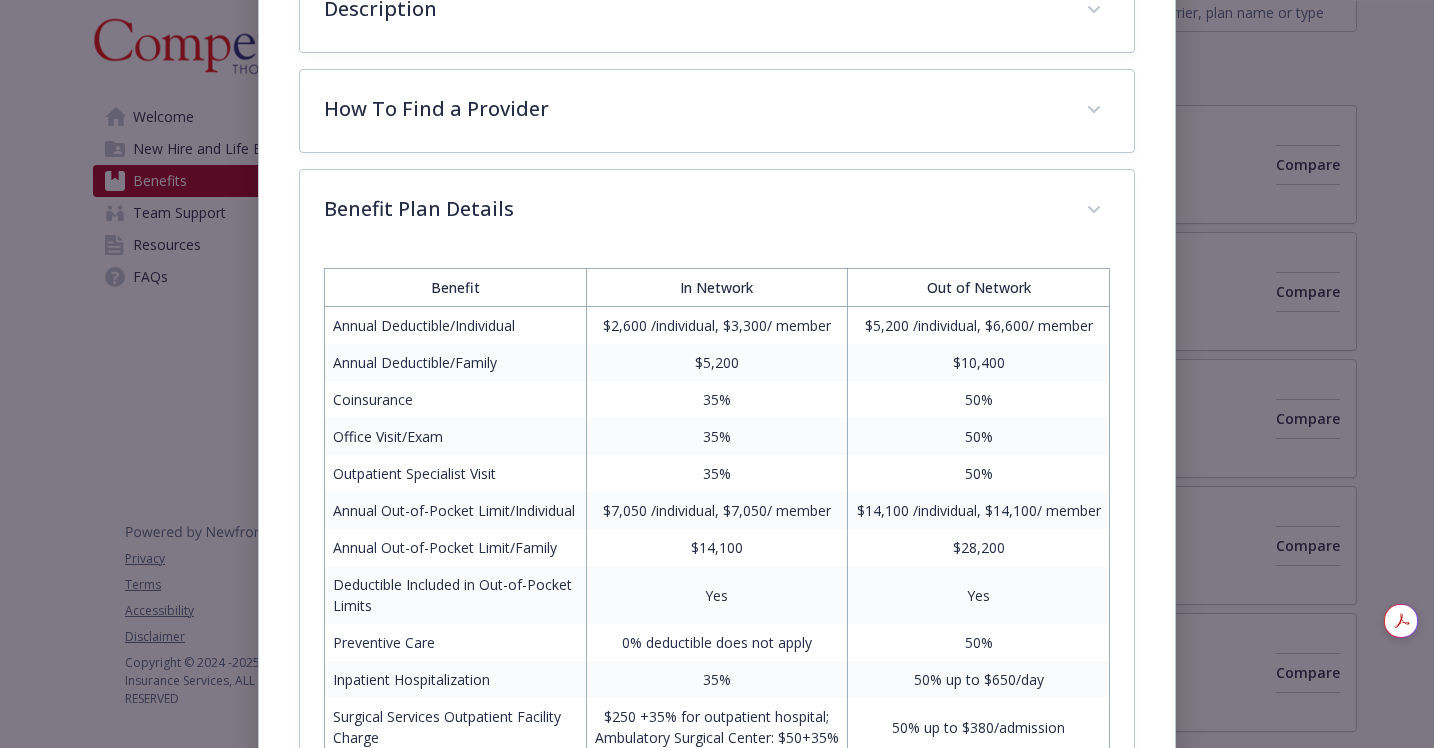 click on "Silver PPO 2600/3300/5200 35% w/HSA PrevRx 84T6/84T7 Website [DOMAIN_NAME][URL] Phone [PHONE_NUMBER] Group number 335833 Description A preferred provider organization (PPO) plan is a network of physicians, specialists and hospitals that contract with and insurance carrier.  PPO plans allow for referral-free access to a broader choice of physicians and specialists.
PPO plans allow individuals to see care from non-contracted providers at a higher cost.  If you seek services from a non-contracting facility, you will be reimbursed according to your contract, up to a fee schedule.  Thus, balance billing could occur.
PPO Key Features
In and out-of-network coverage
Deductible must be met first then coinsurance is  applied
Deductible is waived for doctors' visits- except for the HDHP Silver and Bronze
Nationwide coverage, National Network
Self-refer to specialist
Deductible is waived for pharmacy benefits and only co-pays apply- Platinum Plan Only
Note: How To Find a Provider Benefit 35%" at bounding box center (717, 561) 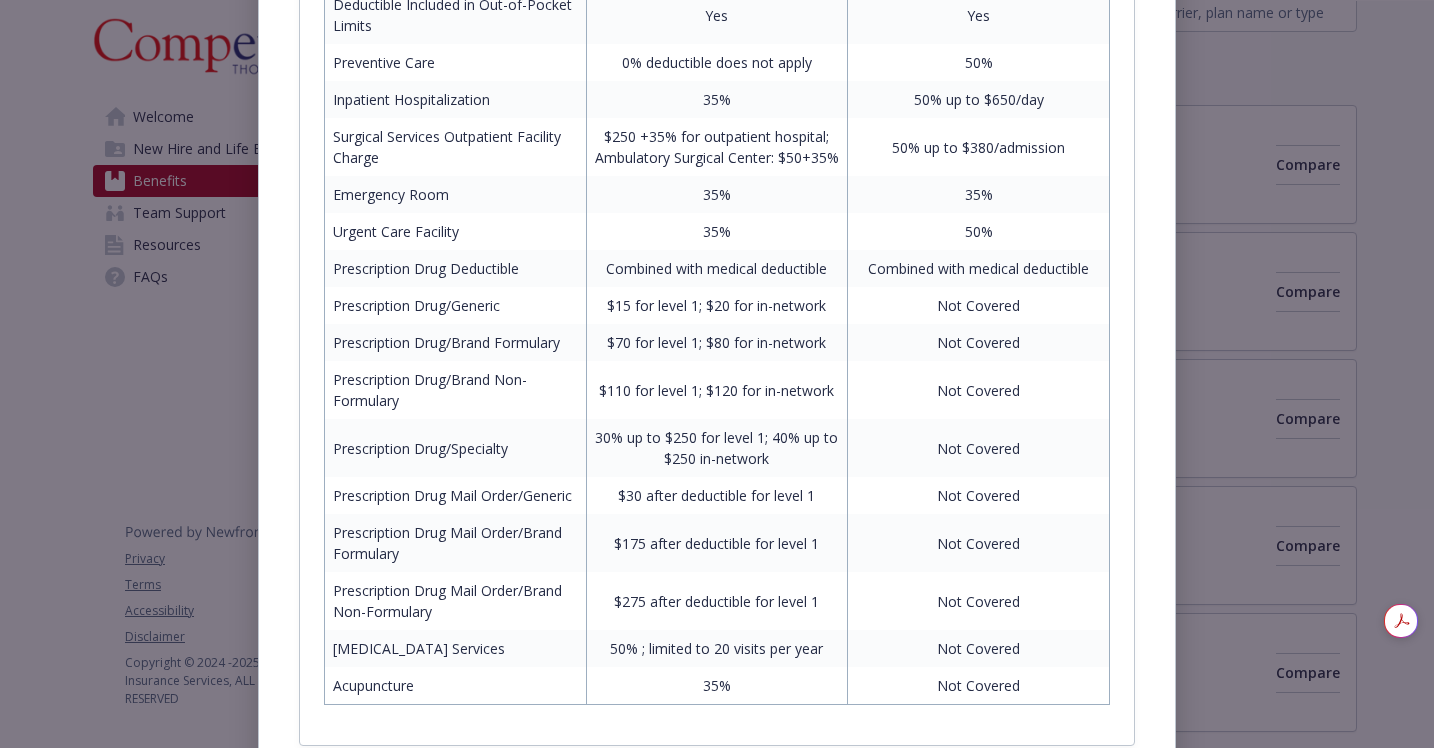 scroll, scrollTop: 1153, scrollLeft: 0, axis: vertical 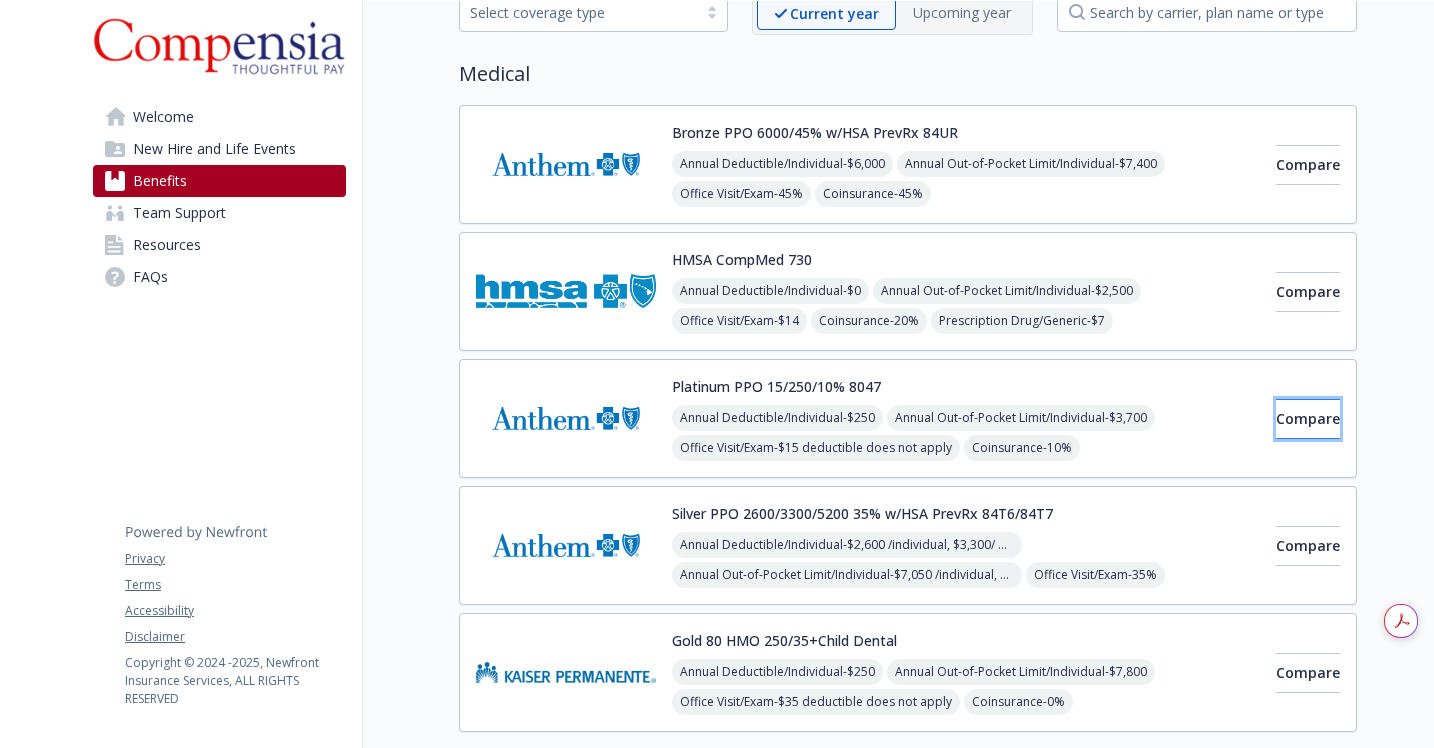 click on "Compare" at bounding box center [1308, 419] 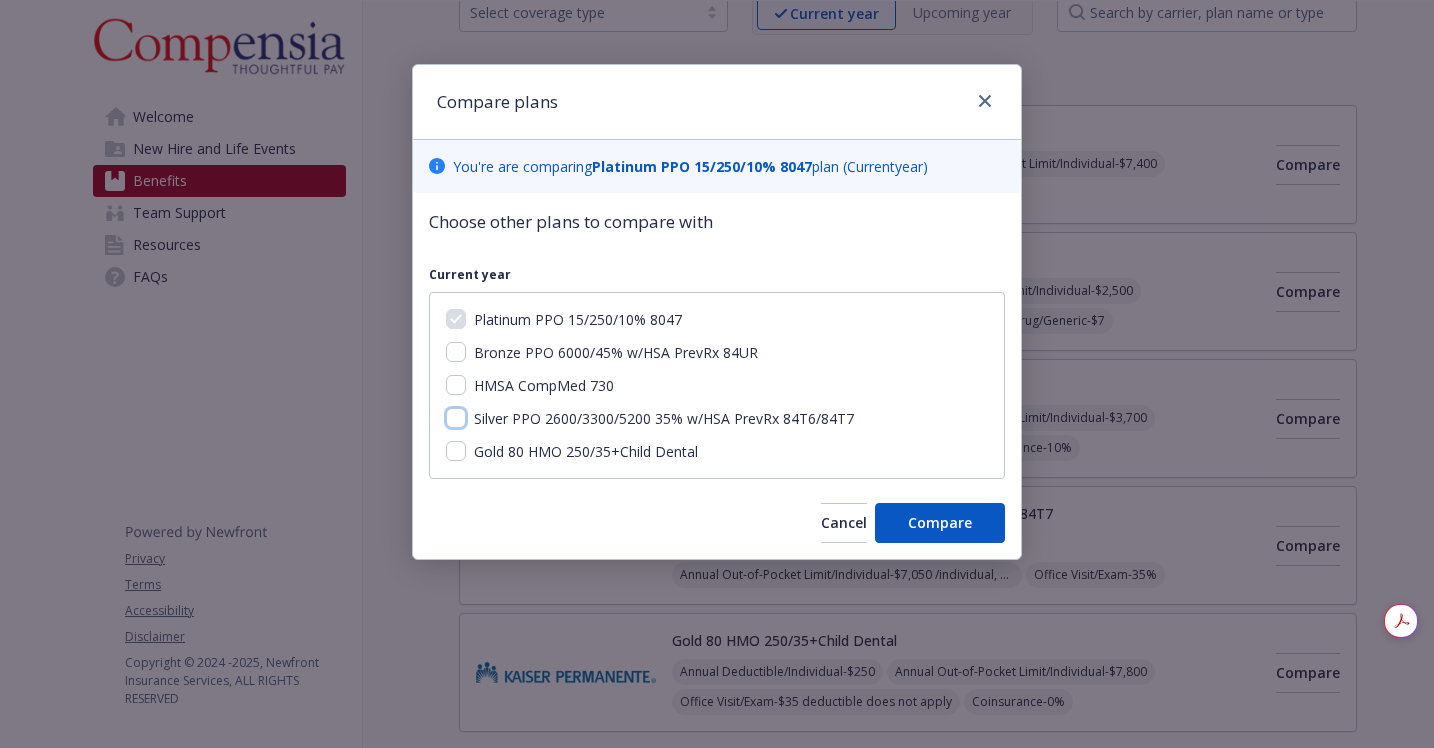 click on "Silver PPO 2600/3300/5200 35% w/HSA PrevRx 84T6/84T7" at bounding box center [456, 418] 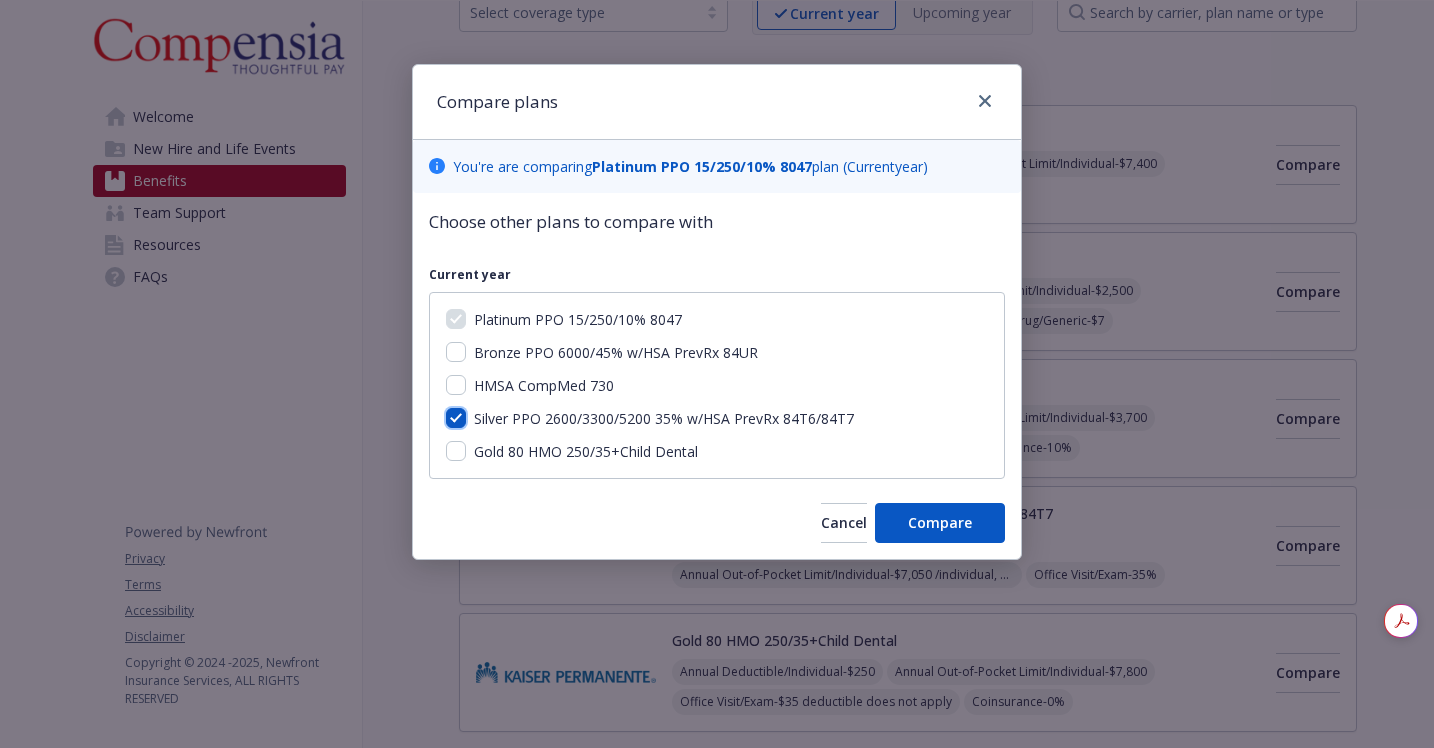 checkbox on "true" 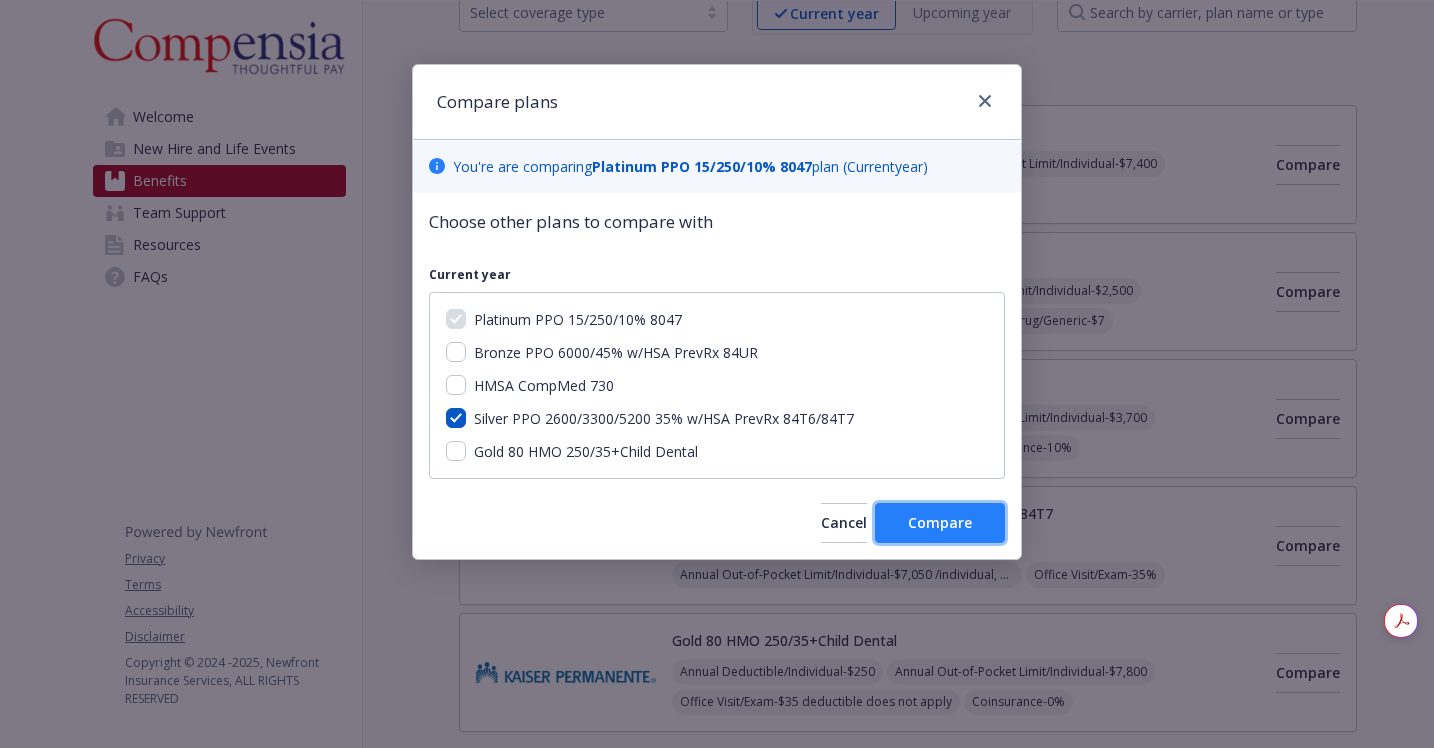 click on "Compare" at bounding box center (940, 522) 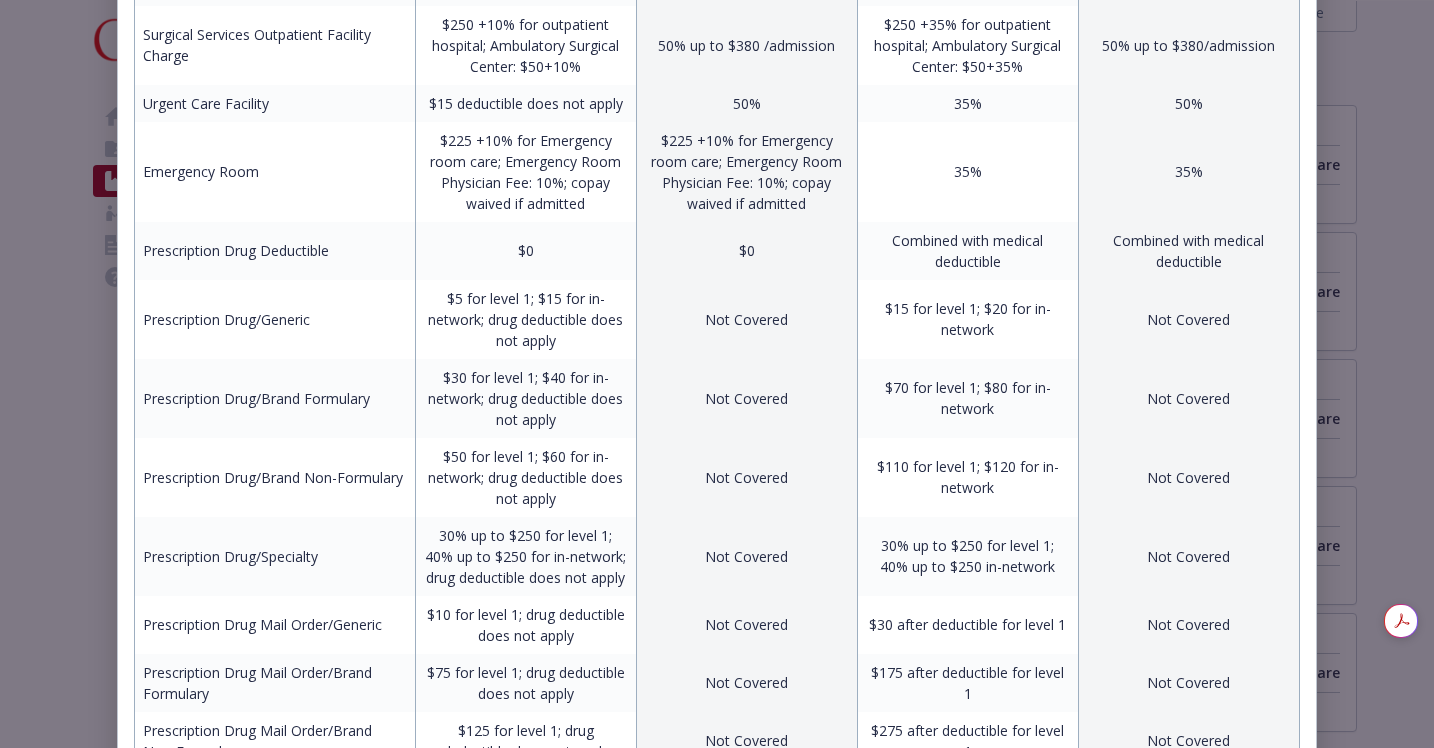 scroll, scrollTop: 698, scrollLeft: 0, axis: vertical 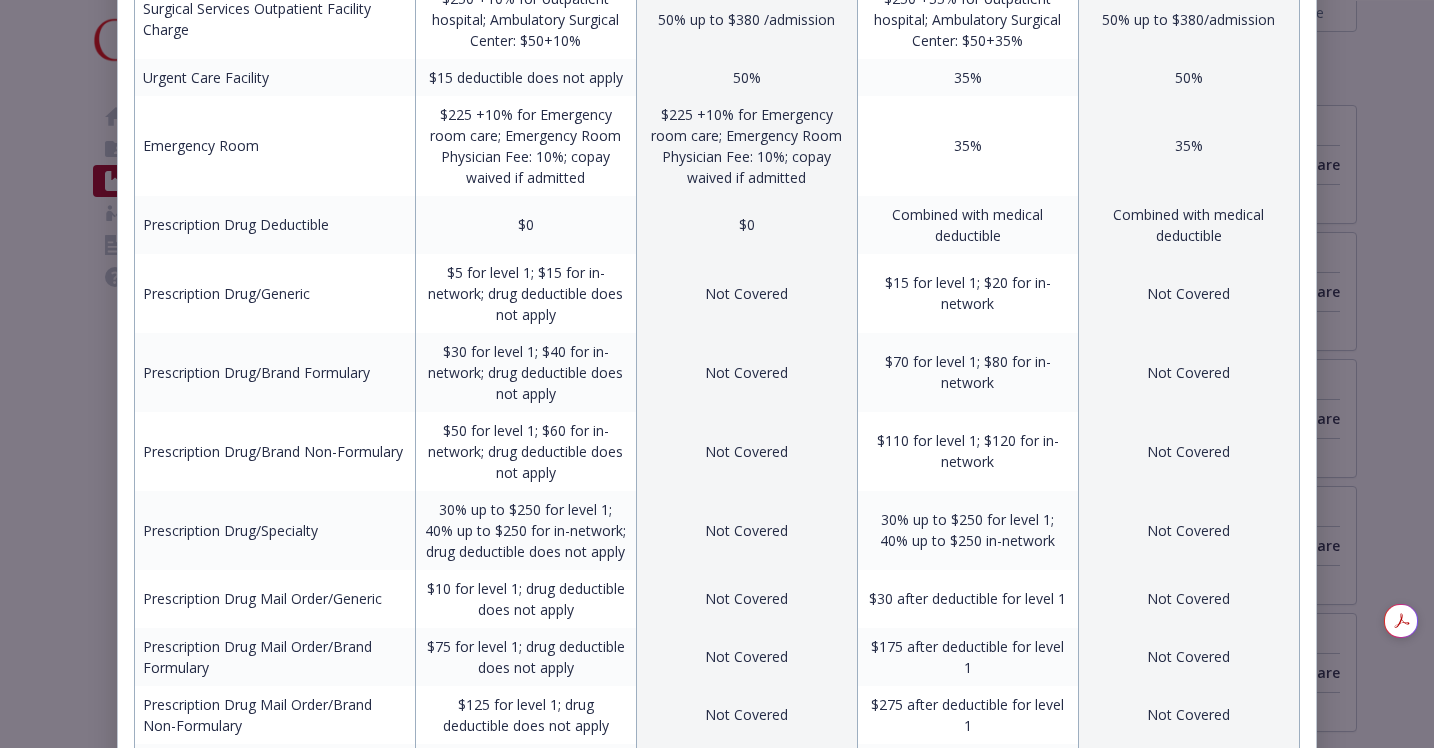click on "Benefits Info Platinum PPO 15/250/10% 8047 Current  year Silver PPO 2600/3300/5200 35% w/HSA PrevRx 84T6/84T7 Current  year Benefit In Network Out of Network In Network Out of Network Annual Deductible/Individual $250 $2,000 $2,600 /individual, $3,300/ member $5,200 /individual, $6,600/ member Annual Deductible/Family $750 $4,000 $5,200 $10,400 Coinsurance 10% 50% 35% 50% Office Visit/Exam $15 deductible does not apply 50% 35% 50% Outpatient Specialist Visit $30 deductible does not apply 50% 35% 50% Annual Out-of-Pocket Limit/Individual $3,700 $7,400 $7,050 /individual, $7,050/ member $14,100 /individual, $14,100/ member Annual Out-of-Pocket Limit/Family $7,400 $14,800 $14,100 $28,200 Deductible Included in Out-of-Pocket Limits Yes Yes Yes Yes Preventive Care 0% deductible does not apply 50% 0% deductible does not apply 50% Inpatient Hospitalization 10% 50% up to $650 / day 35% 50% up to $650/day Surgical Services Outpatient Facility Charge 50% up to $380 /admission 50% up to $380/admission 50% 35% 50% 35% $0" at bounding box center [717, 374] 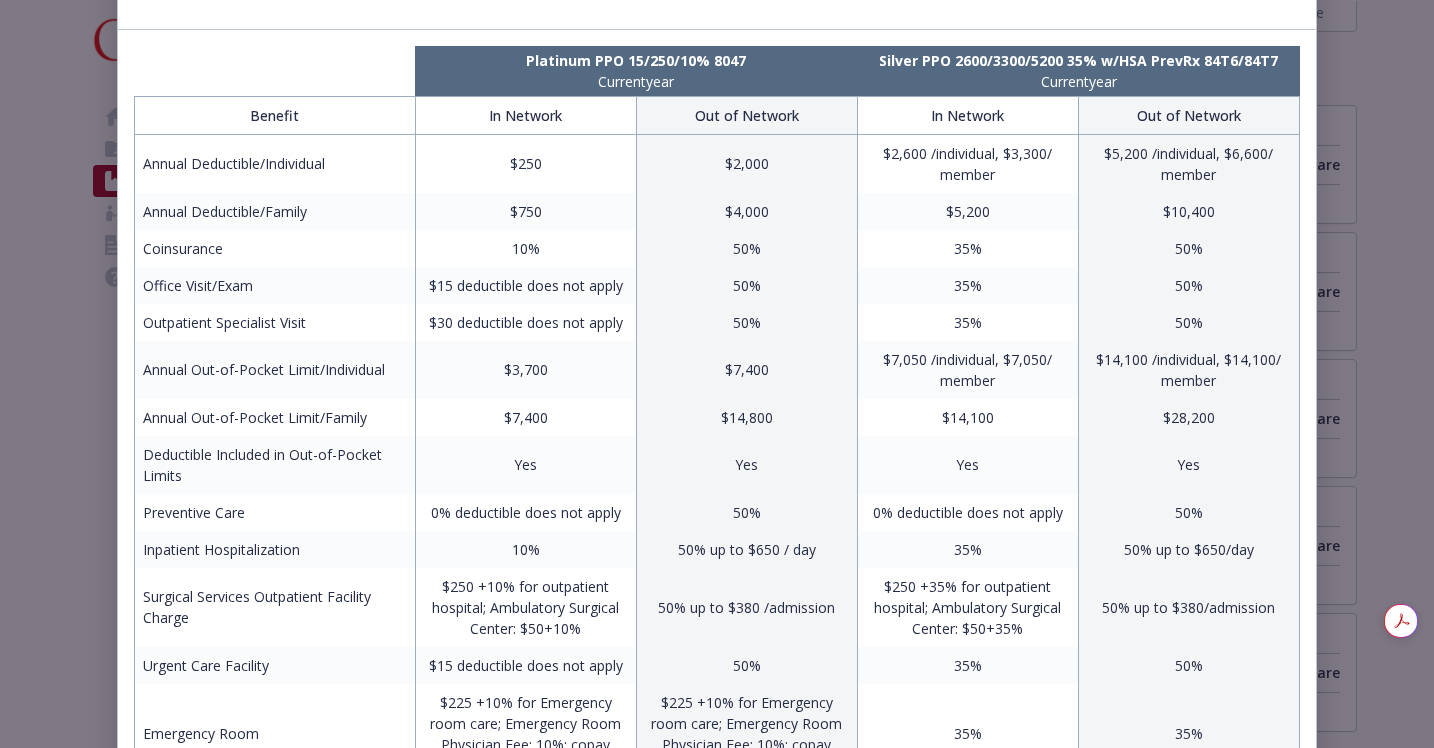 scroll, scrollTop: 0, scrollLeft: 0, axis: both 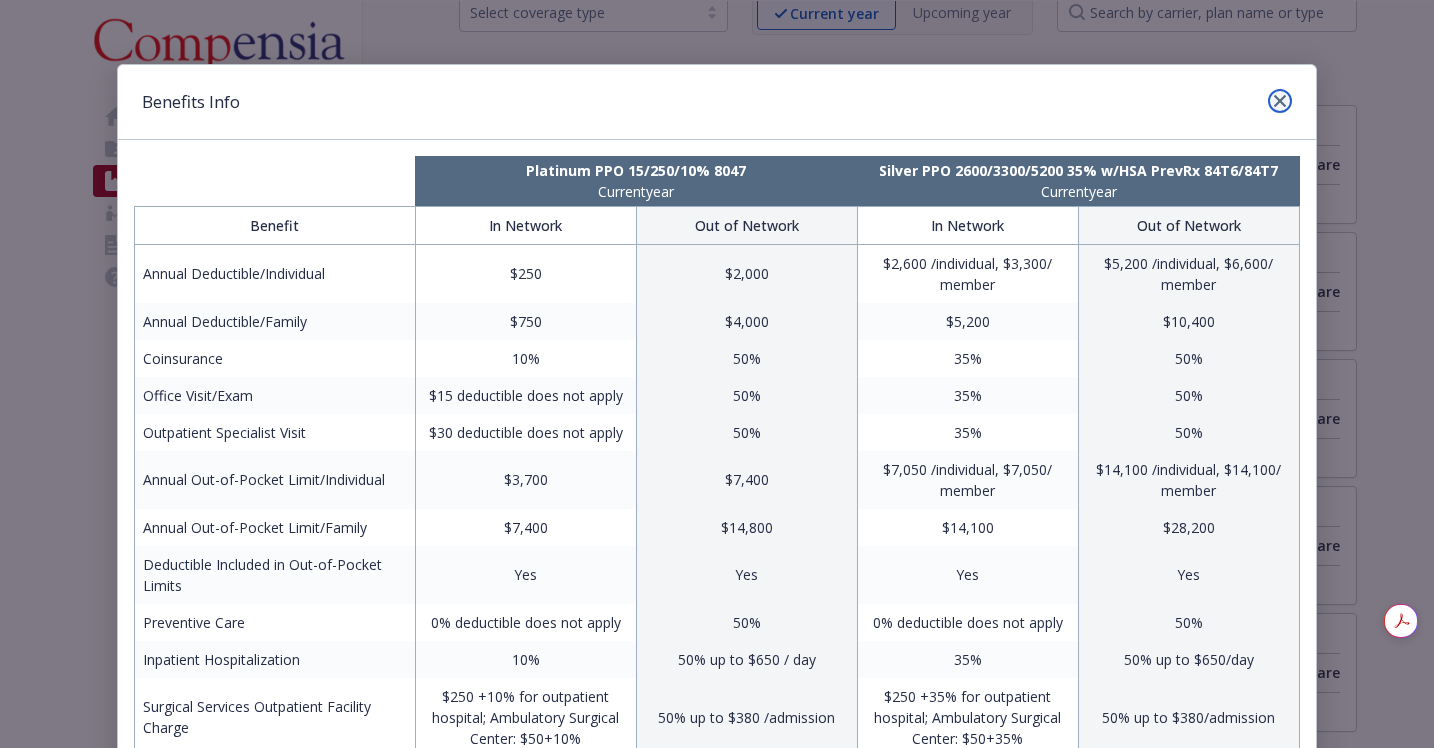 click at bounding box center [1280, 101] 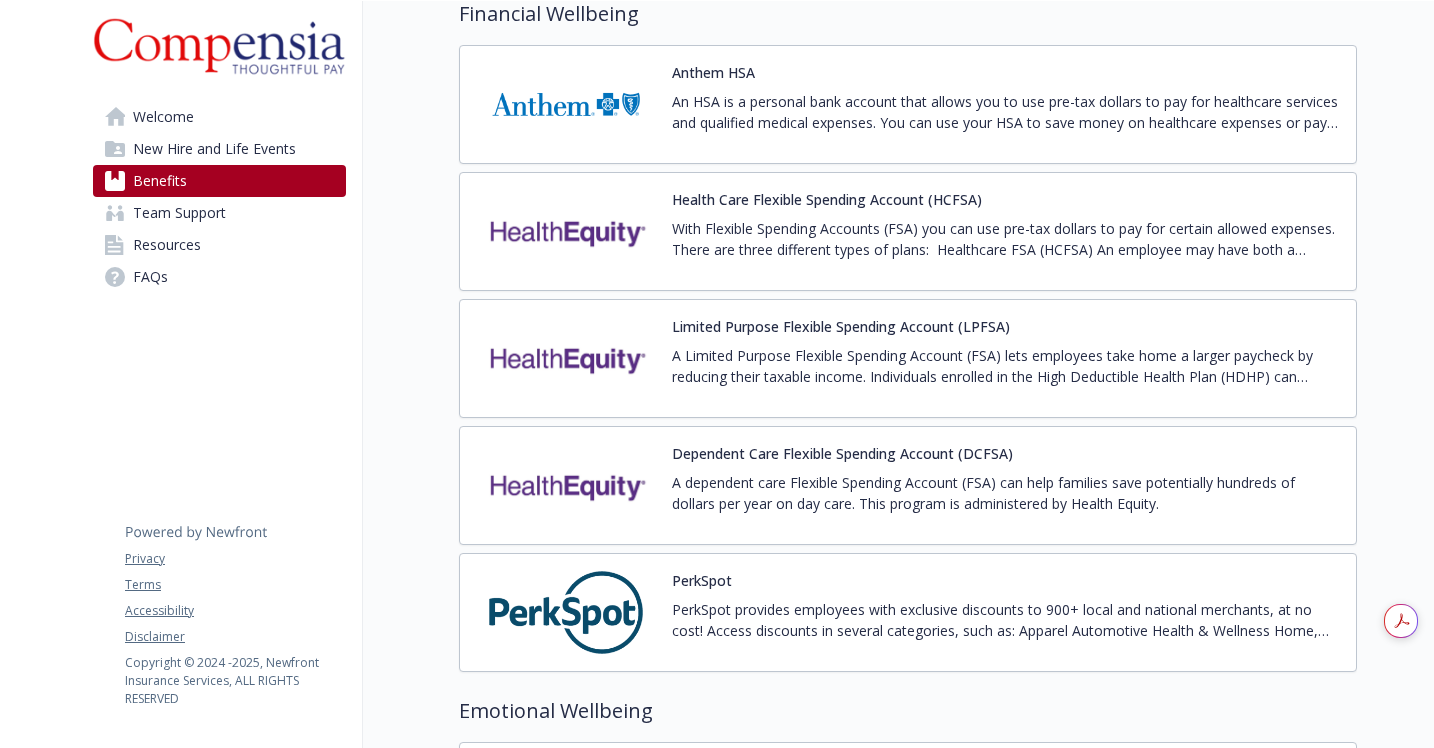 scroll, scrollTop: 1888, scrollLeft: 0, axis: vertical 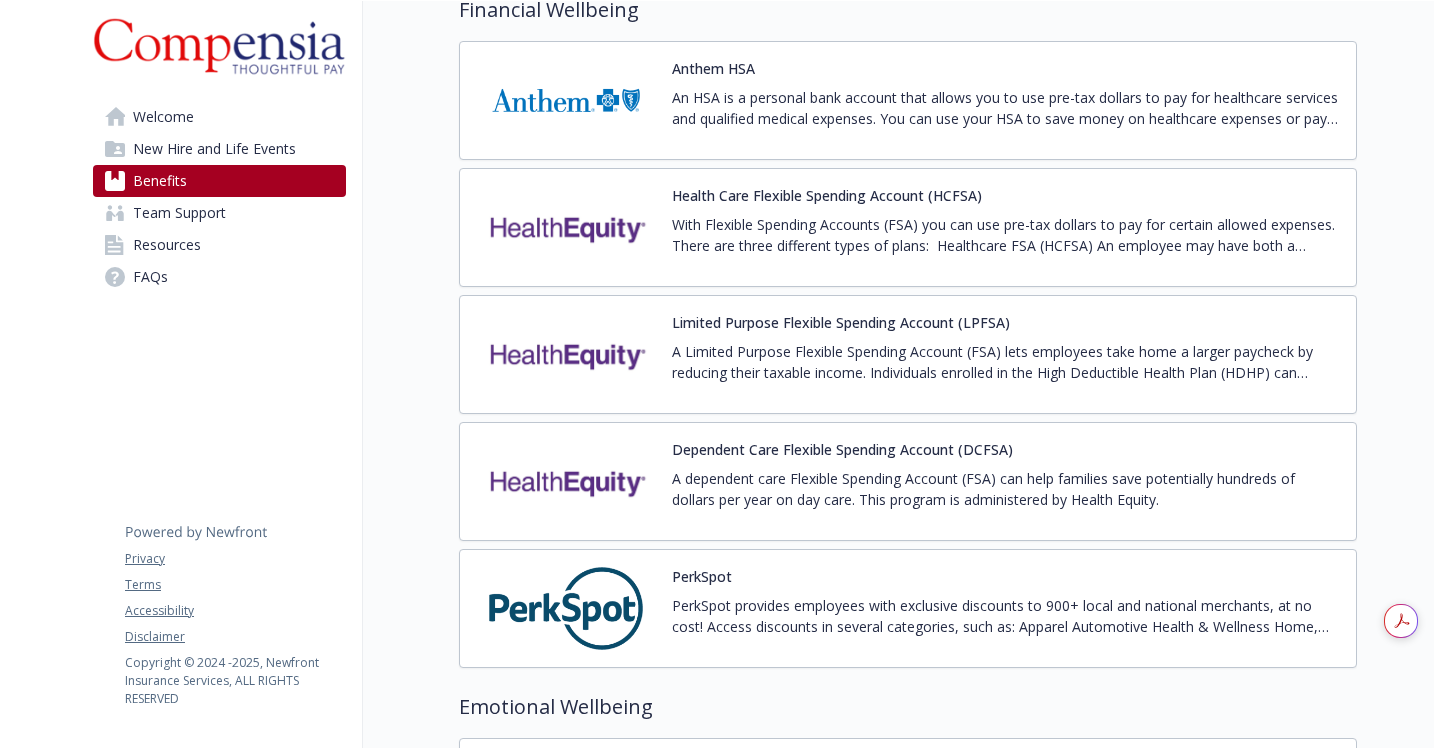 click on "Medical Bronze PPO 6000/45% w/HSA PrevRx 84UR Annual Deductible/Individual  -  $6,000 Annual Out-of-Pocket Limit/Individual  -  $7,400 Office Visit/Exam  -  45% Coinsurance  -  45% Prescription Drug/Generic  -  $20 for level 1; $20 for in-network Prescription Drug/Brand Formulary  -  $90 for level 1; $100 for in-network Prescription Drug/Brand Non-Formulary  -  $160 for level 1; $170 for in-network Prescription Drug/Specialty  -  30% up to $400 for level 1; 40% up to $500 for in-network Compare HMSA CompMed 730 Annual Deductible/Individual  -  $0 Annual Out-of-Pocket Limit/Individual  -  $2,500 Office Visit/Exam  -  $14 Coinsurance  -  20% Prescription Drug/Generic  -  $7 Prescription Drug/Brand Formulary  -  $30 Prescription Drug/Brand Non-Formulary  -  $30 Prescription Drug/Specialty  -  $100 for mostly Preferred Formulary Specialty drugs; $200 for mostly Non-preferred Formulary Specialty drugs Compare Platinum PPO 15/250/10% 8047 Annual Deductible/Individual  -  $250 Annual Out-of-Pocket Limit/Individual" at bounding box center (908, -239) 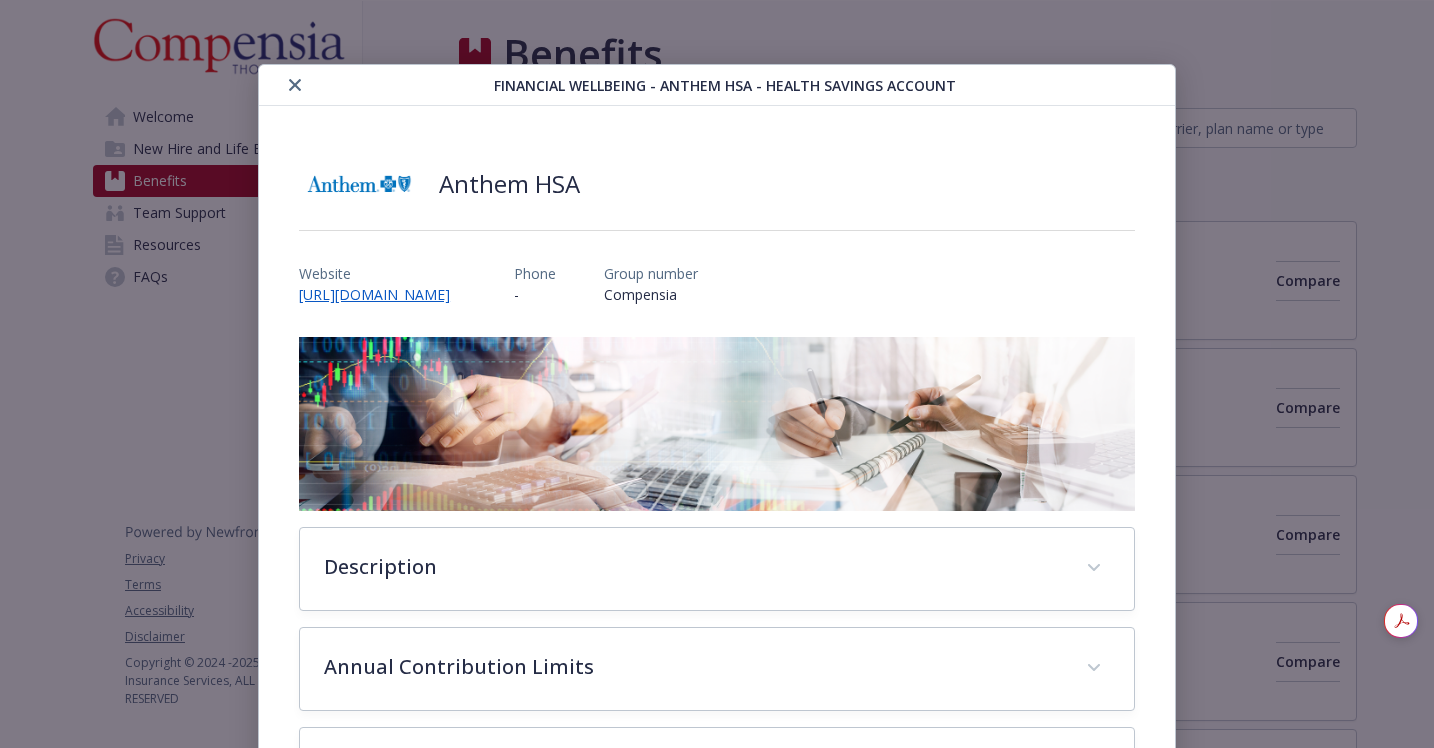 scroll, scrollTop: 1888, scrollLeft: 0, axis: vertical 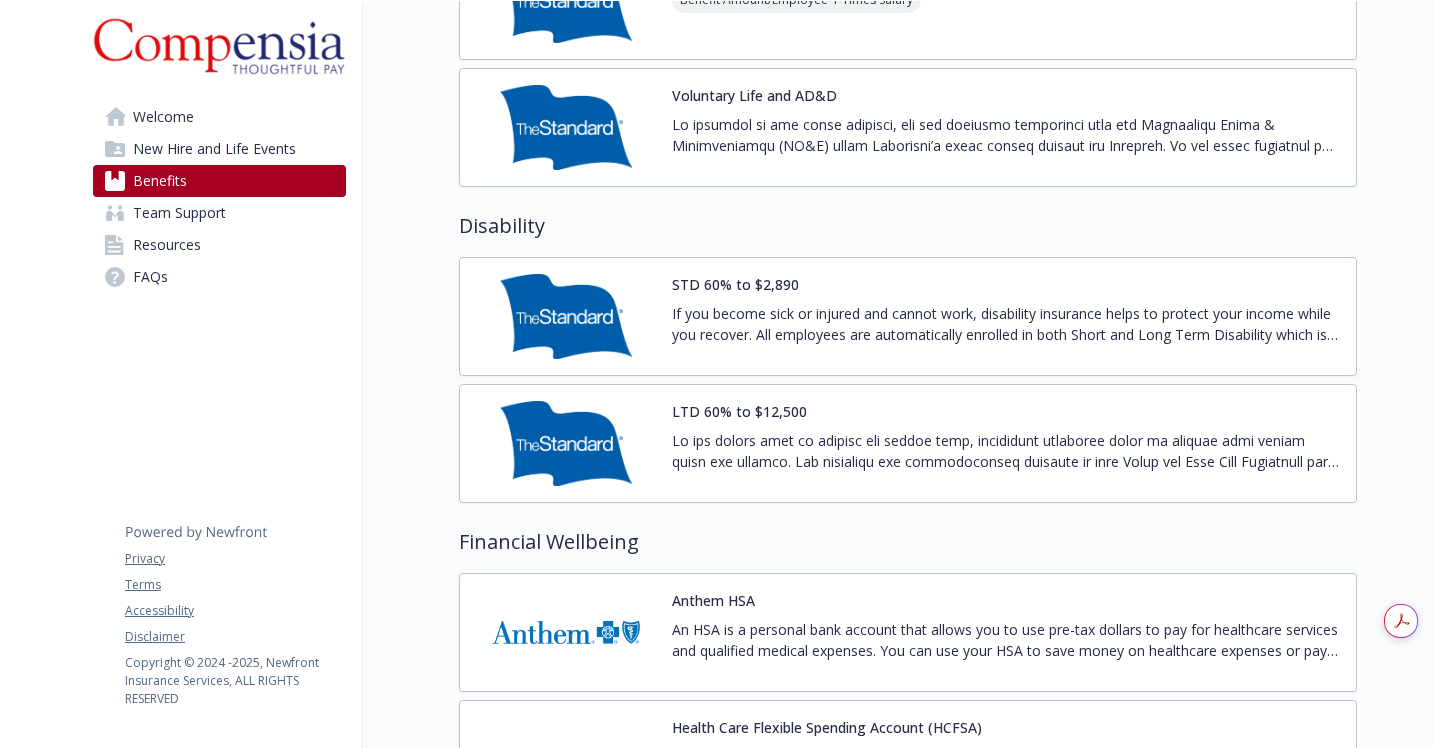 click on "An HSA is a personal bank account that allows you to use pre-tax dollars to pay for healthcare services and qualified medical expenses. You can use your HSA to save money on healthcare expenses or pay out-of-pocket if you prefer. Once you have an HSA, the account and any contributions are yours, even if you no longer have HSA-compatible coverage. ​​Contributions to your HSA roll over from year to year, and will continue to accumulate if not used." at bounding box center [1006, 640] 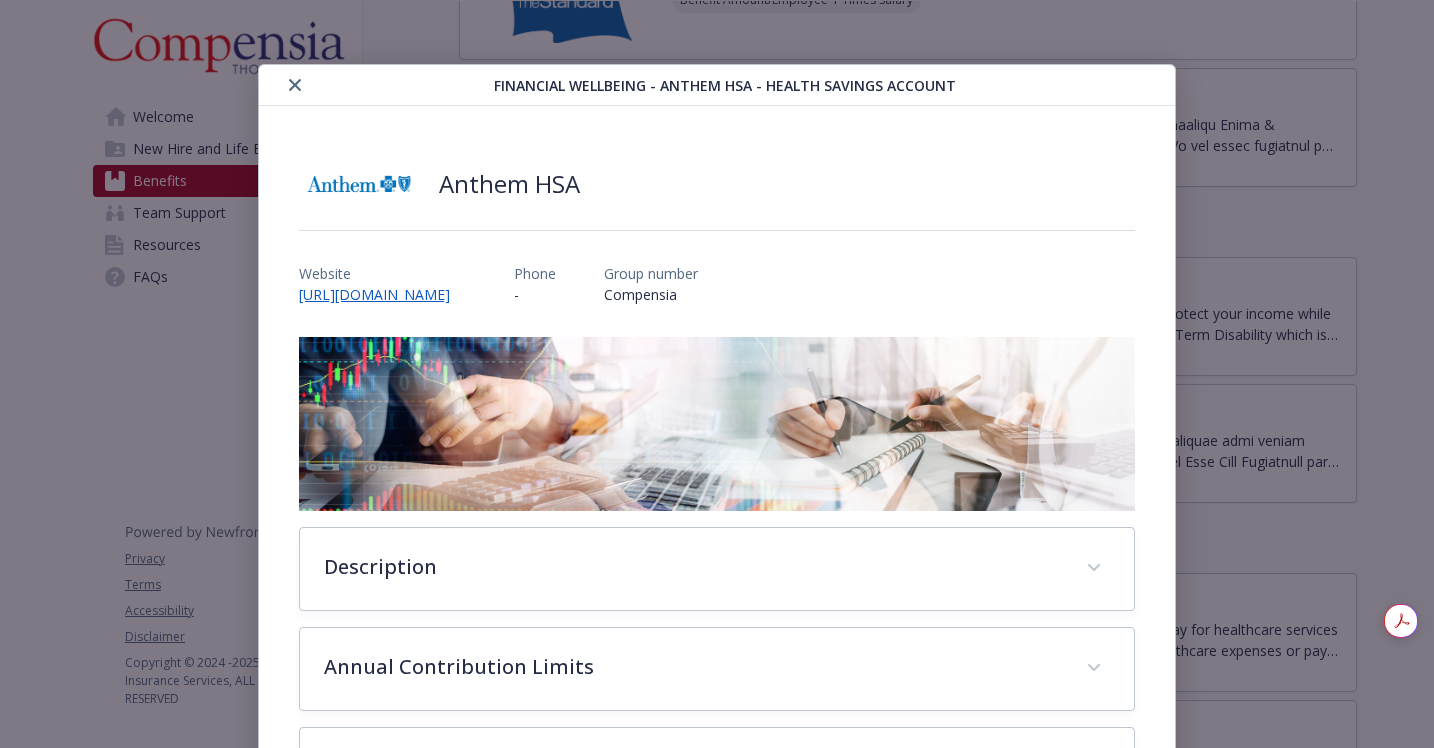 scroll, scrollTop: 60, scrollLeft: 0, axis: vertical 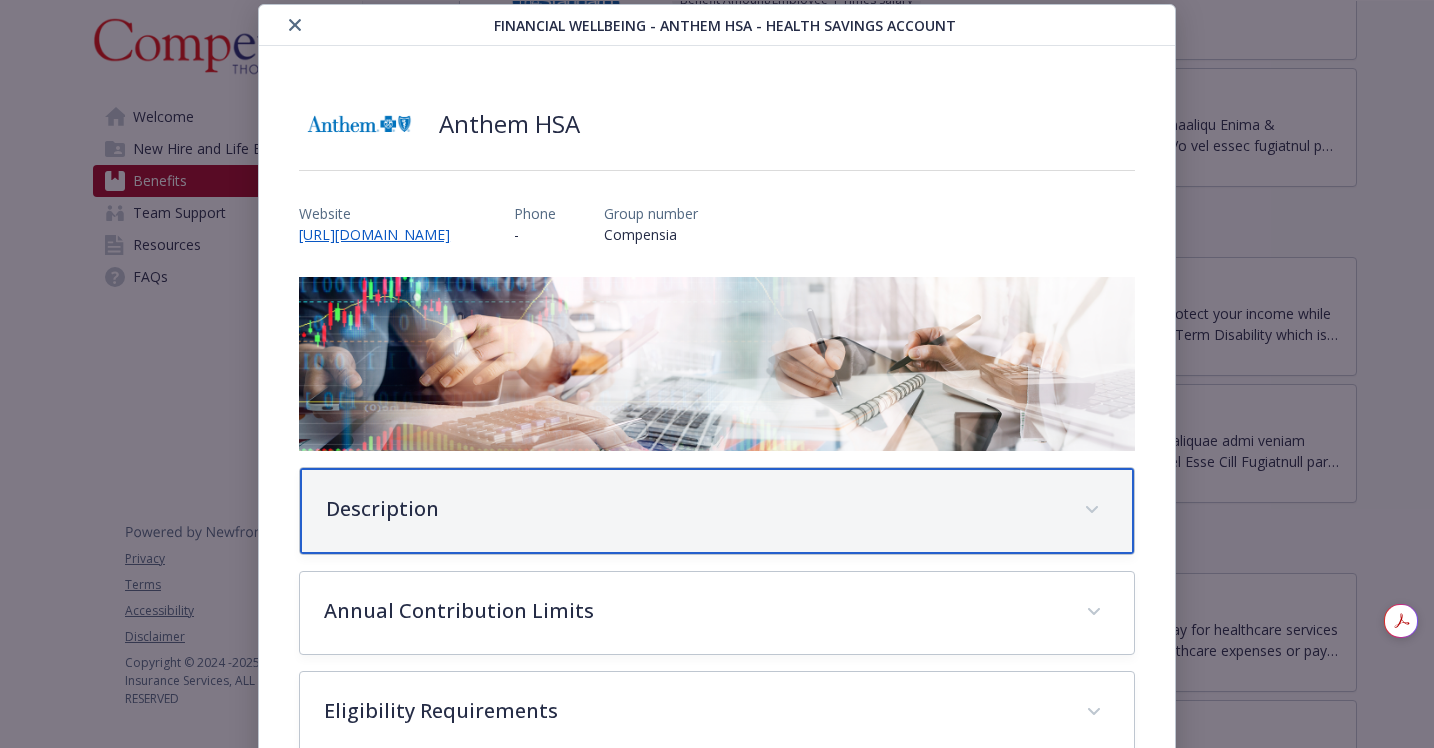 click on "Description" at bounding box center (693, 509) 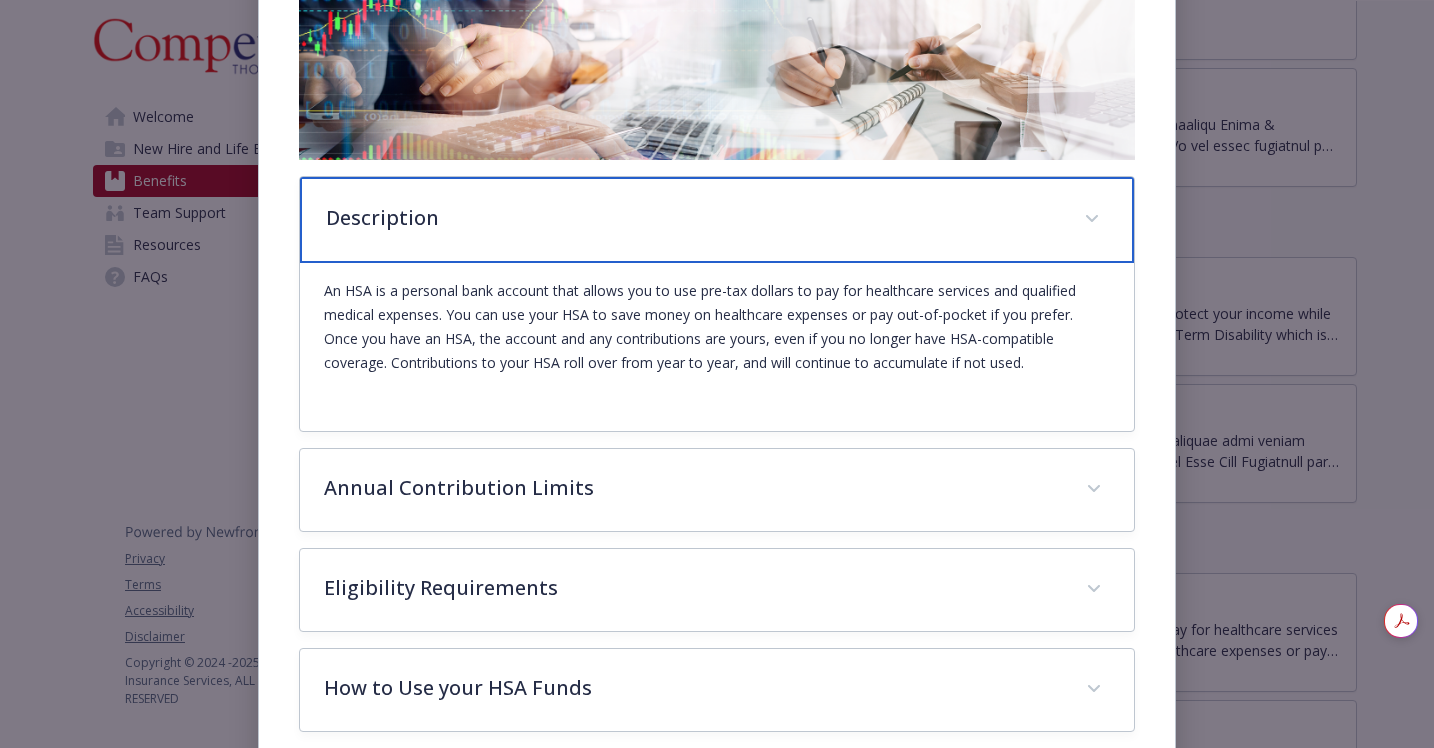 scroll, scrollTop: 369, scrollLeft: 0, axis: vertical 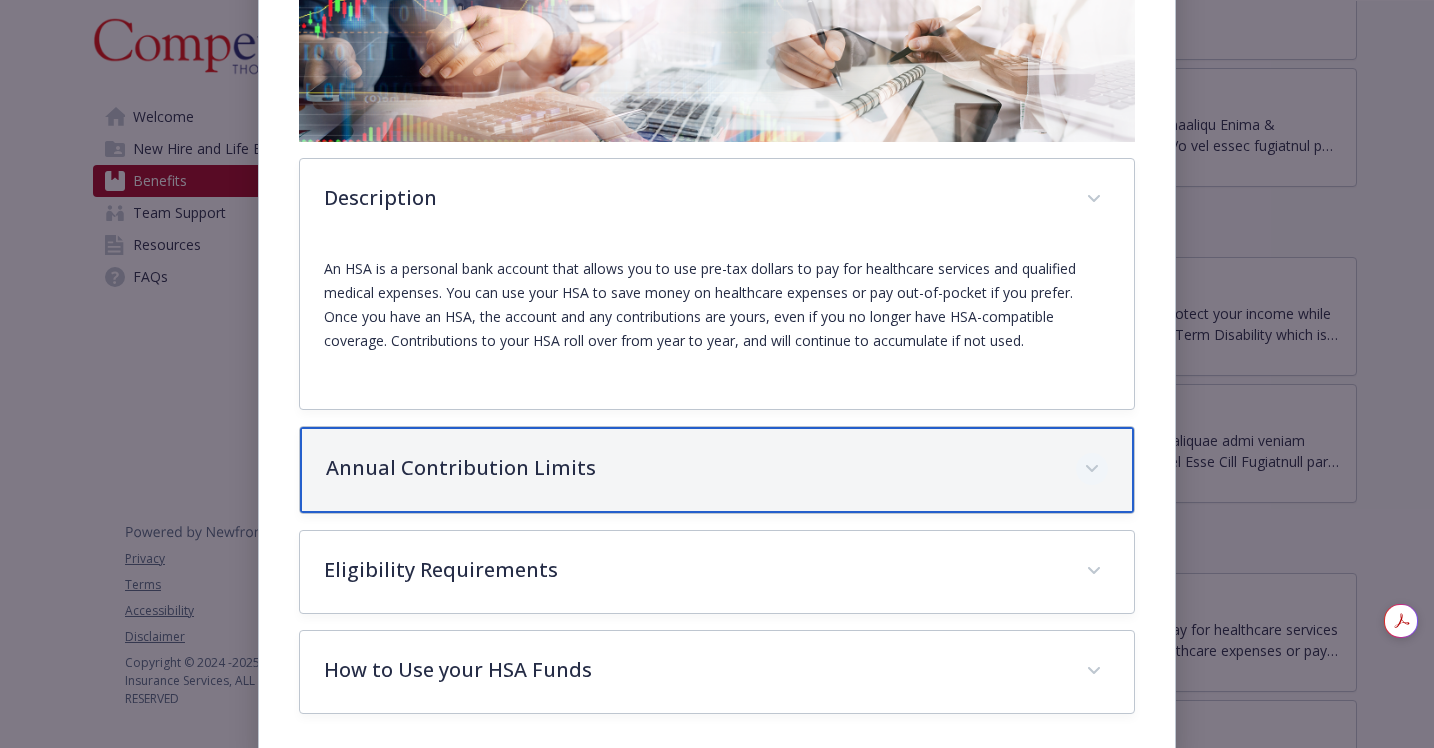 click at bounding box center [1092, 469] 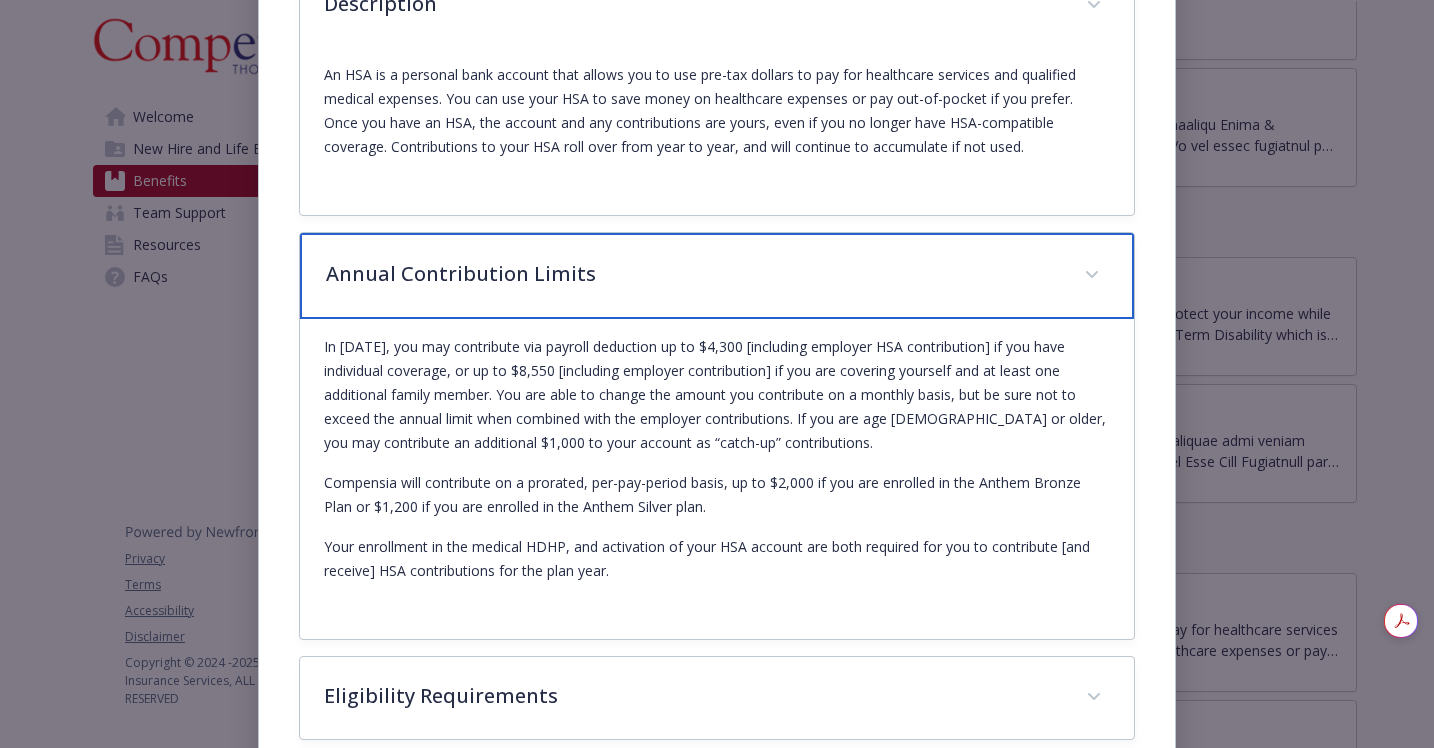scroll, scrollTop: 565, scrollLeft: 0, axis: vertical 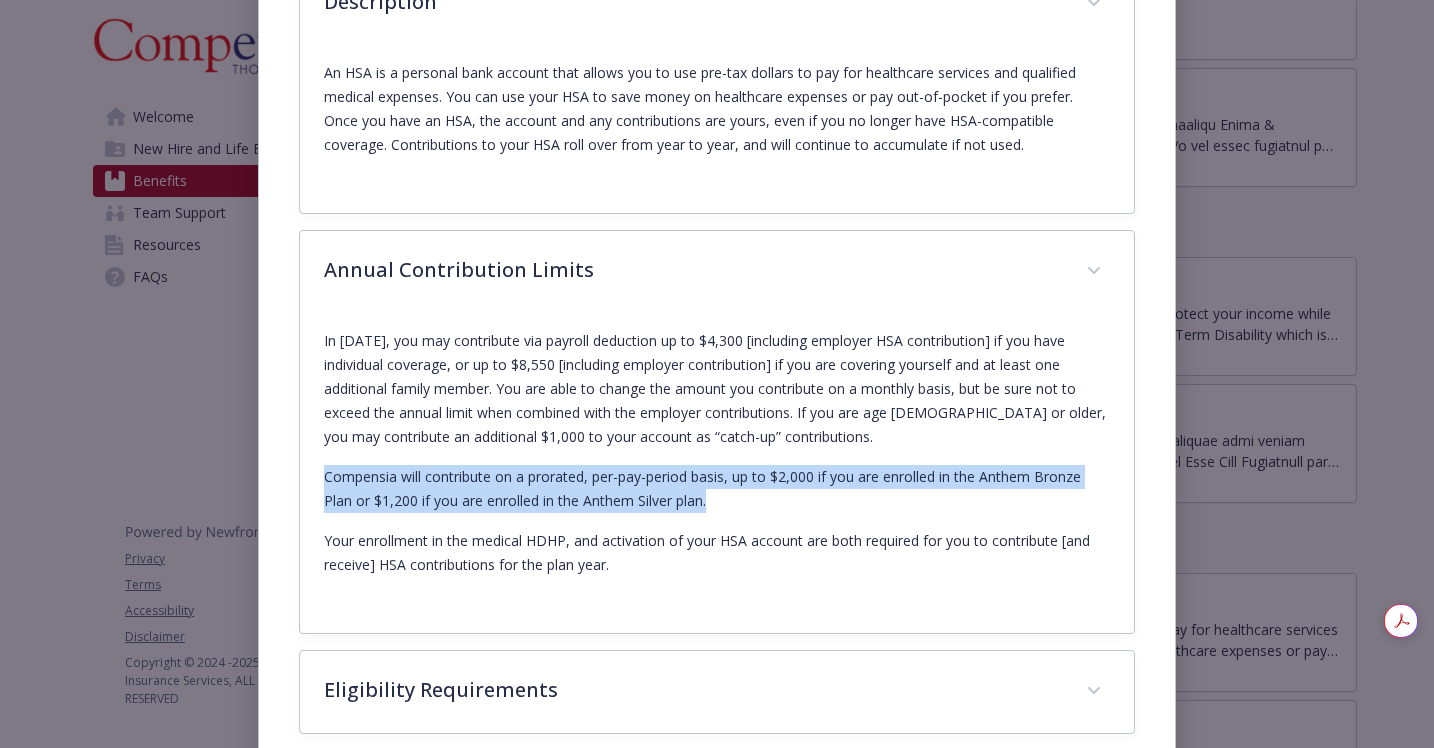 drag, startPoint x: 322, startPoint y: 483, endPoint x: 721, endPoint y: 497, distance: 399.24554 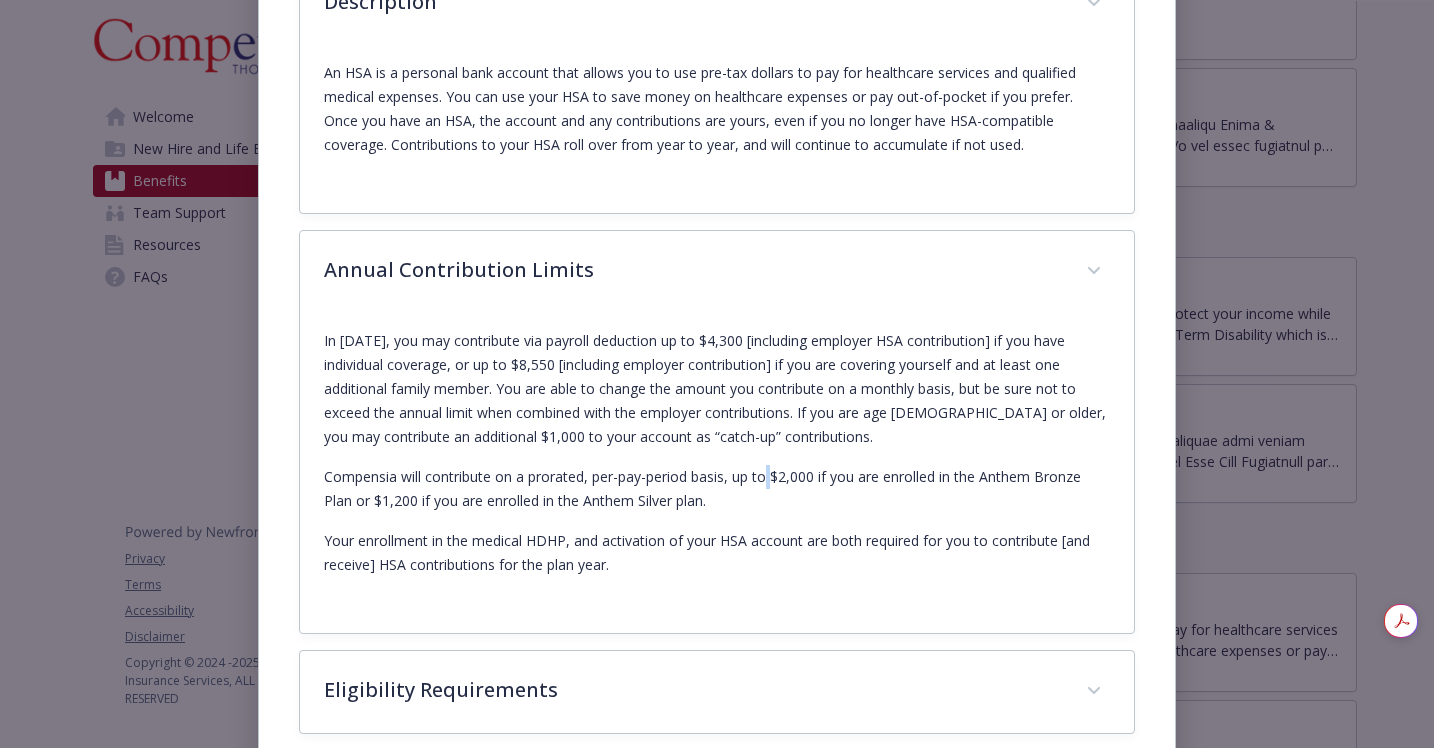 click on "Compensia will contribute on a prorated, per-pay-period basis, up to $2,000 if you are enrolled in the Anthem Bronze Plan or $1,200 if you are enrolled in the Anthem Silver plan." at bounding box center [717, 489] 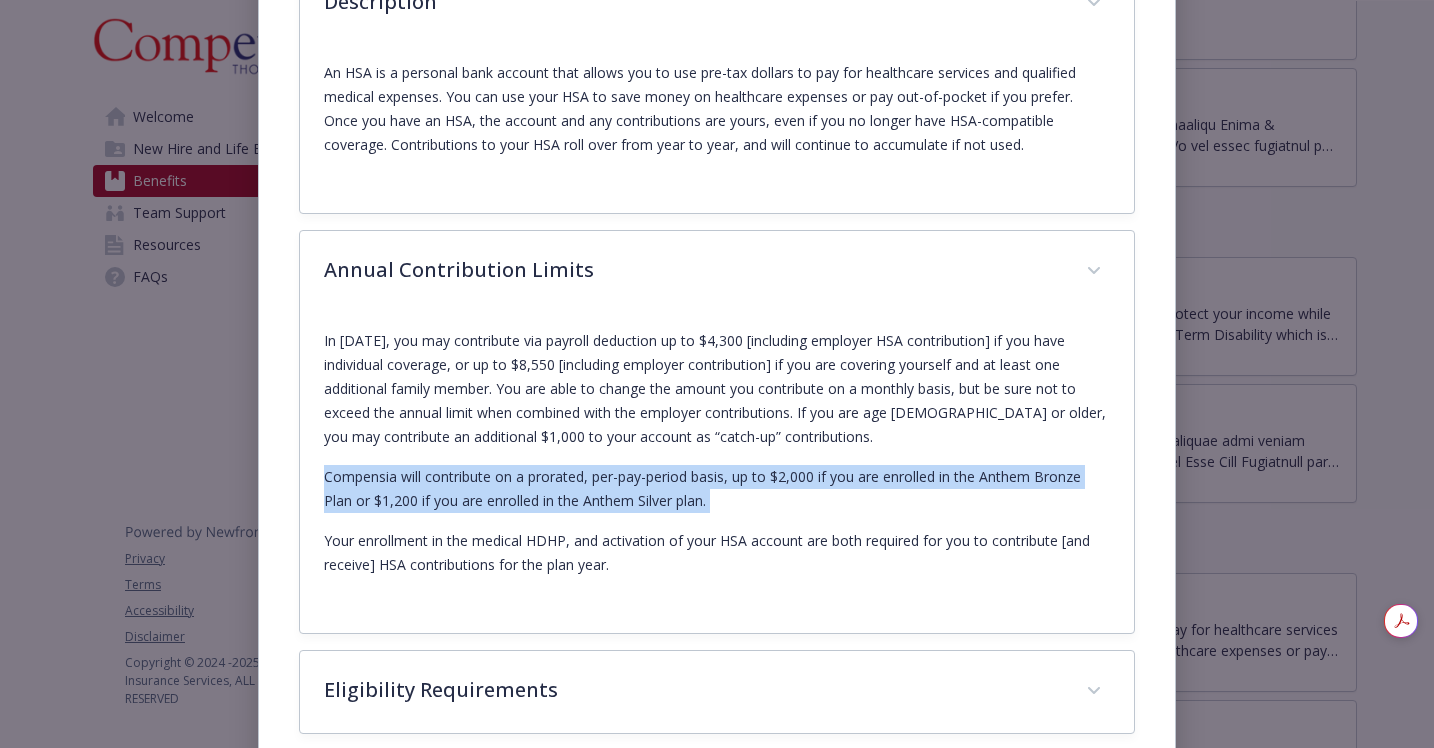 click on "Compensia will contribute on a prorated, per-pay-period basis, up to $2,000 if you are enrolled in the Anthem Bronze Plan or $1,200 if you are enrolled in the Anthem Silver plan." at bounding box center (717, 489) 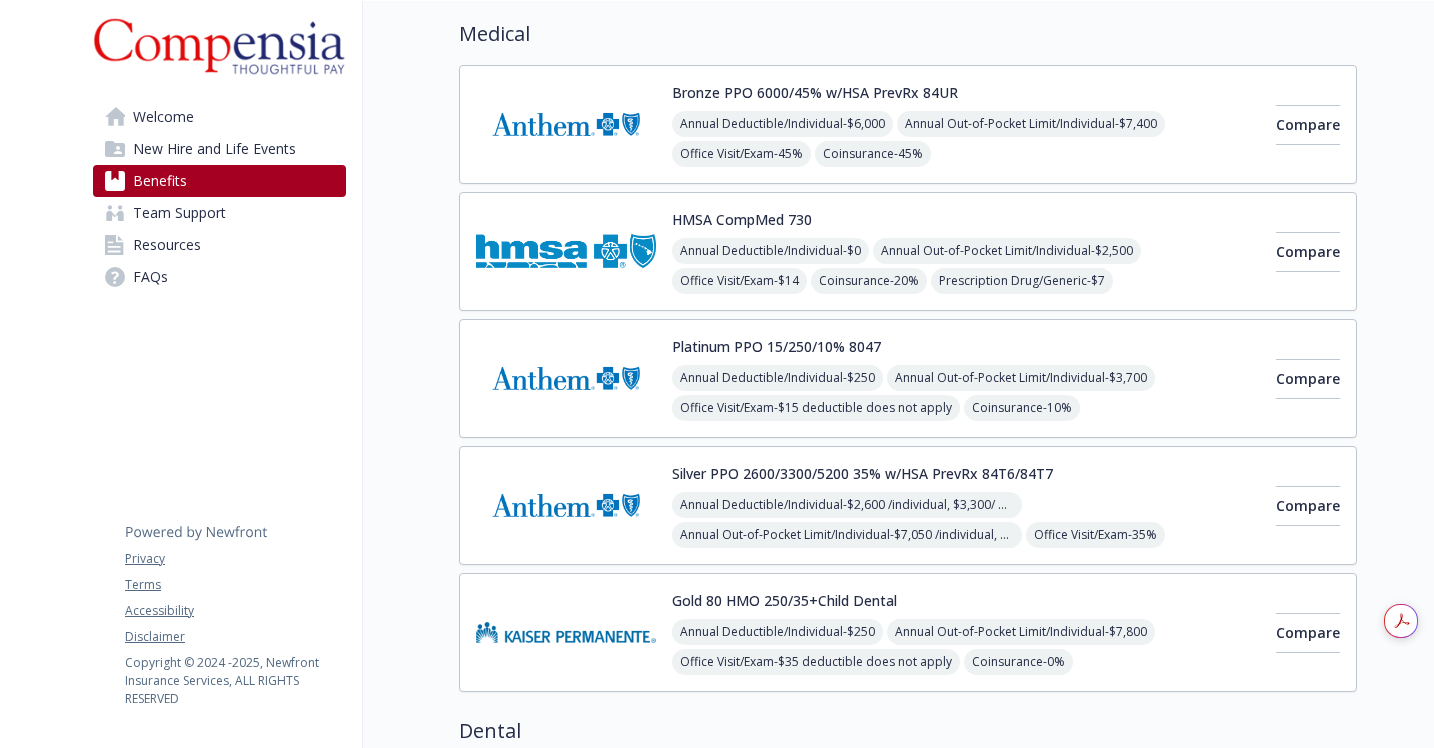 scroll, scrollTop: 166, scrollLeft: 0, axis: vertical 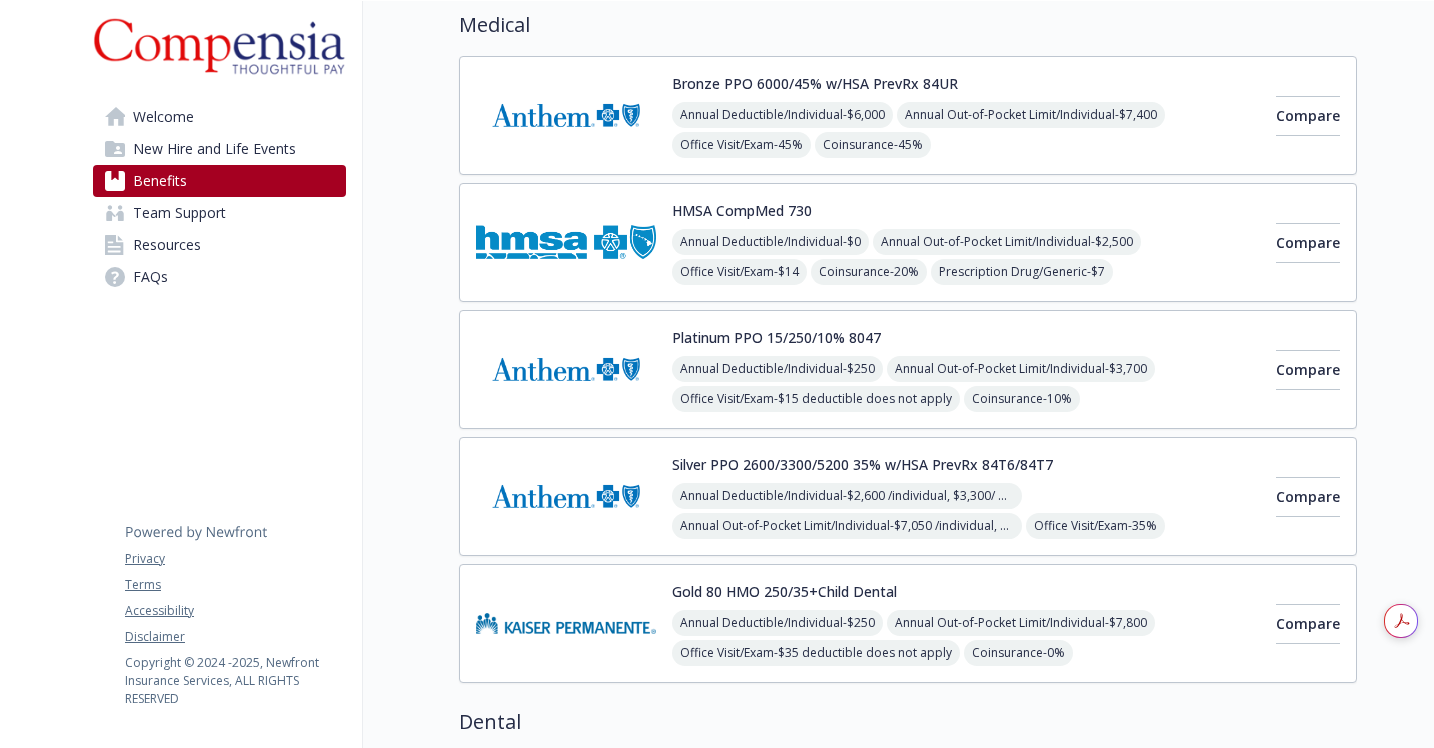 click on "Platinum PPO 15/250/10% 8047" at bounding box center (776, 337) 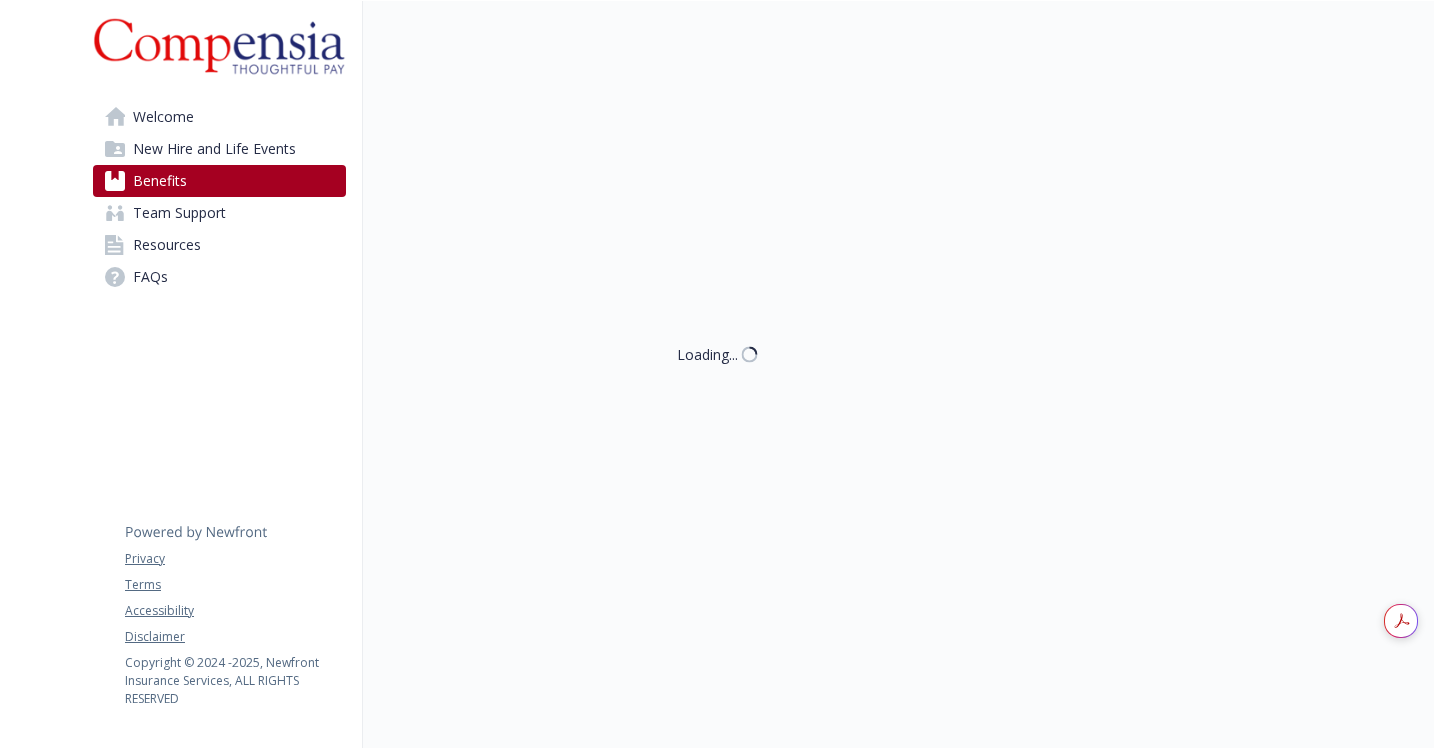 scroll, scrollTop: 166, scrollLeft: 0, axis: vertical 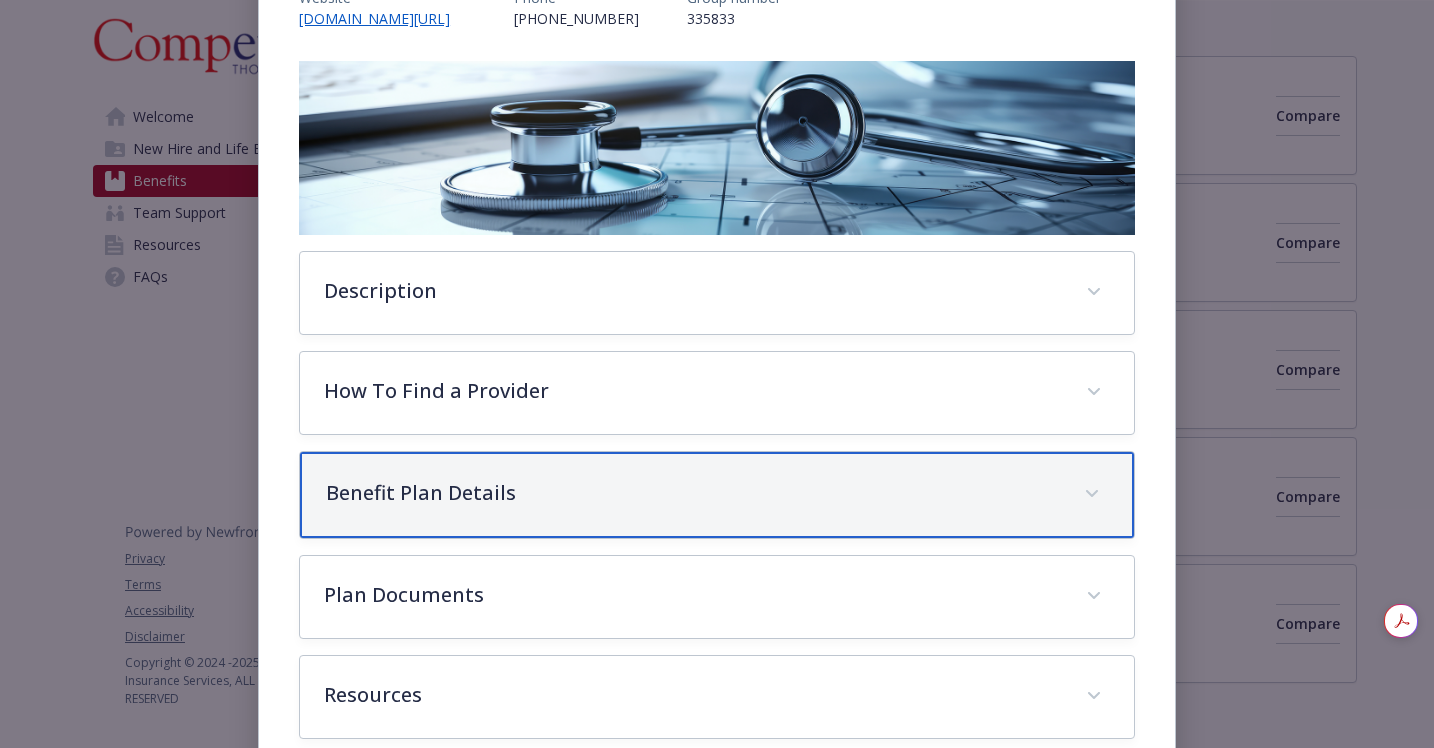 click on "Benefit Plan Details" at bounding box center [693, 493] 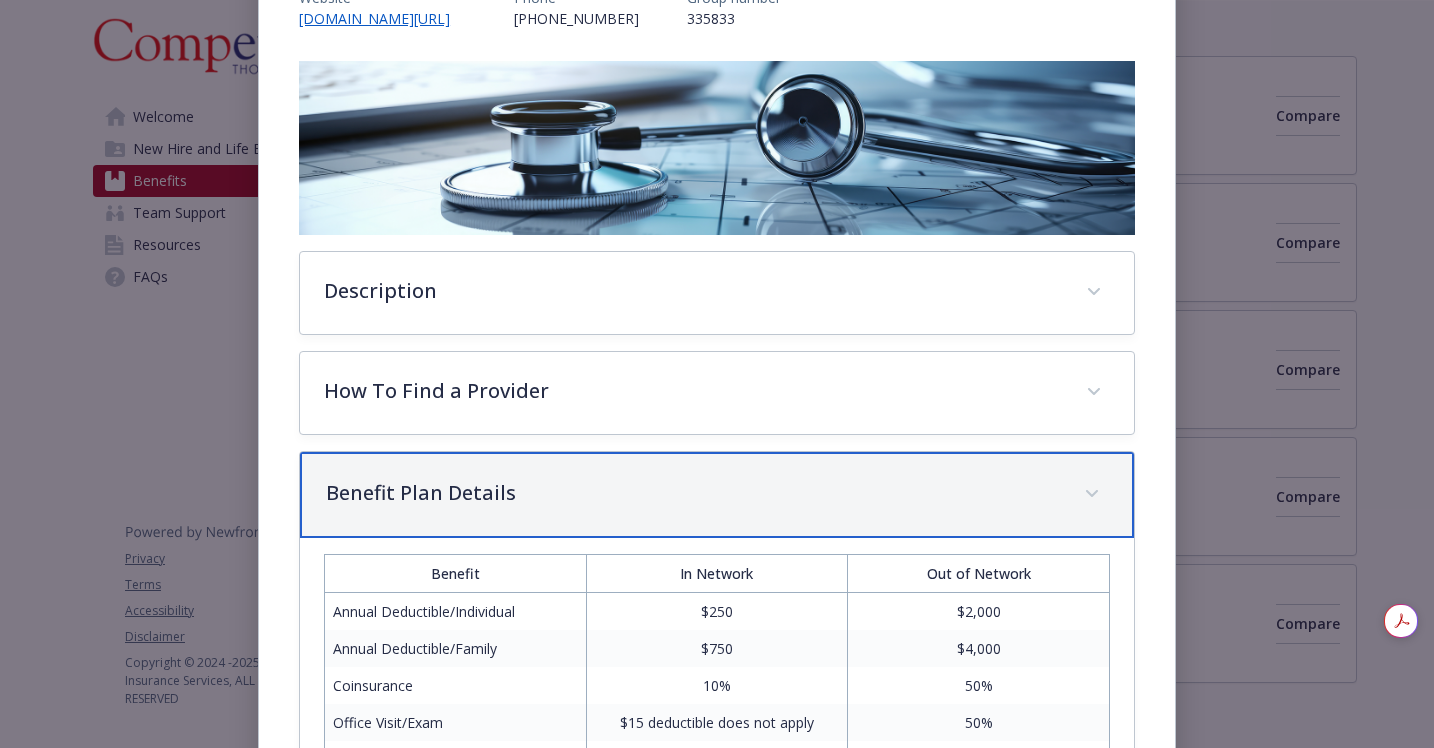 scroll, scrollTop: 565, scrollLeft: 0, axis: vertical 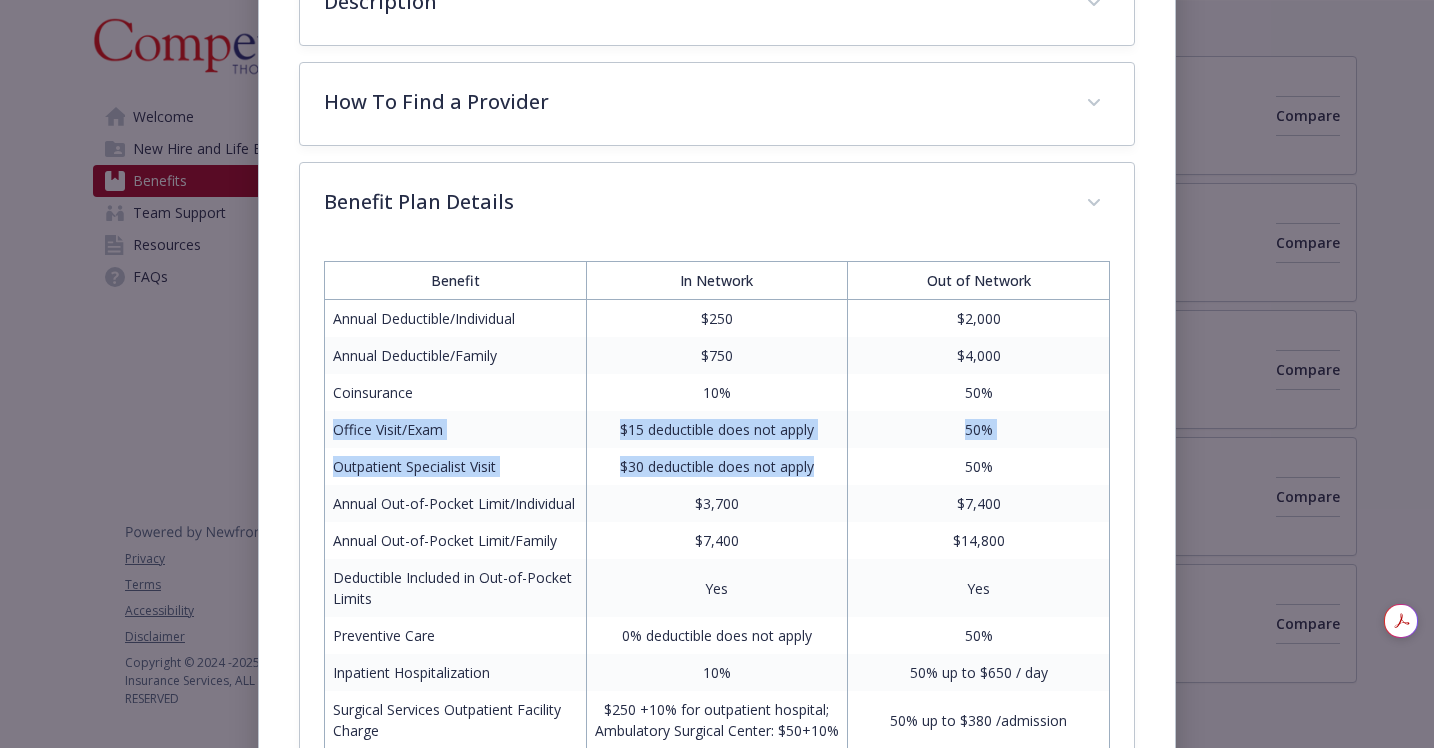 drag, startPoint x: 335, startPoint y: 425, endPoint x: 827, endPoint y: 472, distance: 494.2398 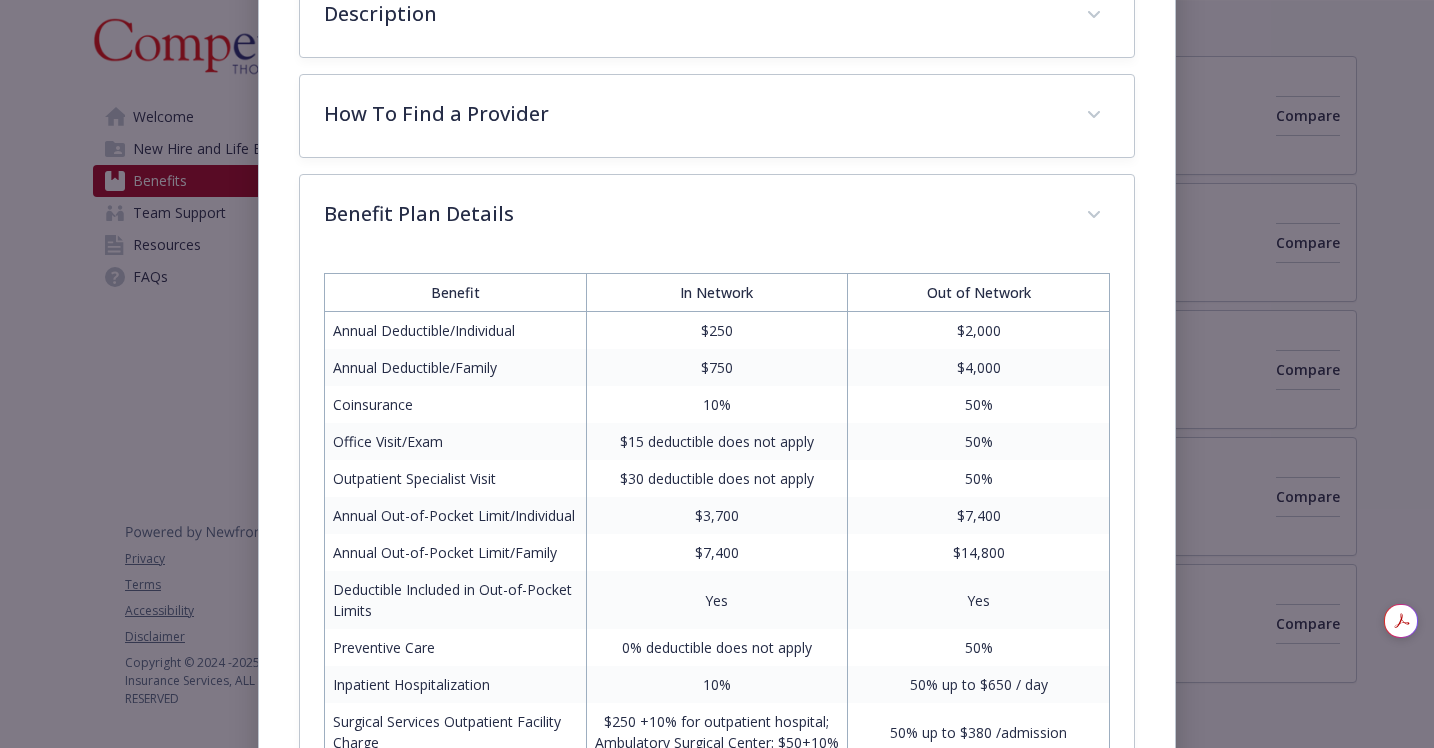 scroll, scrollTop: 559, scrollLeft: 0, axis: vertical 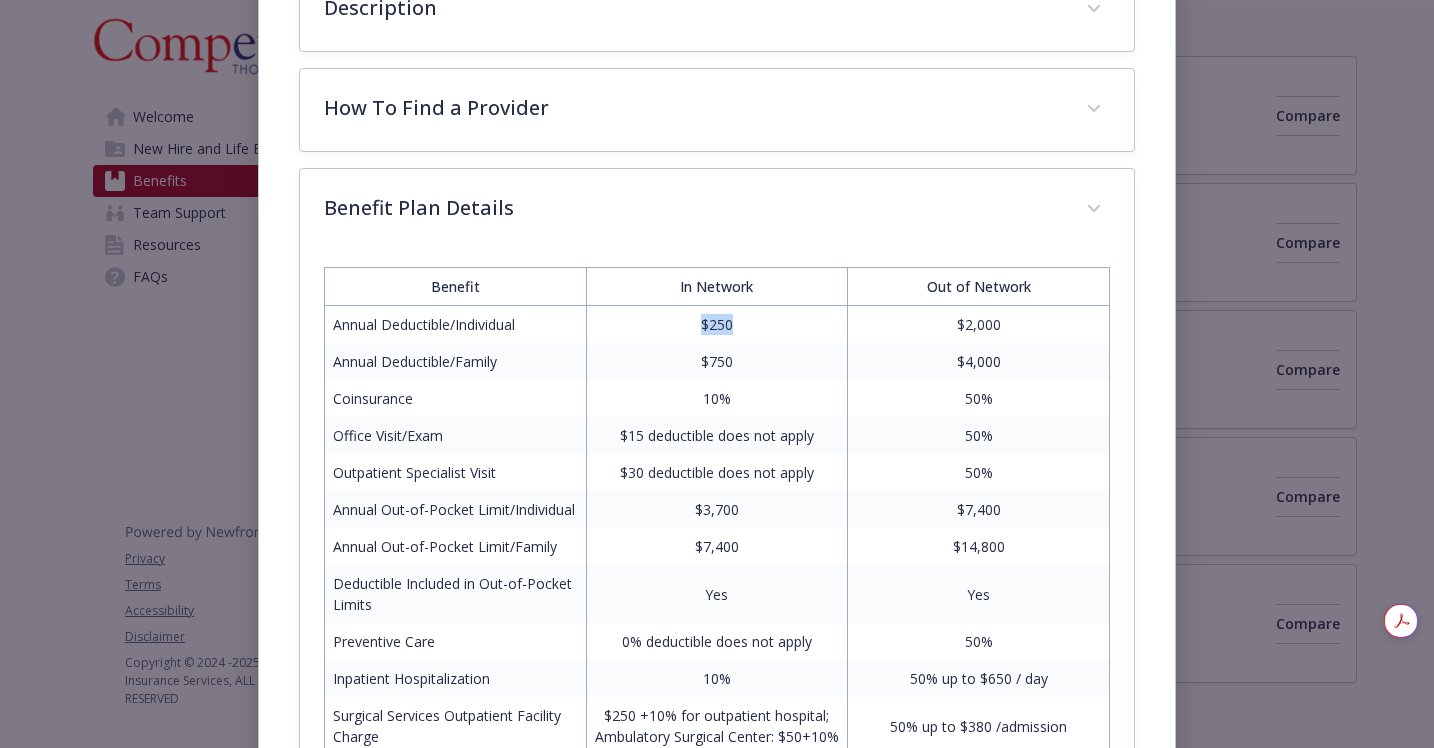 drag, startPoint x: 700, startPoint y: 319, endPoint x: 741, endPoint y: 319, distance: 41 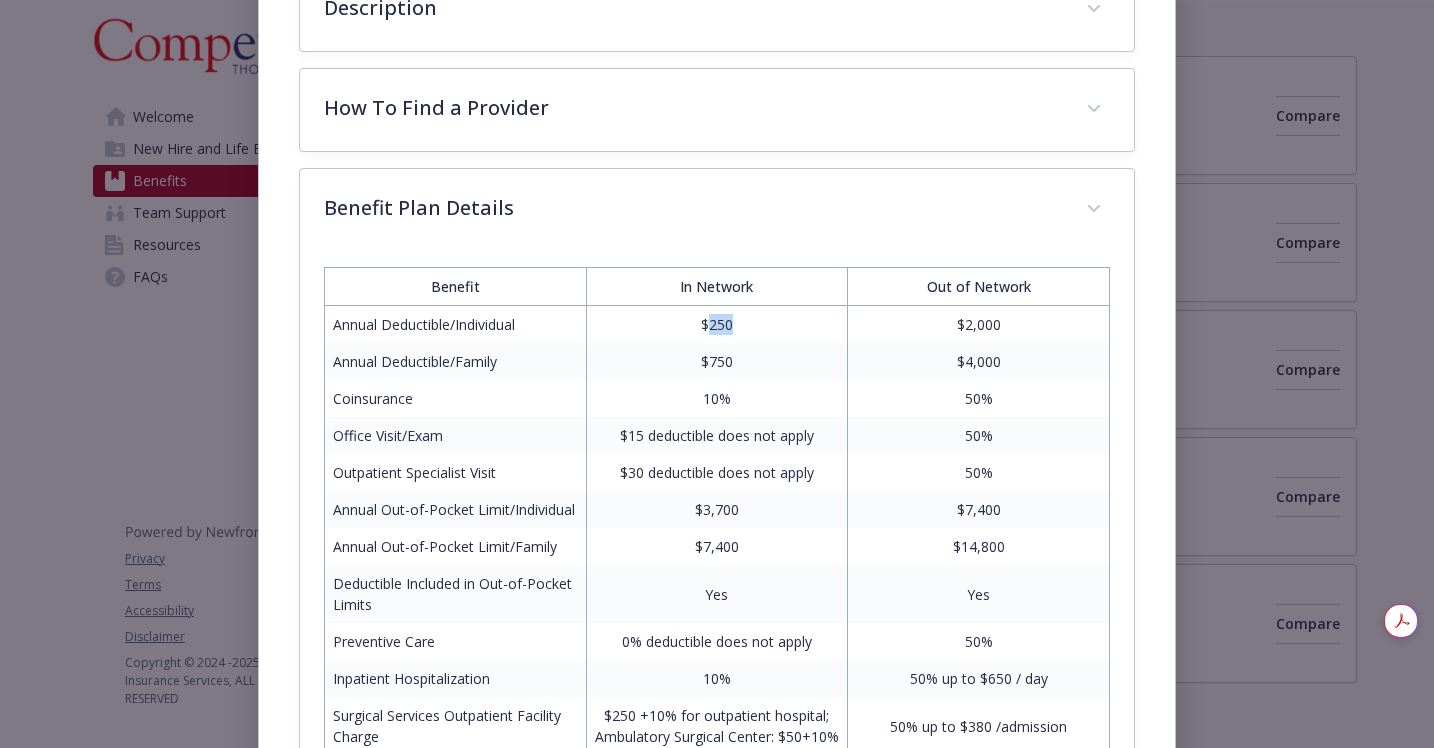drag, startPoint x: 741, startPoint y: 319, endPoint x: 710, endPoint y: 320, distance: 31.016125 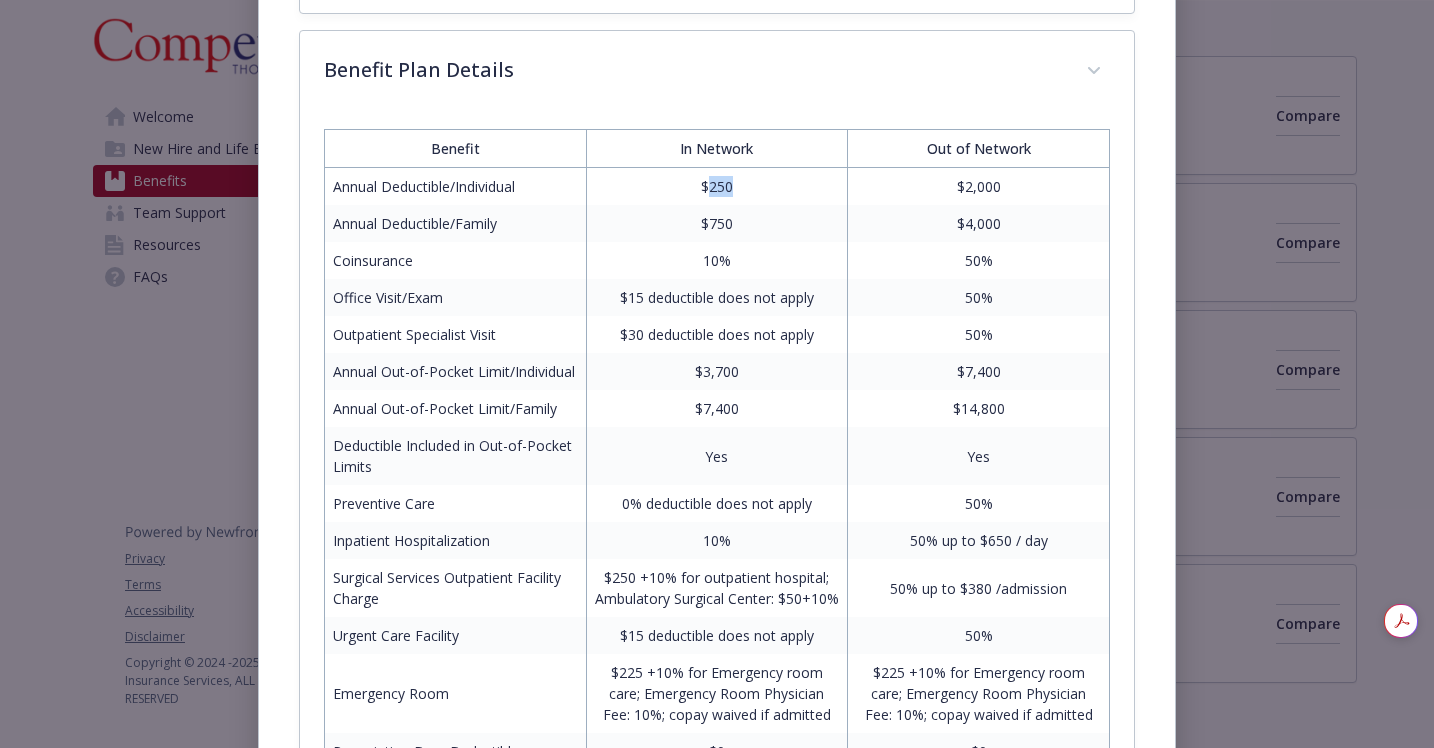 scroll, scrollTop: 778, scrollLeft: 0, axis: vertical 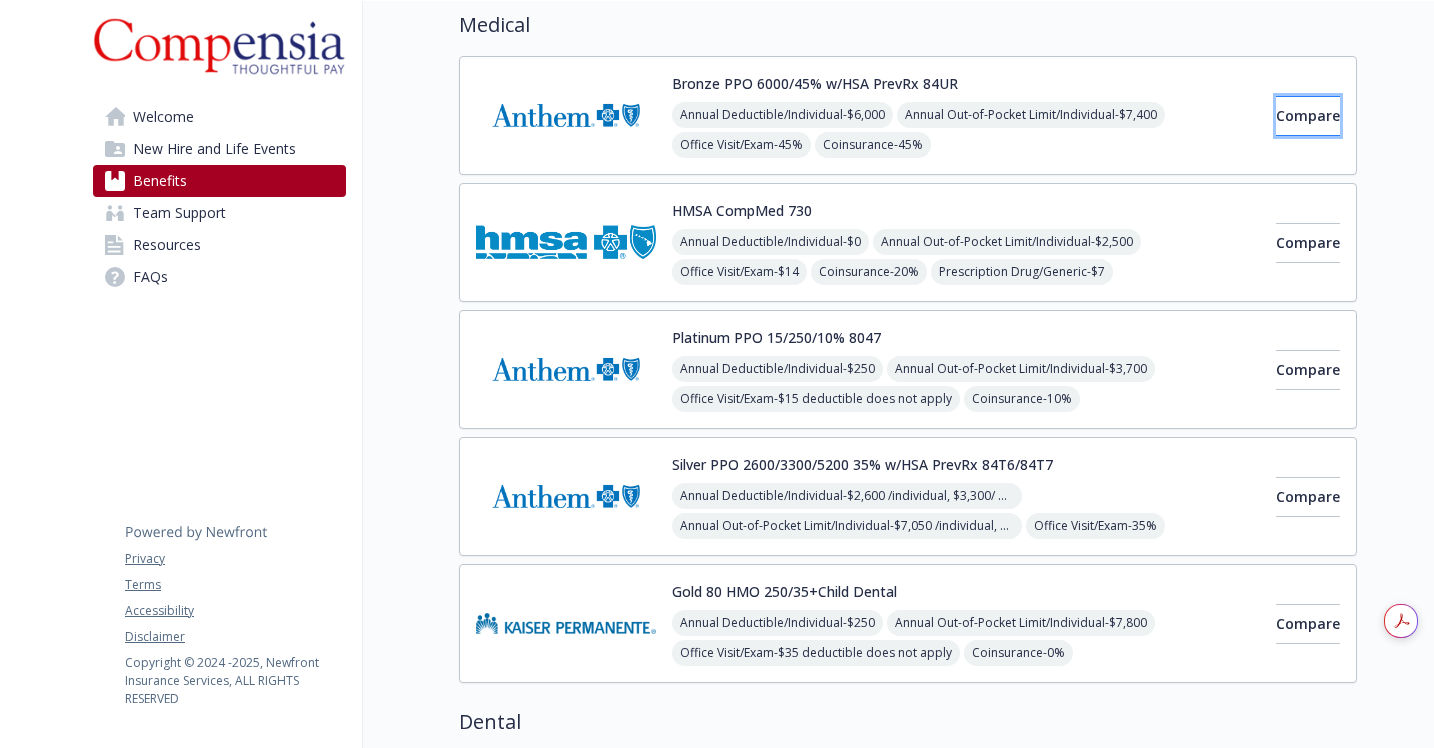 click on "Compare" at bounding box center [1308, 116] 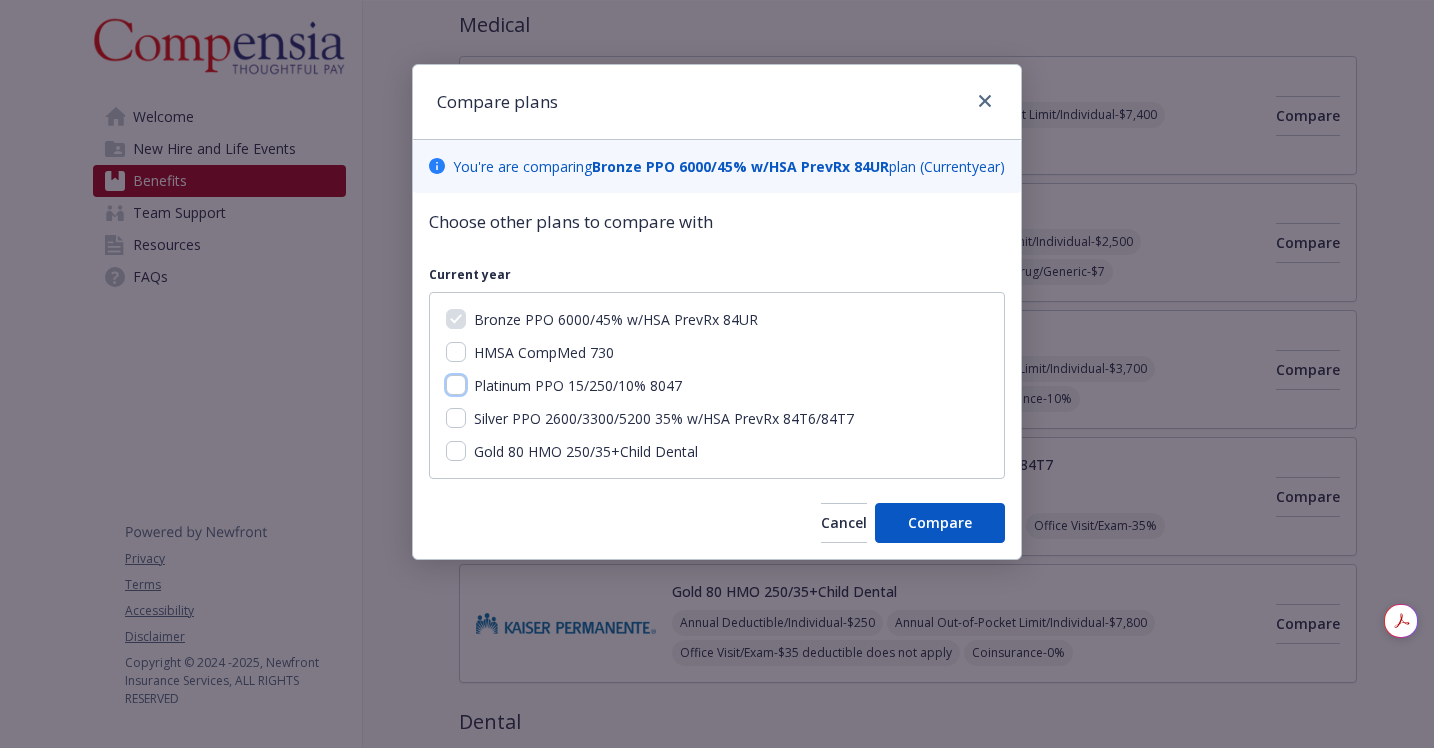 click on "Platinum PPO 15/250/10% 8047" at bounding box center [456, 385] 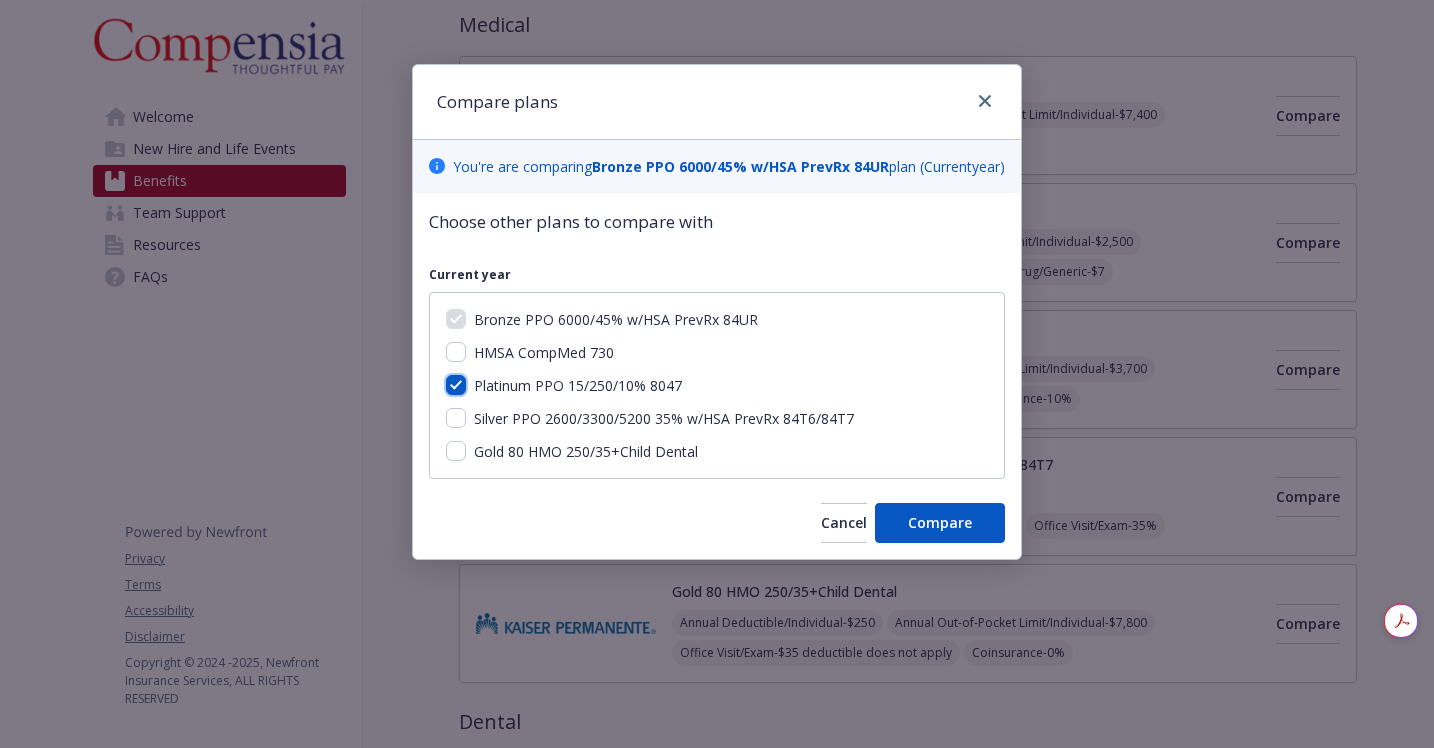 checkbox on "true" 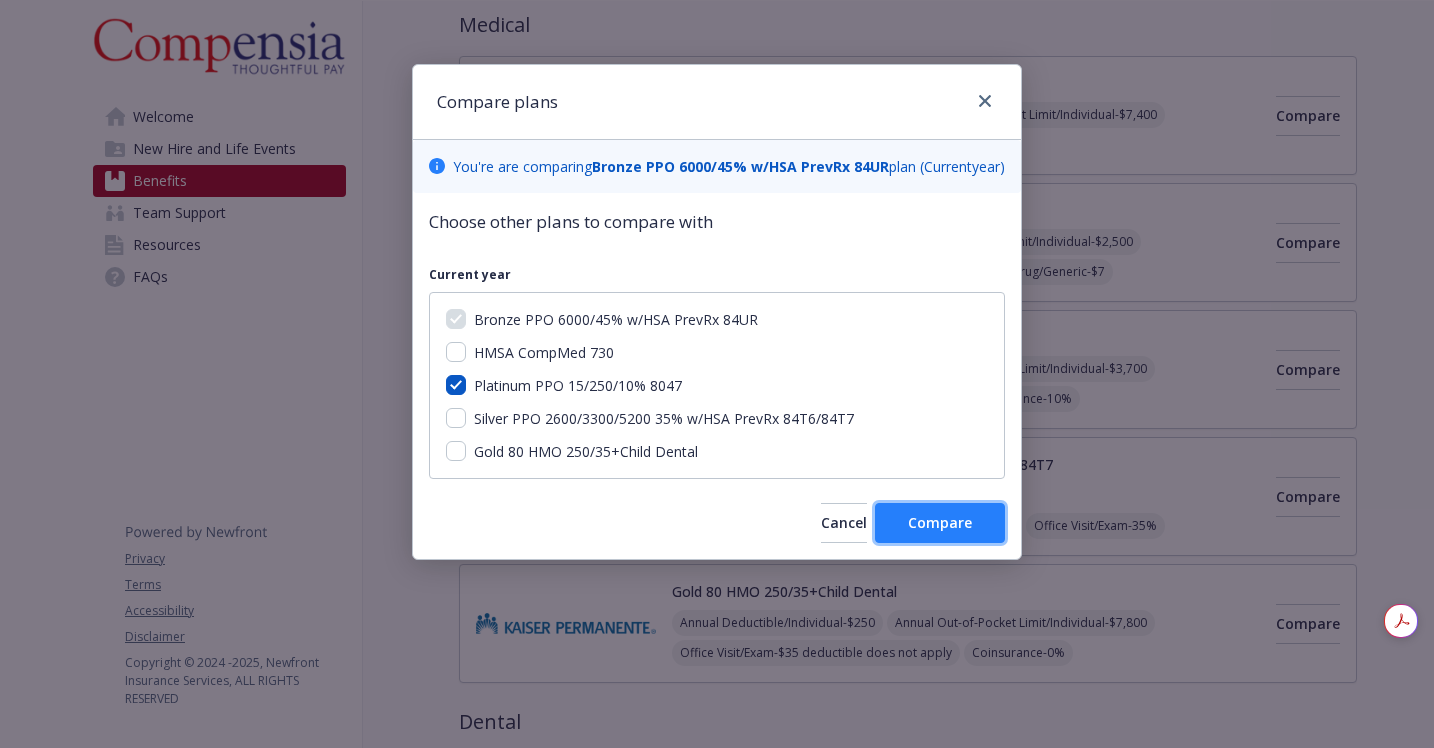 click on "Compare" at bounding box center [940, 523] 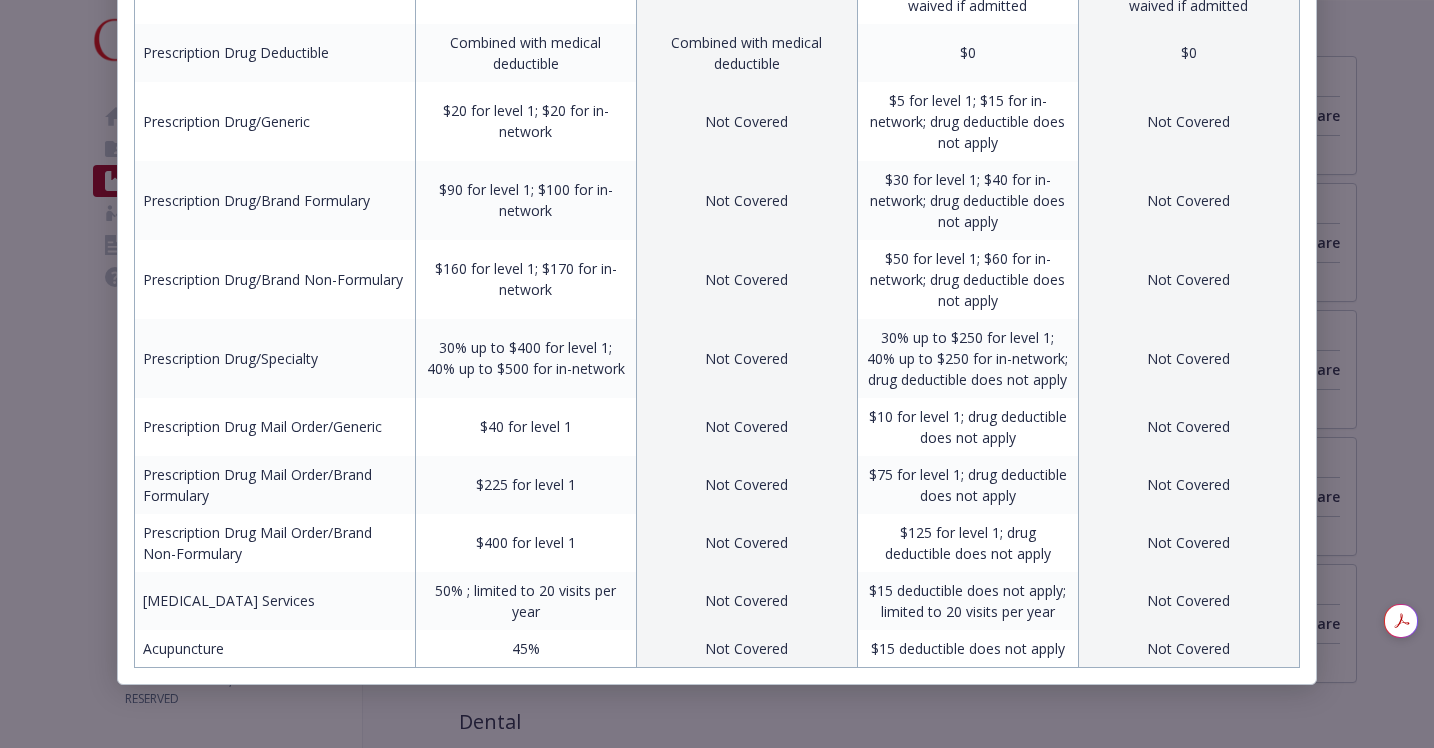 scroll, scrollTop: 54, scrollLeft: 0, axis: vertical 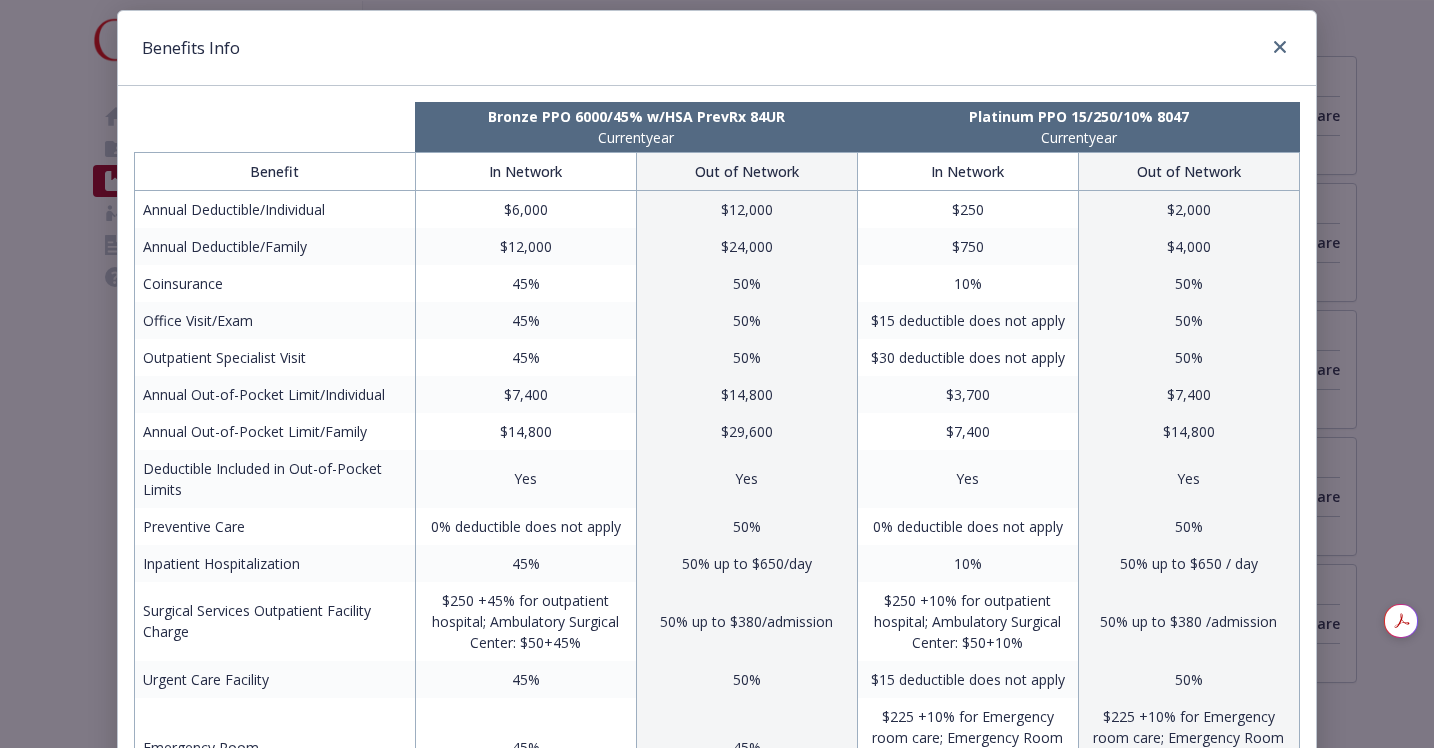 click on "Benefits Info Bronze PPO 6000/45% w/HSA PrevRx 84UR Current  year Platinum PPO 15/250/10% 8047 Current  year Benefit In Network Out of Network In Network Out of Network Annual Deductible/Individual $6,000 $12,000 $250 $2,000 Annual Deductible/Family $12,000 $24,000 $750 $4,000 Coinsurance 45% 50% 10% 50% Office Visit/Exam 45% 50% $15 deductible does not apply 50% Outpatient Specialist Visit 45% 50% $30 deductible does not apply 50% Annual Out-of-Pocket Limit/Individual $7,400 $14,800 $3,700 $7,400 Annual Out-of-Pocket Limit/Family $14,800 $29,600 $7,400 $14,800 Deductible Included in Out-of-Pocket Limits Yes Yes Yes Yes Preventive Care 0% deductible does not apply 50% 0% deductible does not apply 50% Inpatient Hospitalization 45% 50% up to $650/day 10% 50% up to $650 / day Surgical Services Outpatient Facility Charge $250 +45% for outpatient hospital; Ambulatory Surgical Center: $50+45% 50% up to $380/admission $250 +10% for outpatient hospital; Ambulatory Surgical Center: $50+10% 50% up to $380 /admission $0" at bounding box center (717, 374) 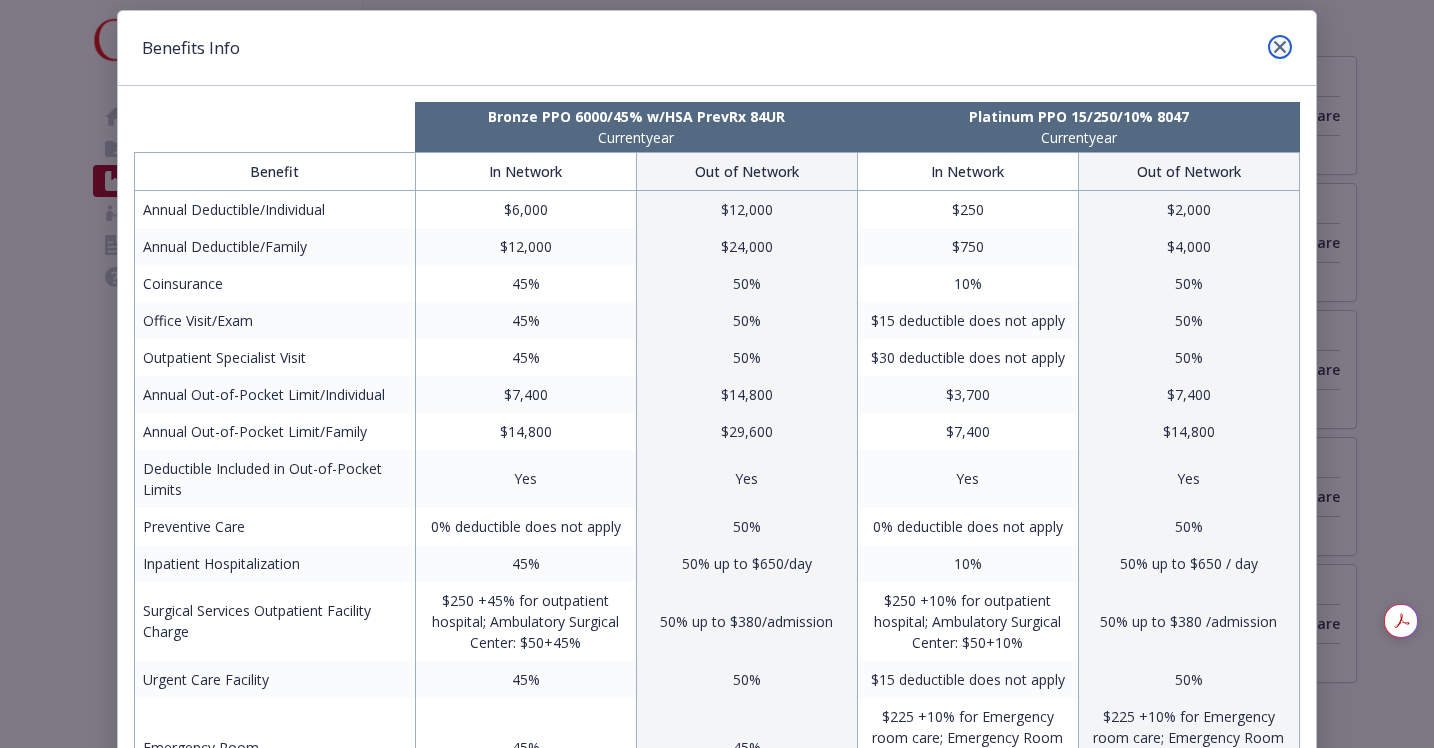 click at bounding box center (1280, 47) 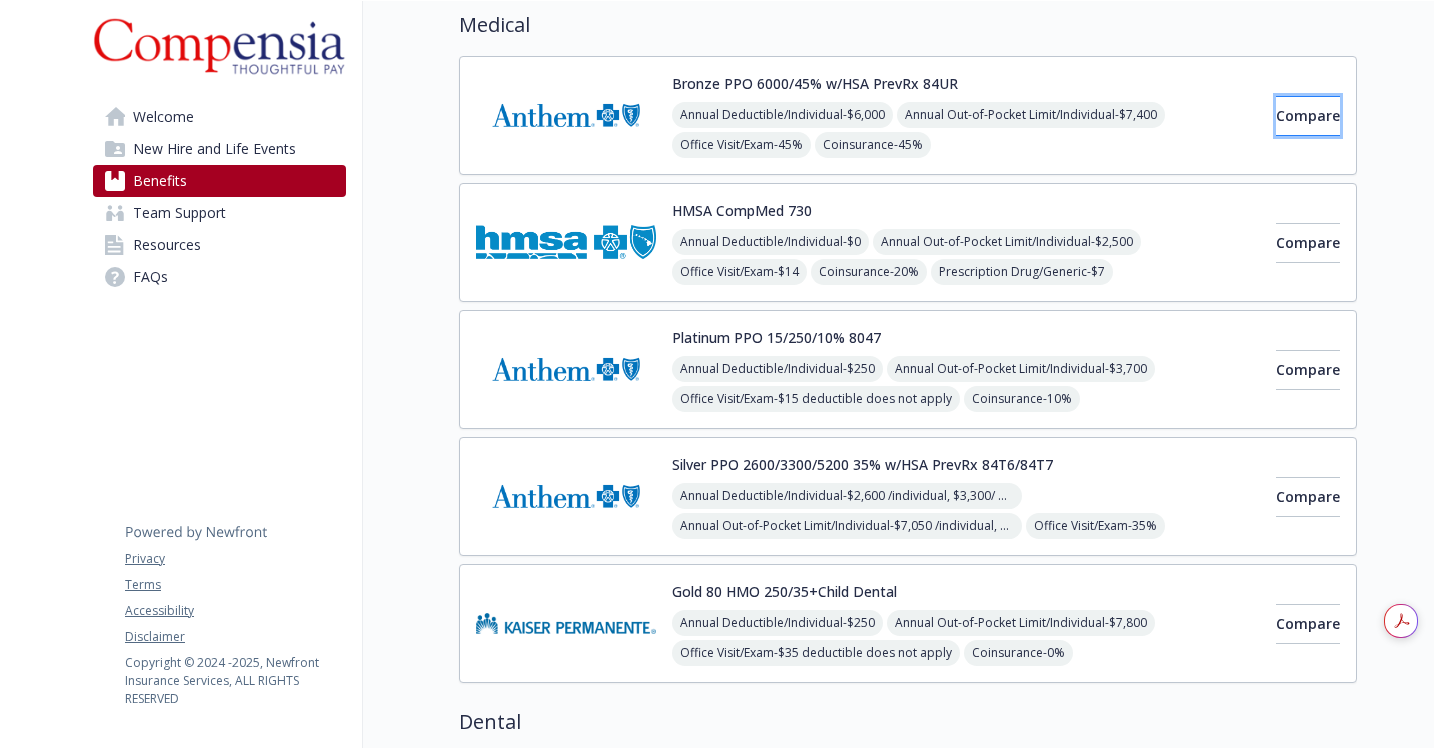 click on "Compare" at bounding box center [1308, 115] 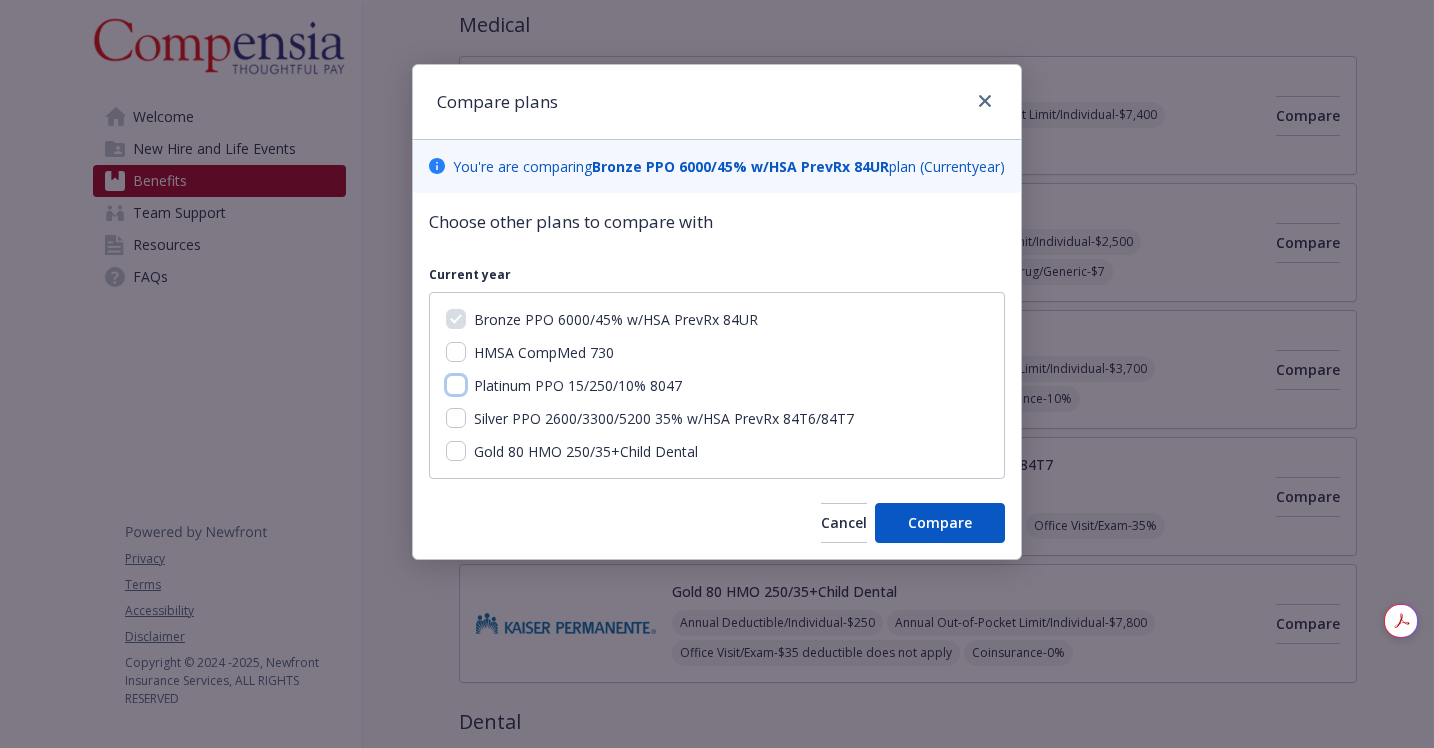 click on "Platinum PPO 15/250/10% 8047" at bounding box center (456, 385) 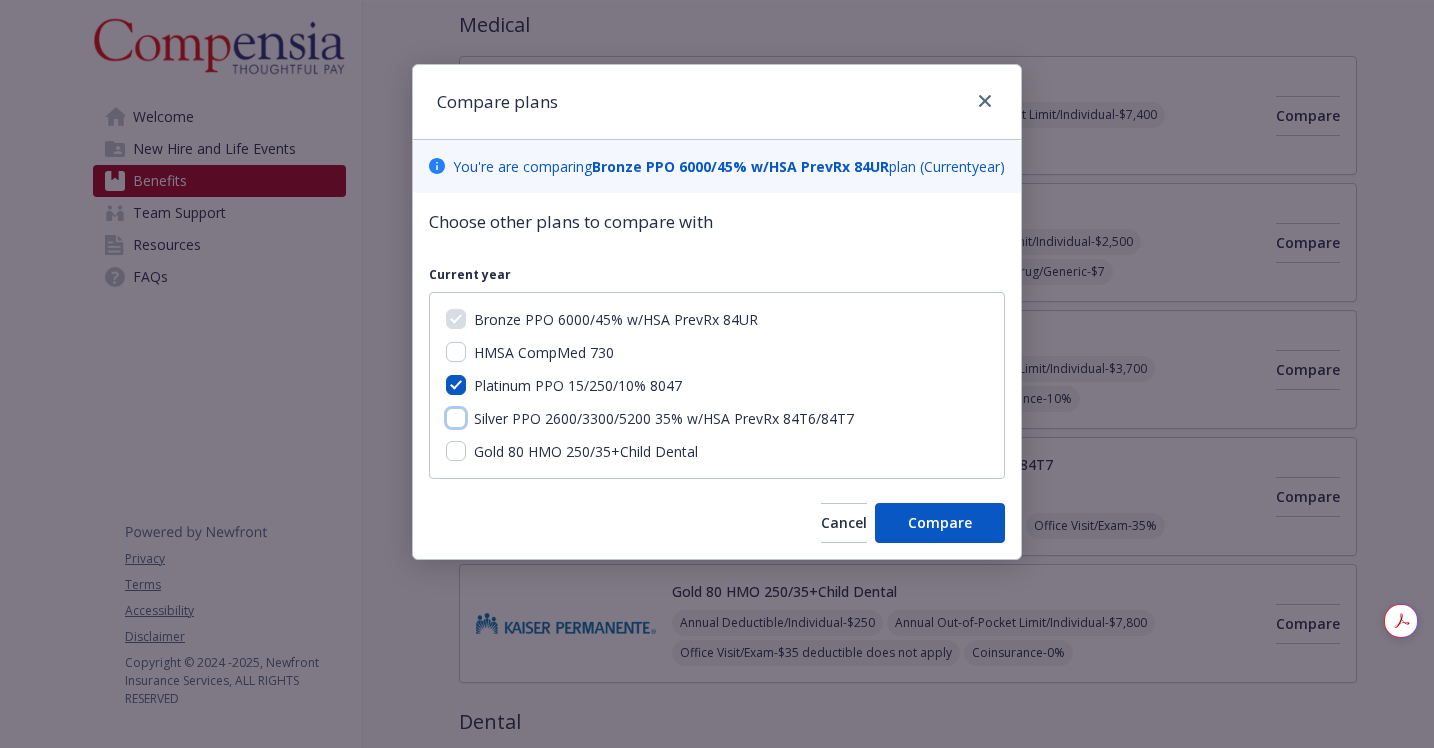 click on "Silver PPO 2600/3300/5200 35% w/HSA PrevRx 84T6/84T7" at bounding box center [456, 418] 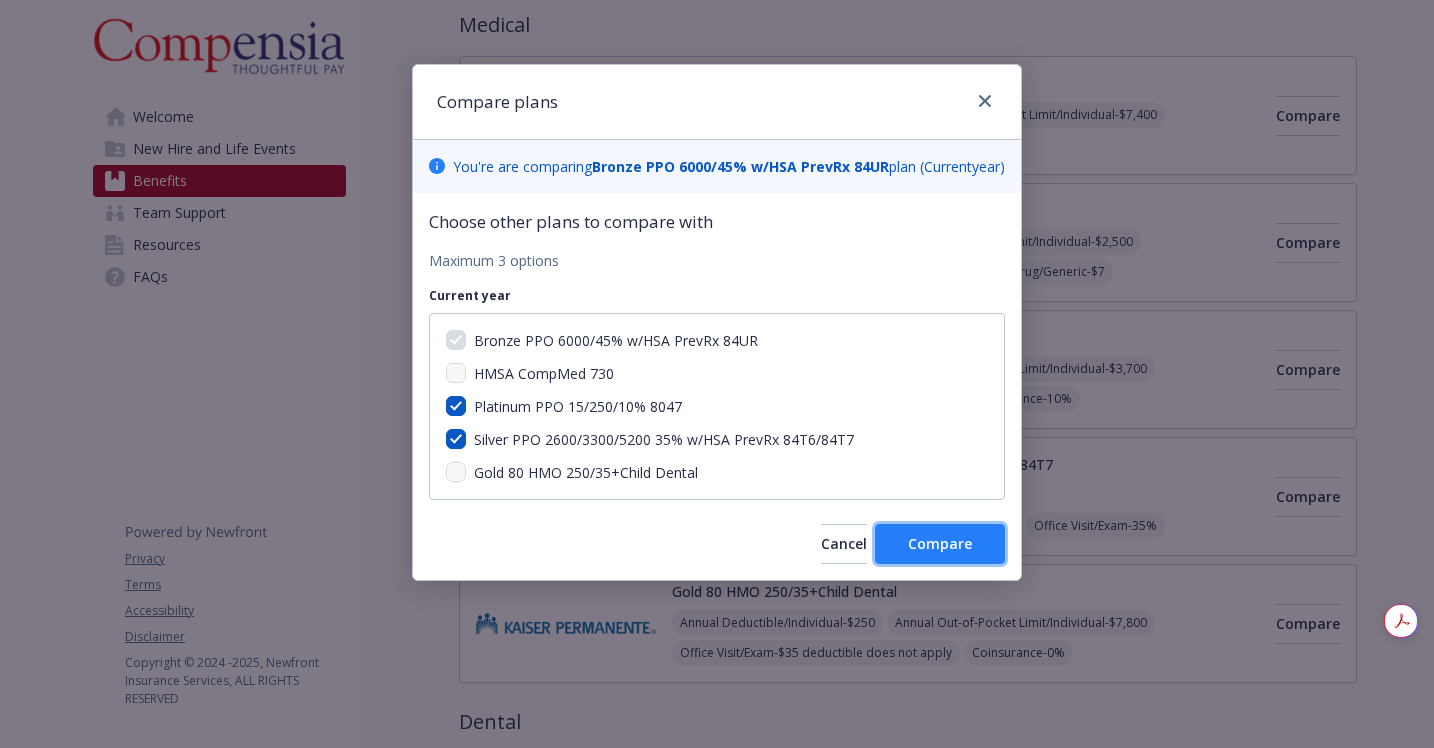 click on "Compare" at bounding box center (940, 544) 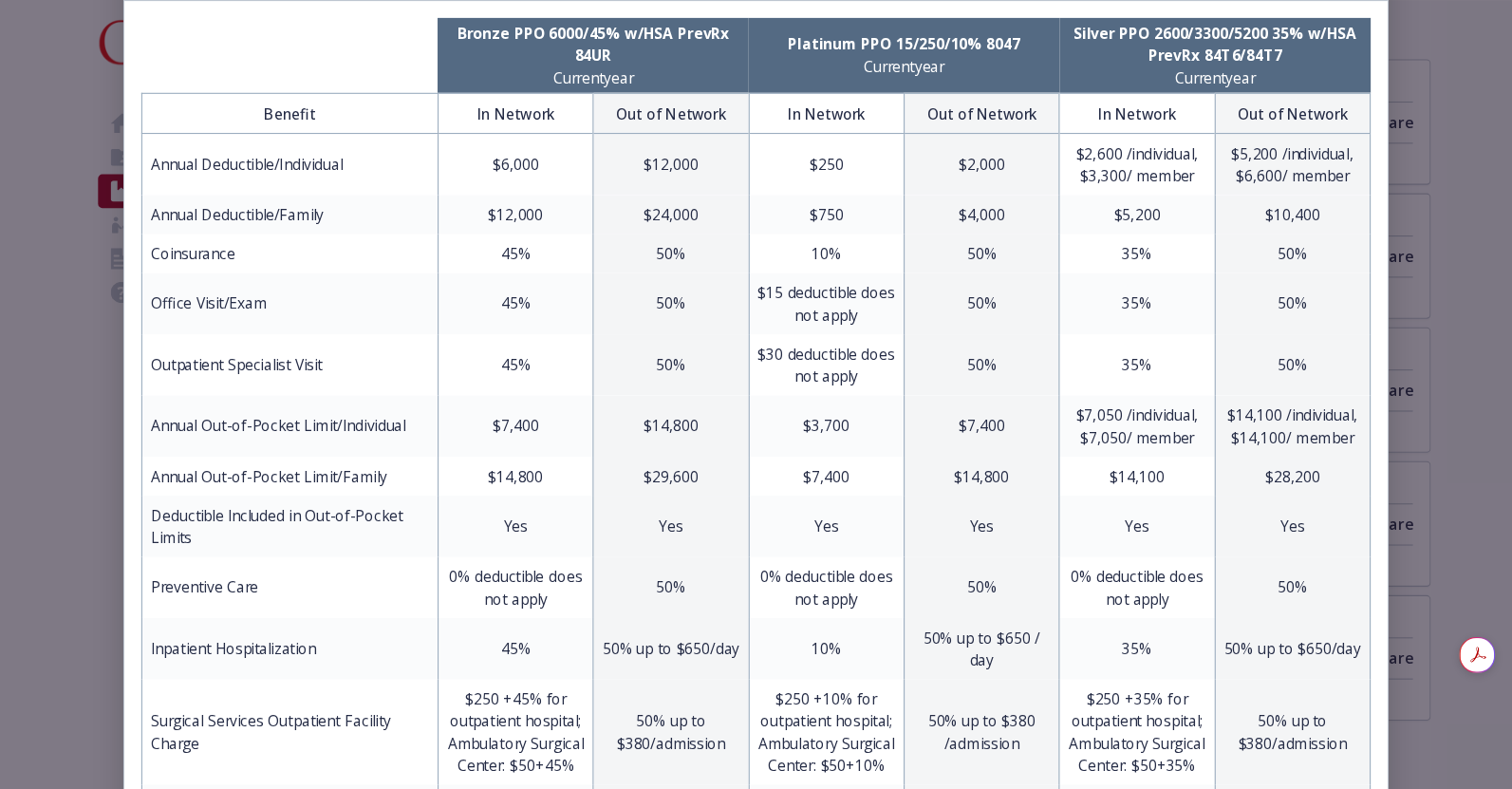 scroll, scrollTop: 133, scrollLeft: 0, axis: vertical 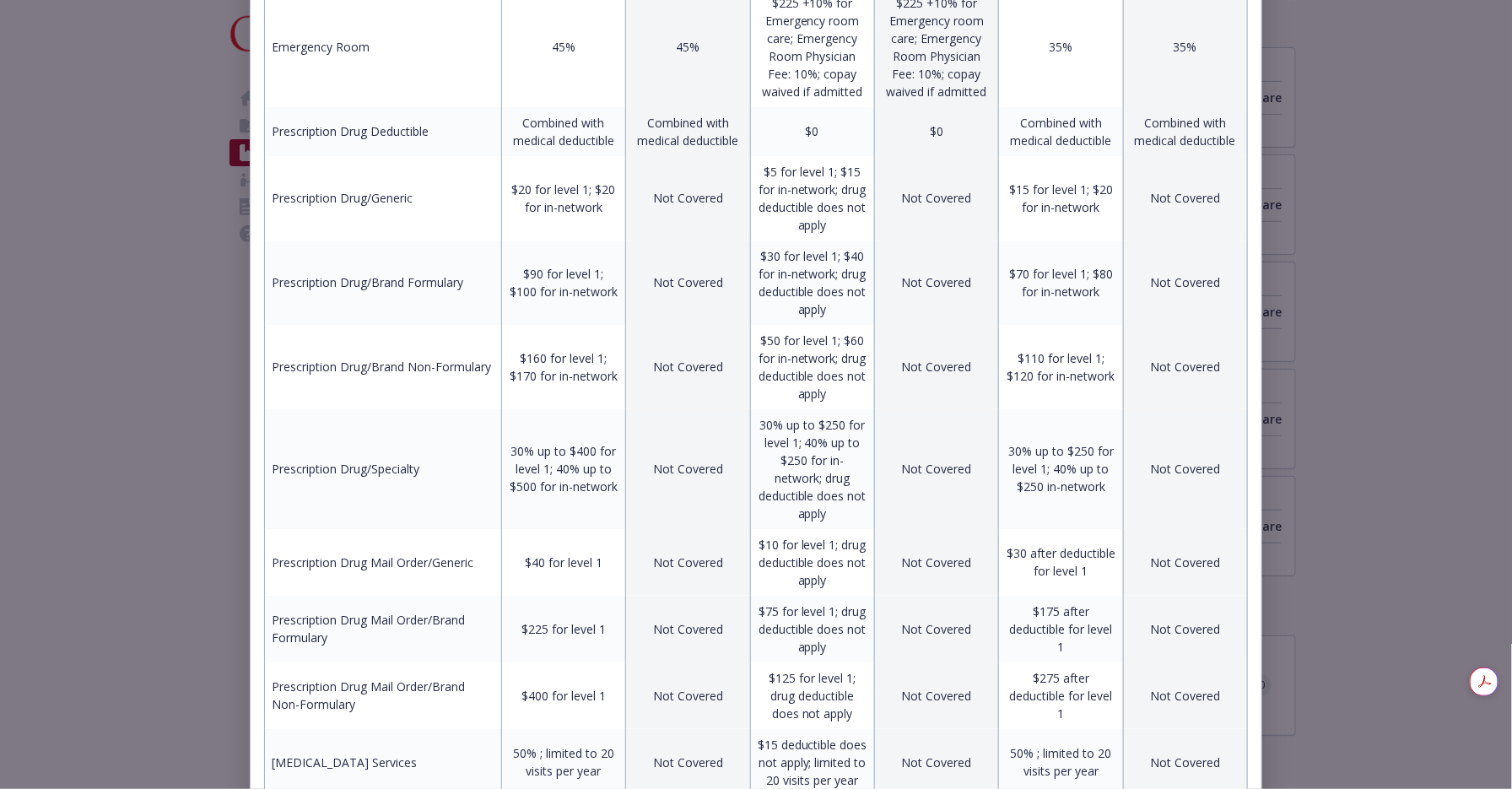 click on "Benefits Info Bronze PPO 6000/45% w/HSA PrevRx 84UR Current  year Platinum PPO 15/250/10% 8047 Current  year Silver PPO 2600/3300/5200 35% w/HSA PrevRx 84T6/84T7 Current  year Benefit In Network Out of Network In Network Out of Network In Network Out of Network Annual Deductible/Individual $6,000 $12,000 $250 $2,000 $2,600 /individual, $3,300/ member $5,200 /individual, $6,600/ member Annual Deductible/Family $12,000 $24,000 $750 $4,000 $5,200 $10,400 Coinsurance 45% 50% 10% 50% 35% 50% Office Visit/Exam 45% 50% $15 deductible does not apply 50% 35% 50% Outpatient Specialist Visit 45% 50% $30 deductible does not apply 50% 35% 50% Annual Out-of-Pocket Limit/Individual $7,400 $14,800 $3,700 $7,400 $7,050 /individual, $7,050/ member $14,100 /individual, $14,100/ member Annual Out-of-Pocket Limit/Family $14,800 $29,600 $7,400 $14,800 $14,100 $28,200 Deductible Included in Out-of-Pocket Limits Yes Yes Yes Yes Yes Yes Preventive Care 0% deductible does not apply 50% 0% deductible does not apply 50% 50% 45% 10% 35%" at bounding box center (756, 394) 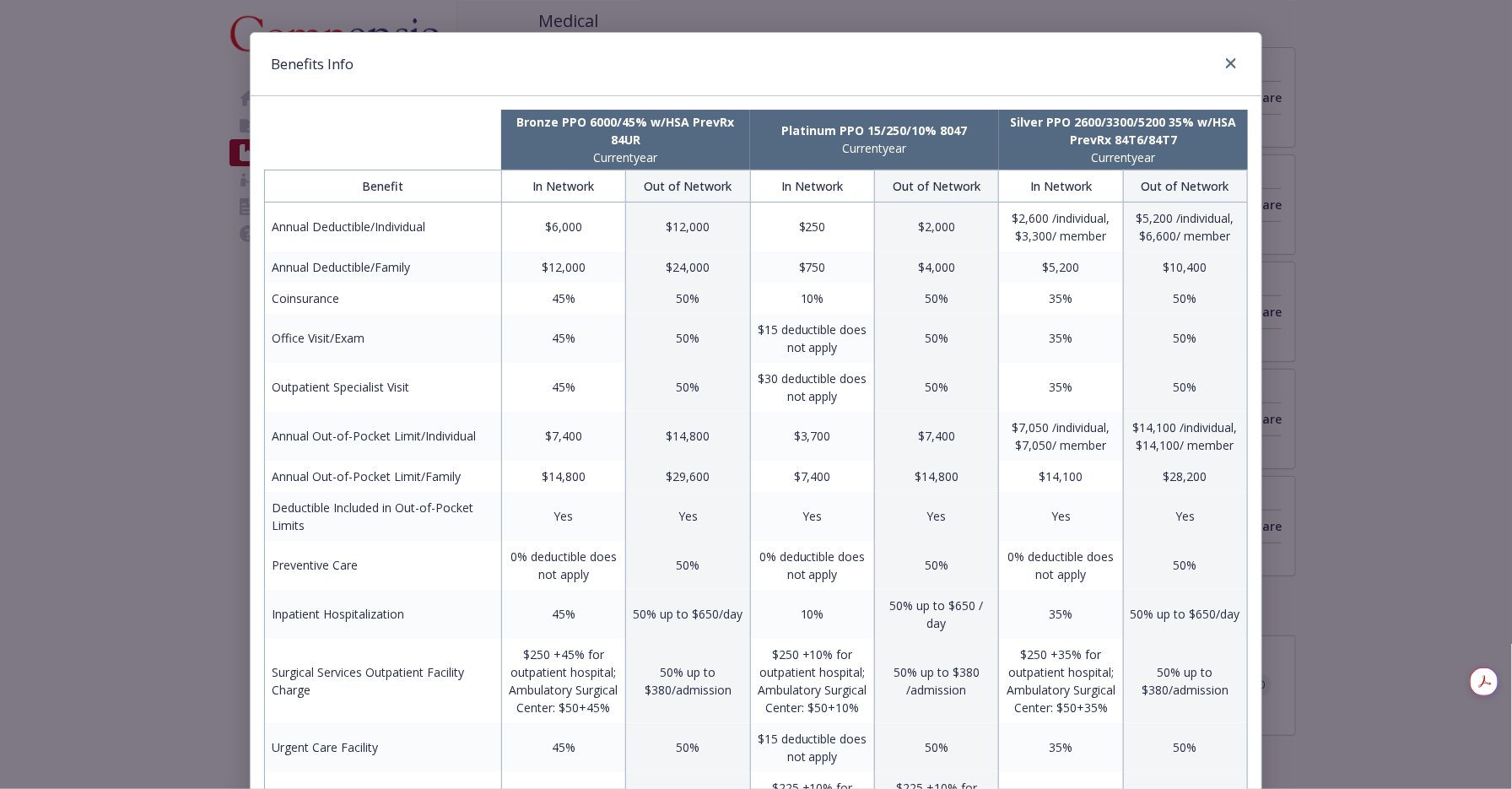 scroll, scrollTop: 0, scrollLeft: 0, axis: both 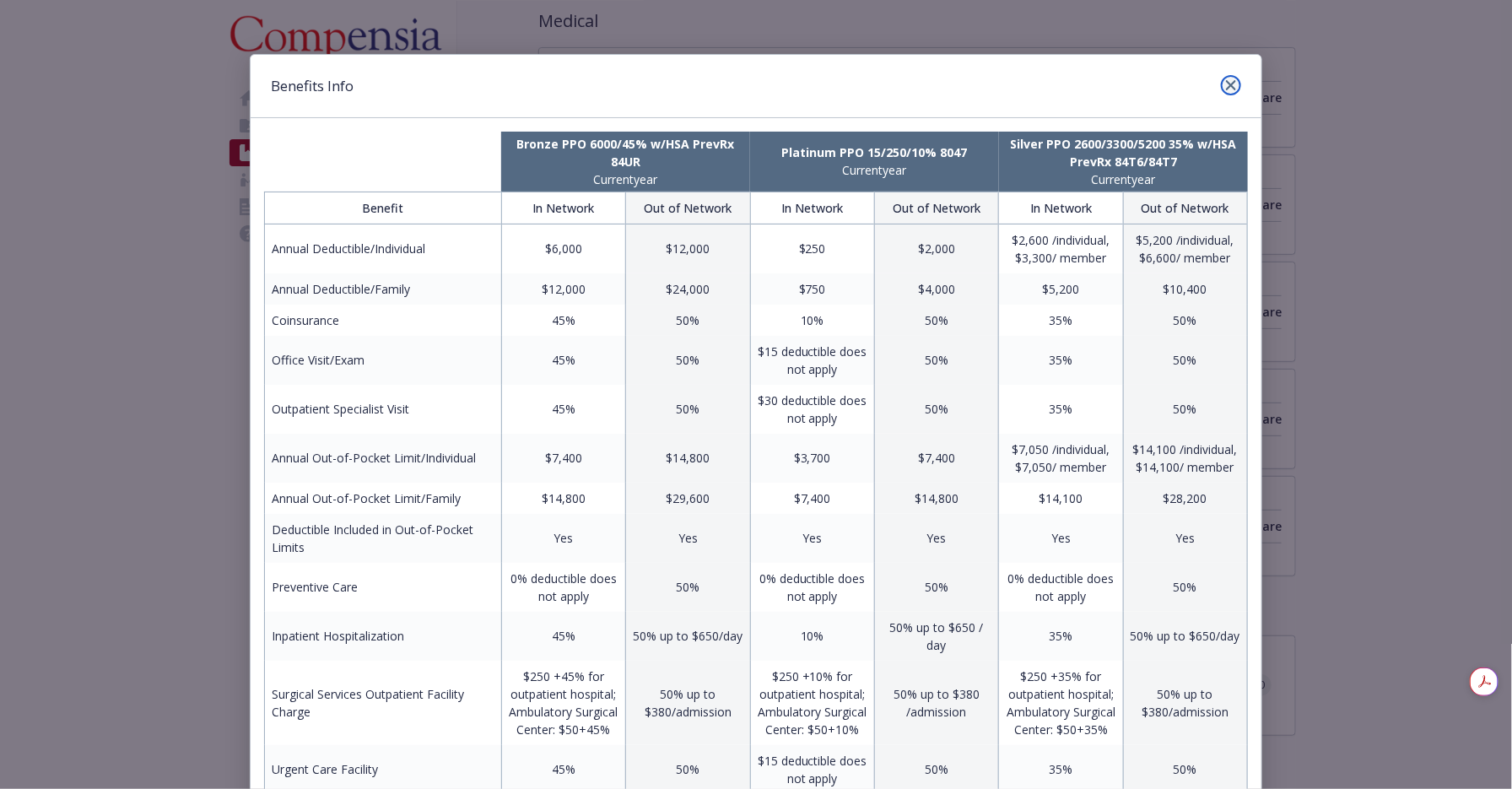 click 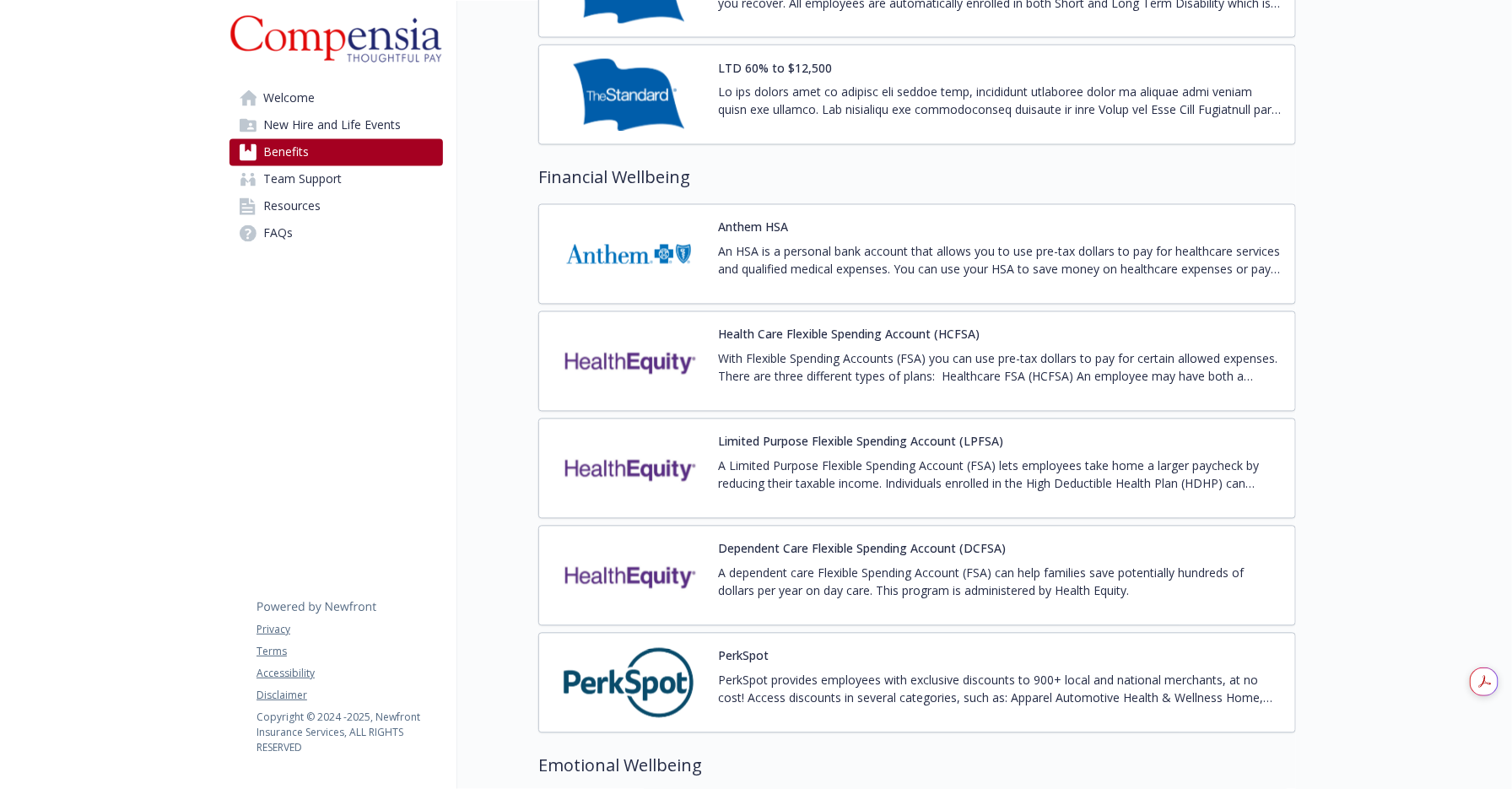 click on "Anthem HSA An HSA is a personal bank account that allows you to use pre-tax dollars to pay for healthcare services and qualified medical expenses. You can use your HSA to save money on healthcare expenses or pay out-of-pocket if you prefer. Once you have an HSA, the account and any contributions are yours, even if you no longer have HSA-compatible coverage. ​​Contributions to your HSA roll over from year to year, and will continue to accumulate if not used." at bounding box center [917, 254] 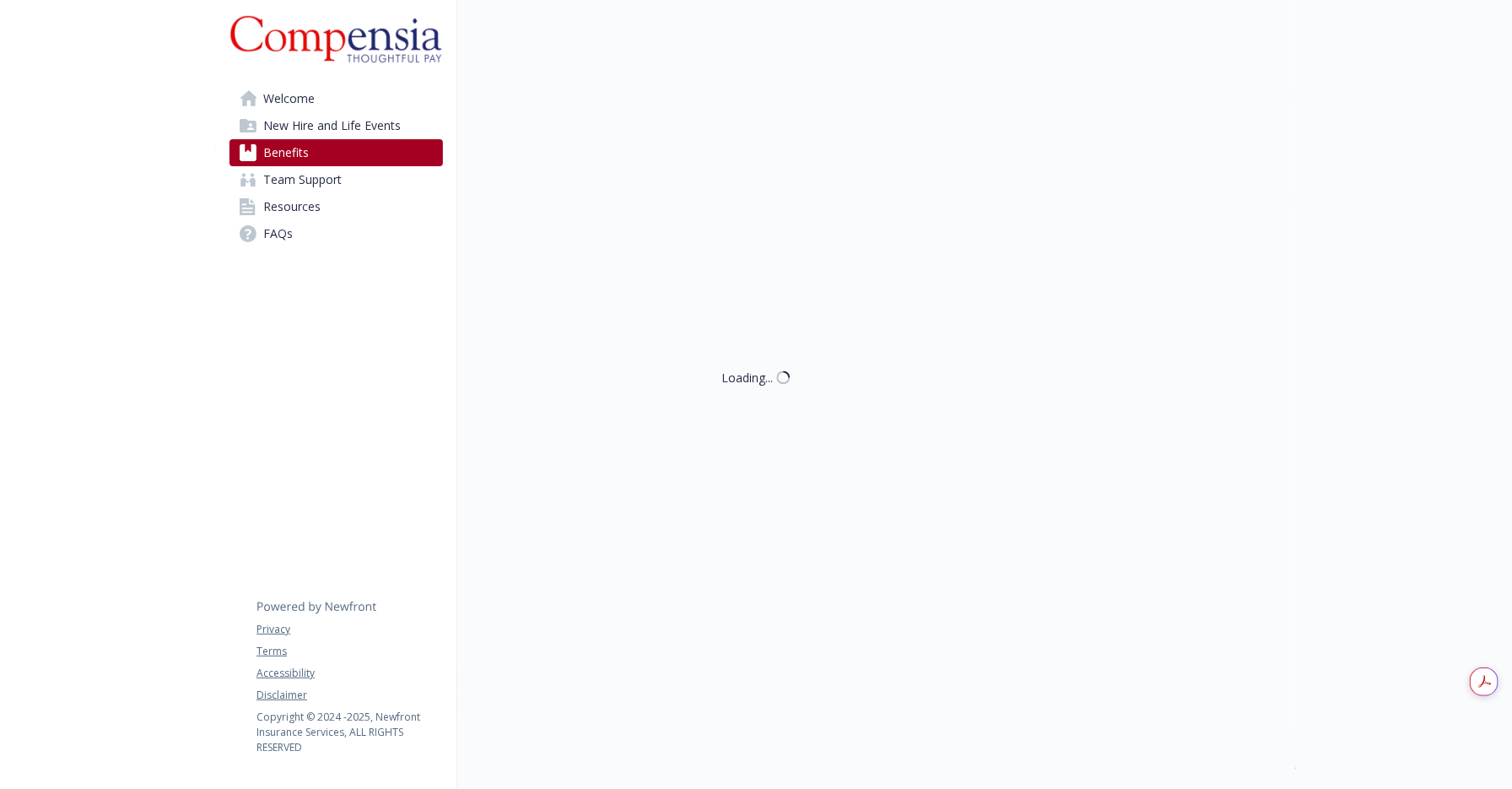 scroll, scrollTop: 1424, scrollLeft: 0, axis: vertical 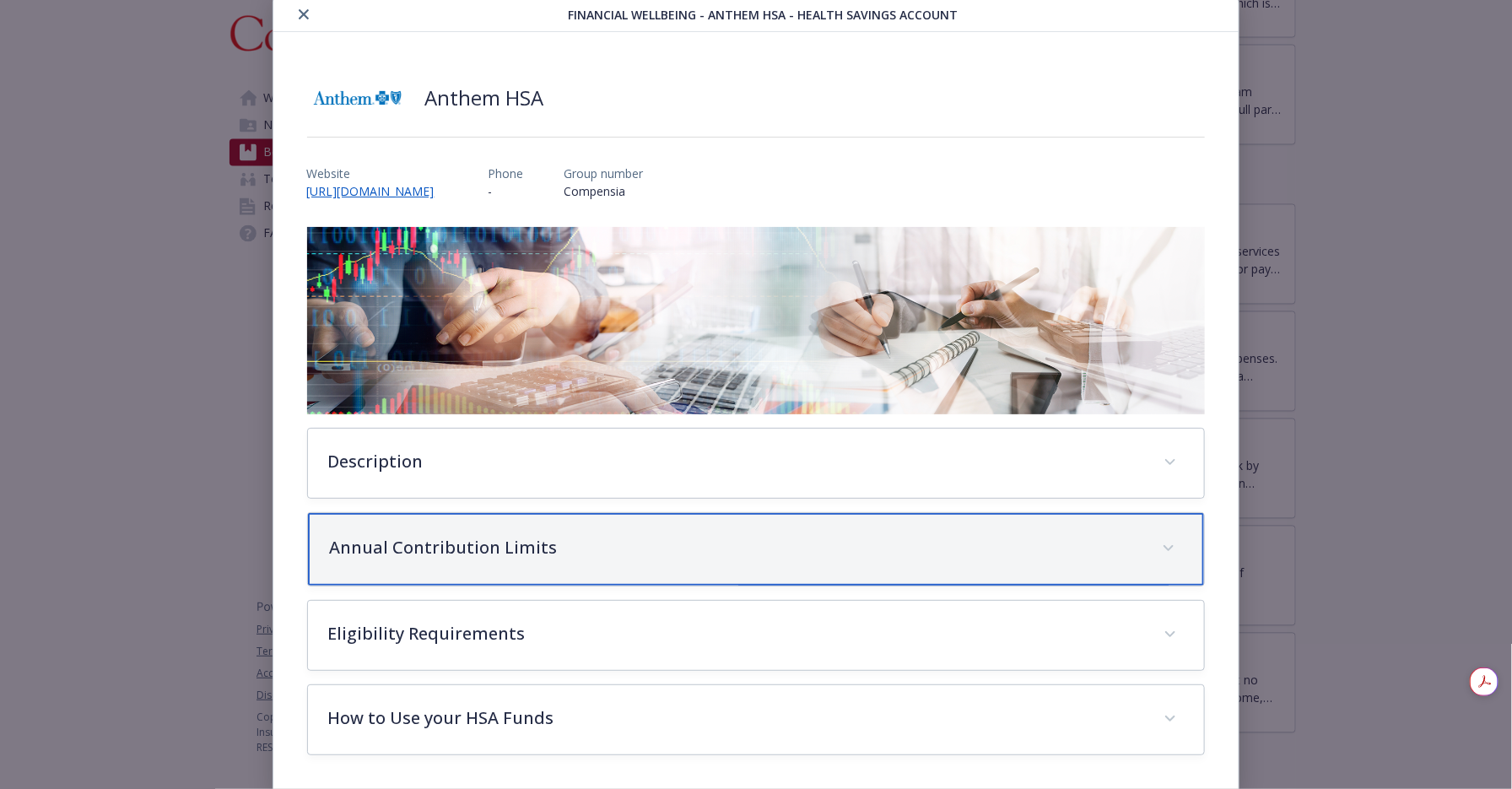 click on "Annual Contribution Limits" at bounding box center [756, 549] 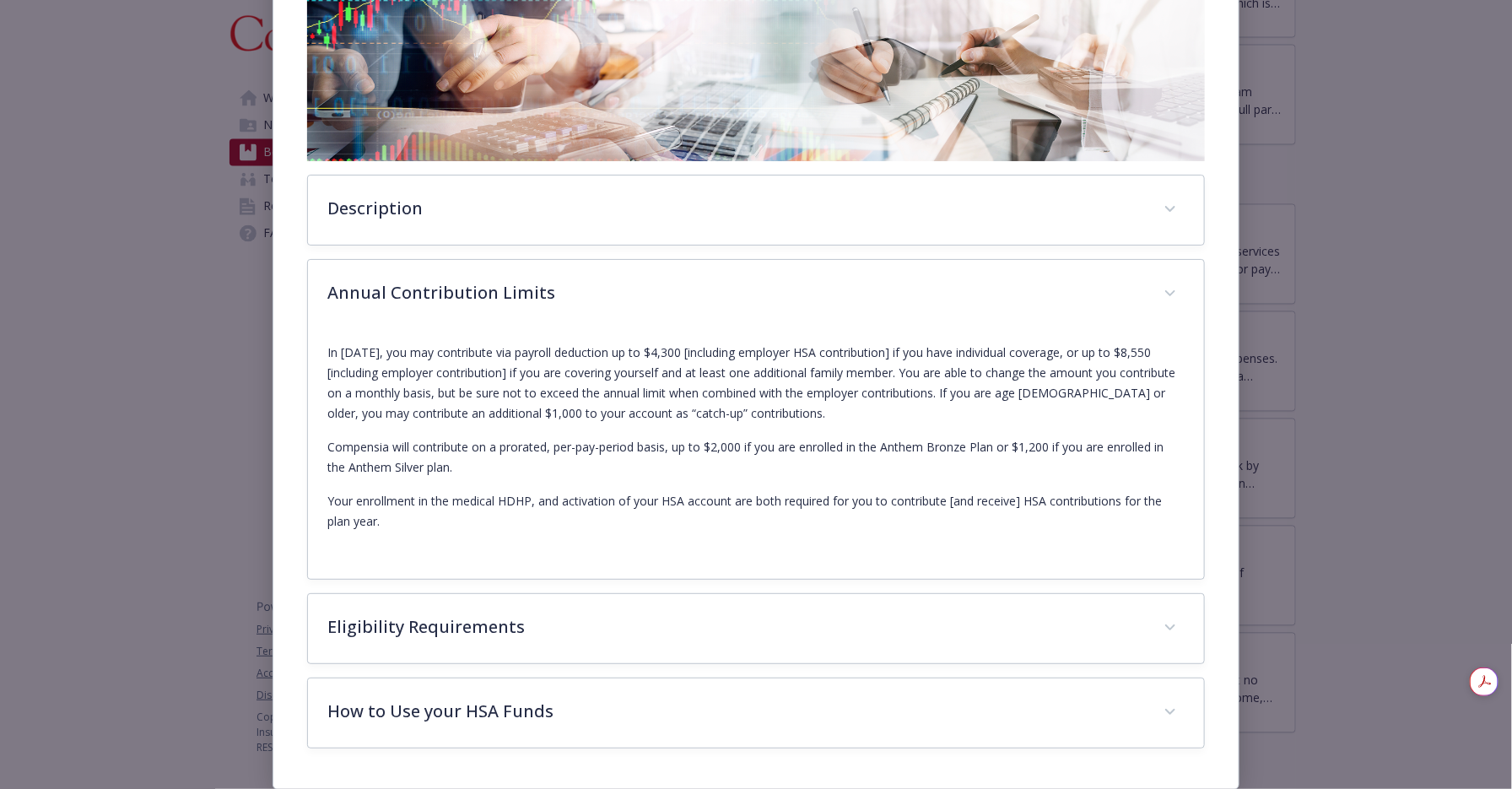 scroll, scrollTop: 307, scrollLeft: 0, axis: vertical 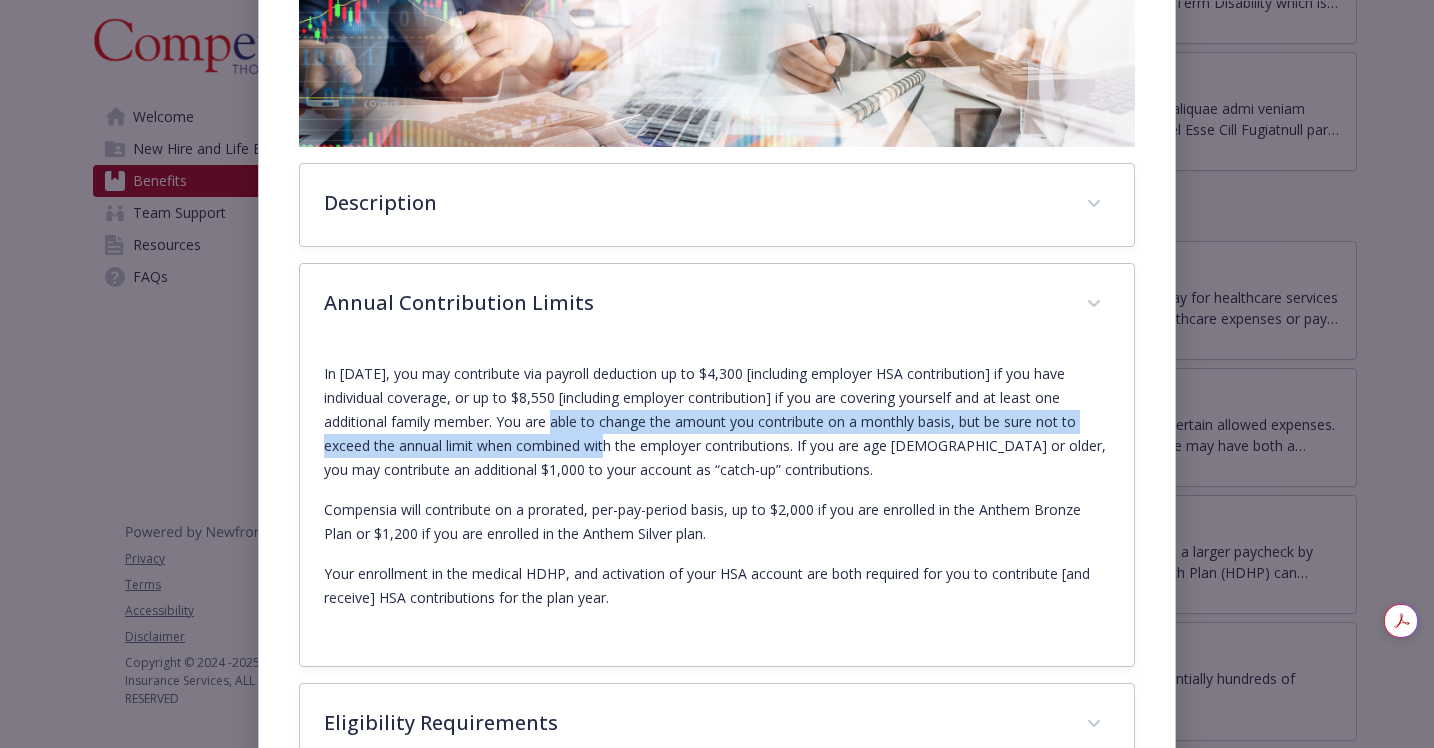 drag, startPoint x: 709, startPoint y: 529, endPoint x: 618, endPoint y: 439, distance: 127.98828 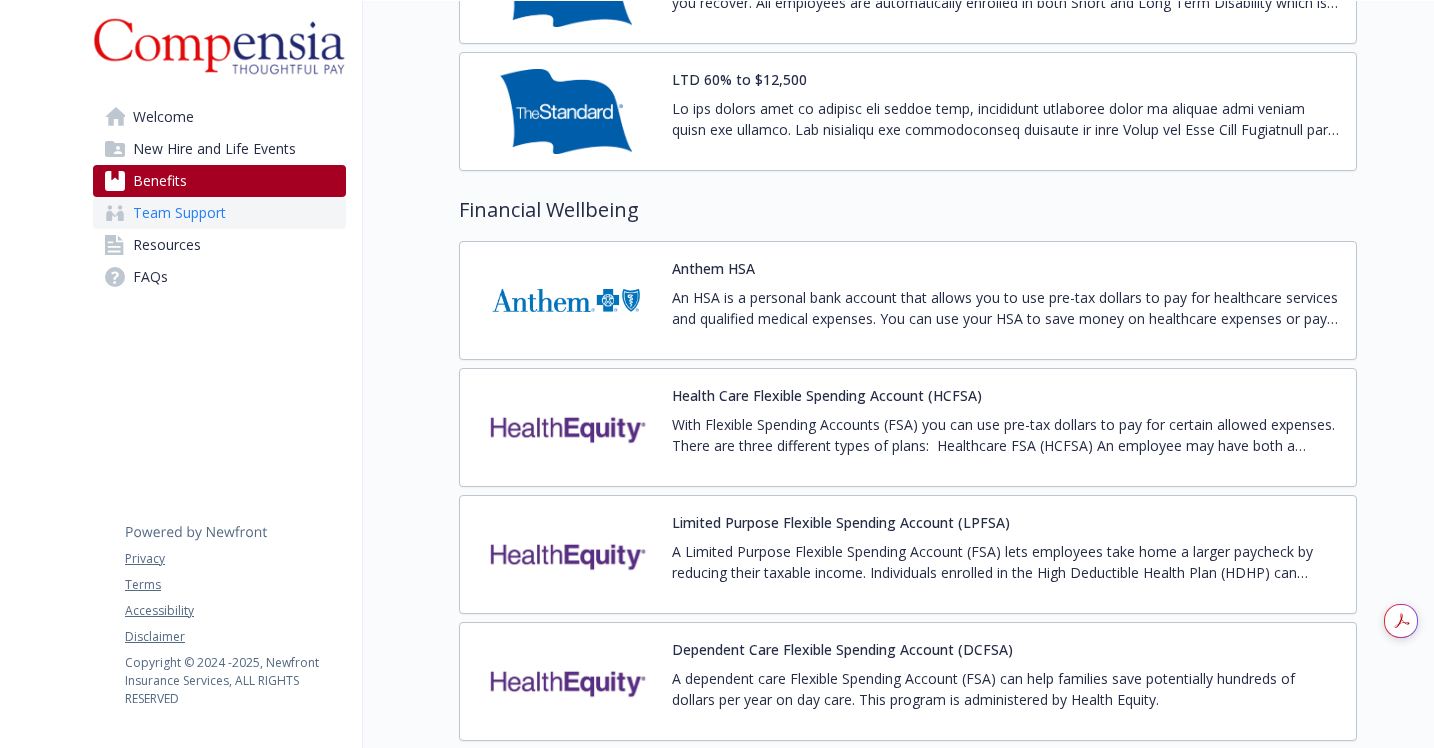 click on "Team Support" at bounding box center [179, 213] 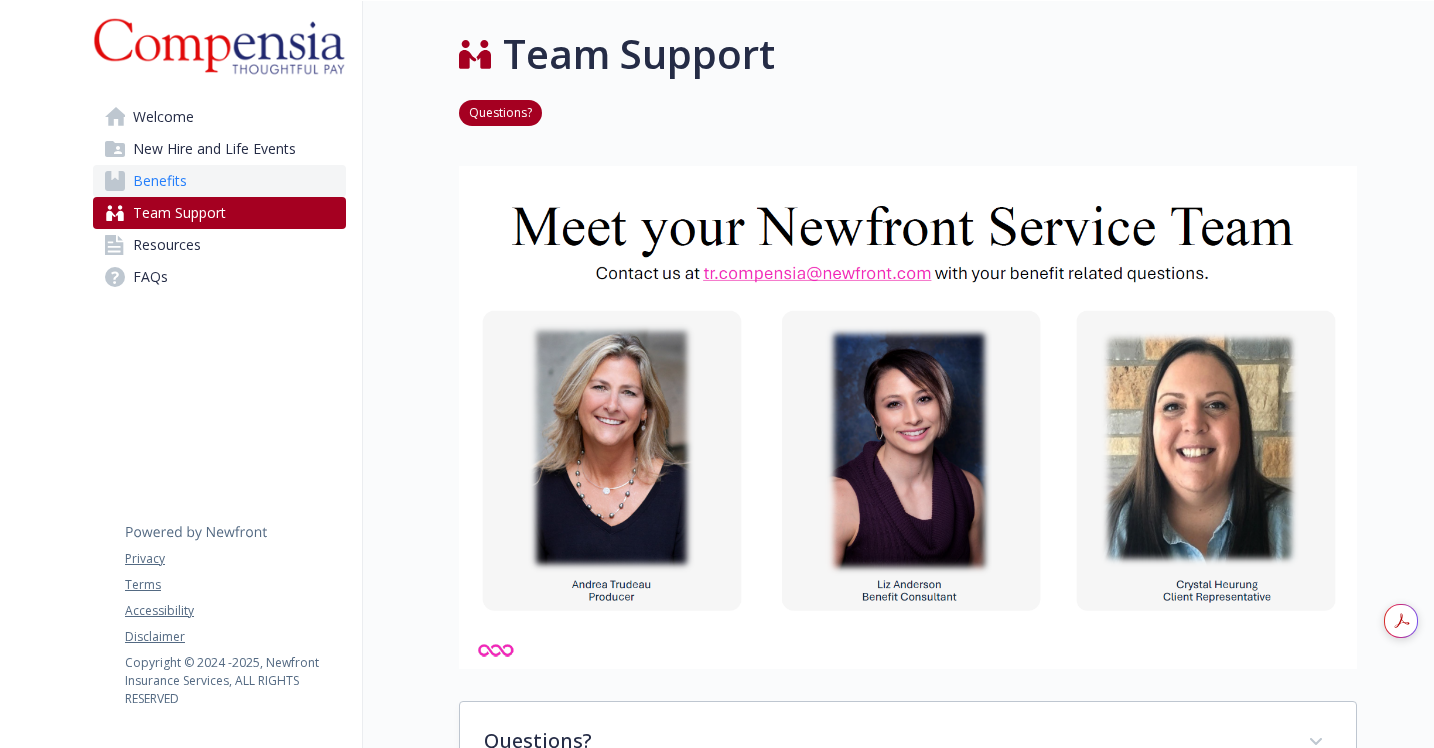 scroll, scrollTop: 432, scrollLeft: 0, axis: vertical 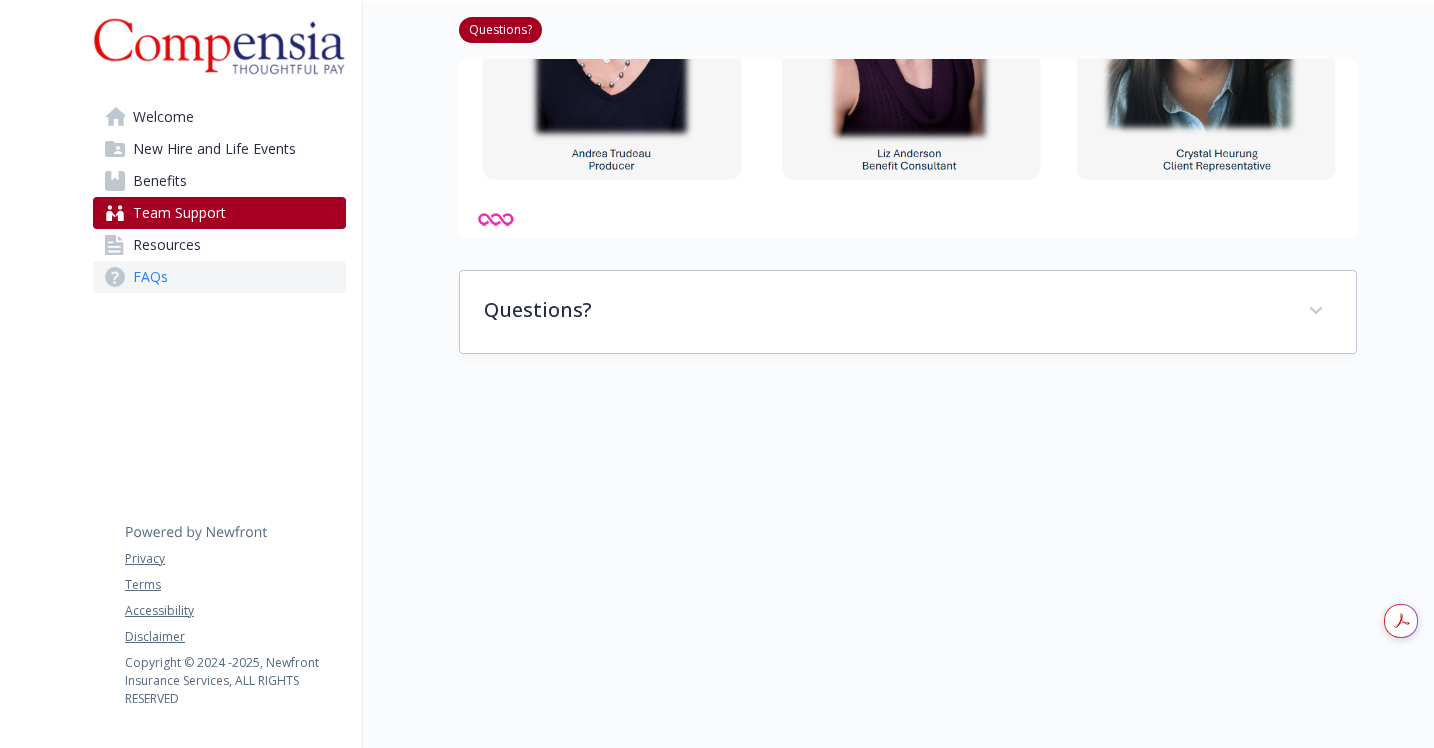 click on "FAQs" at bounding box center (219, 277) 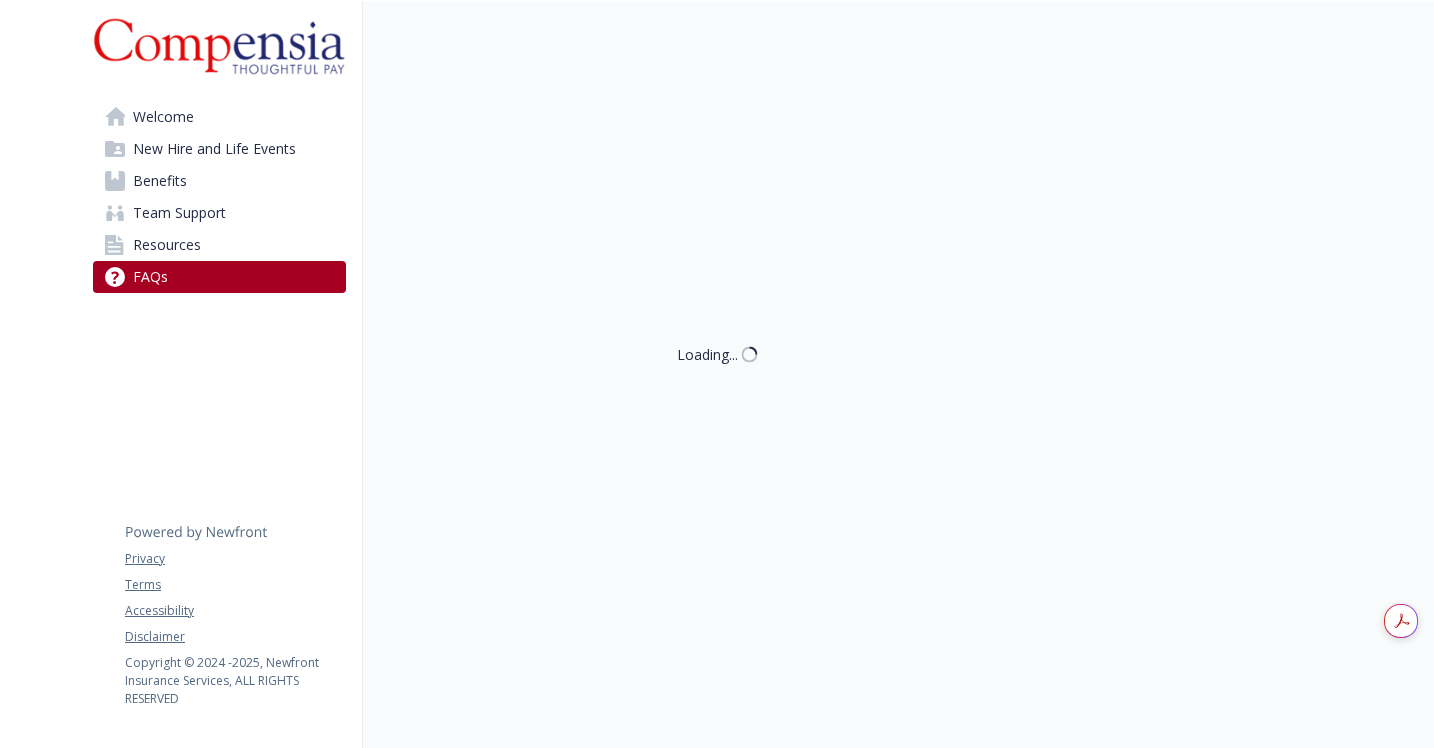 scroll, scrollTop: 432, scrollLeft: 0, axis: vertical 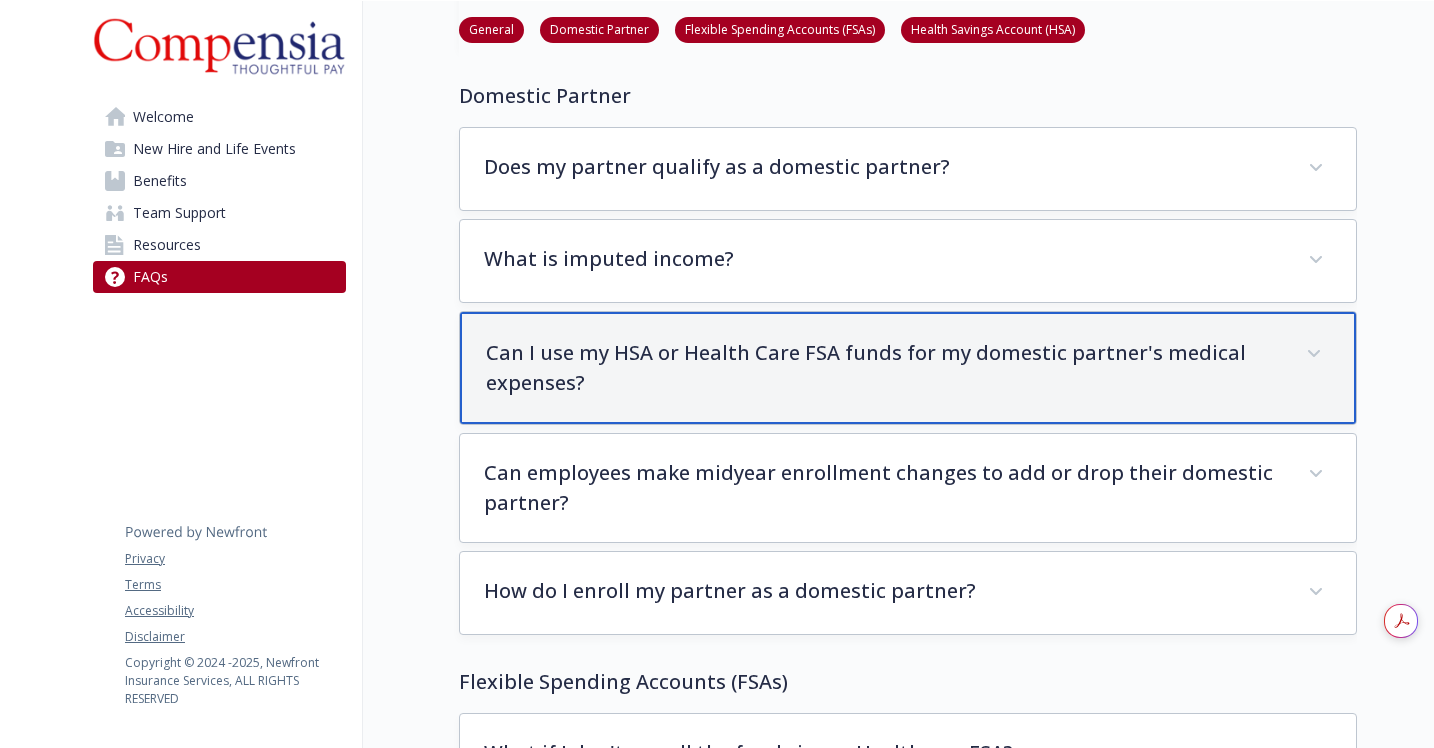 click on "Can I use my HSA or Health Care FSA funds for my domestic partner's medical expenses?" at bounding box center (908, 368) 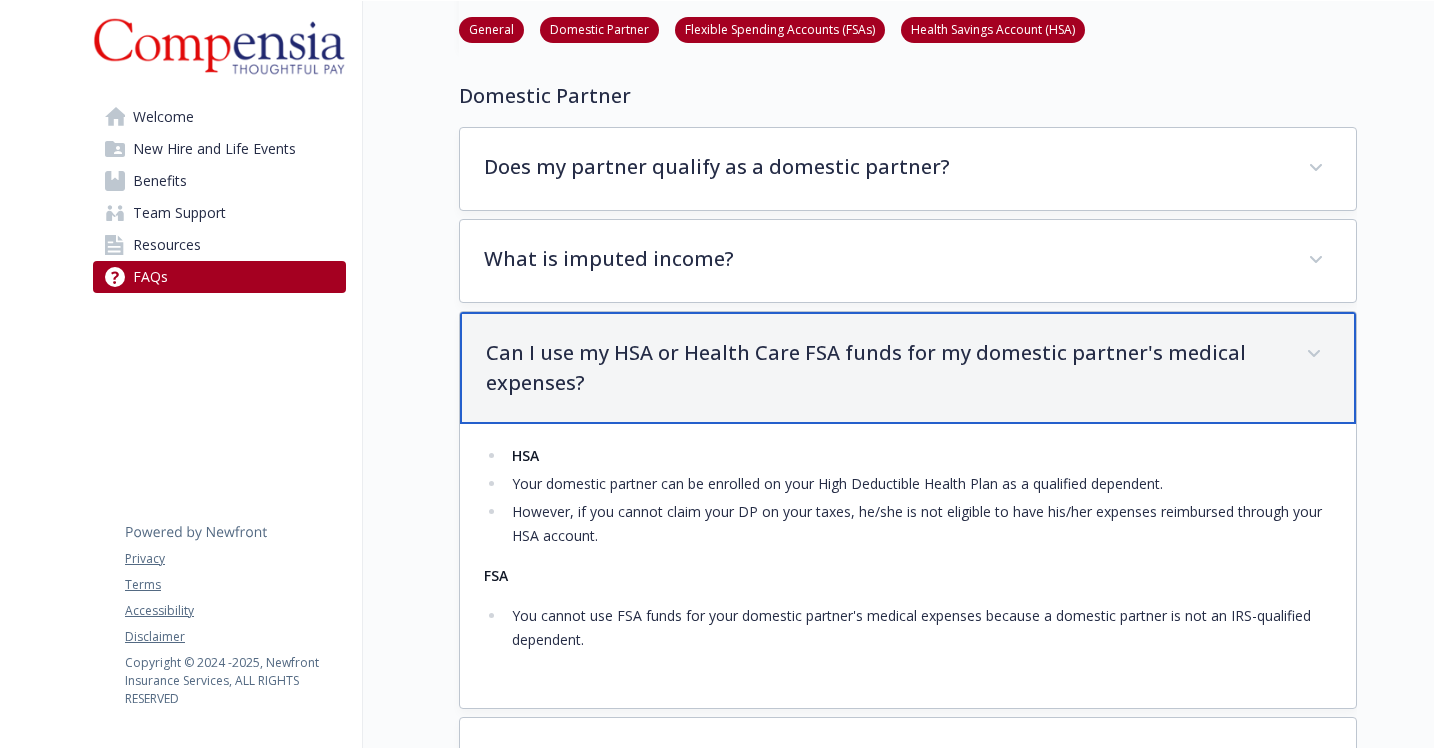 click on "Can I use my HSA or Health Care FSA funds for my domestic partner's medical expenses?" at bounding box center [884, 368] 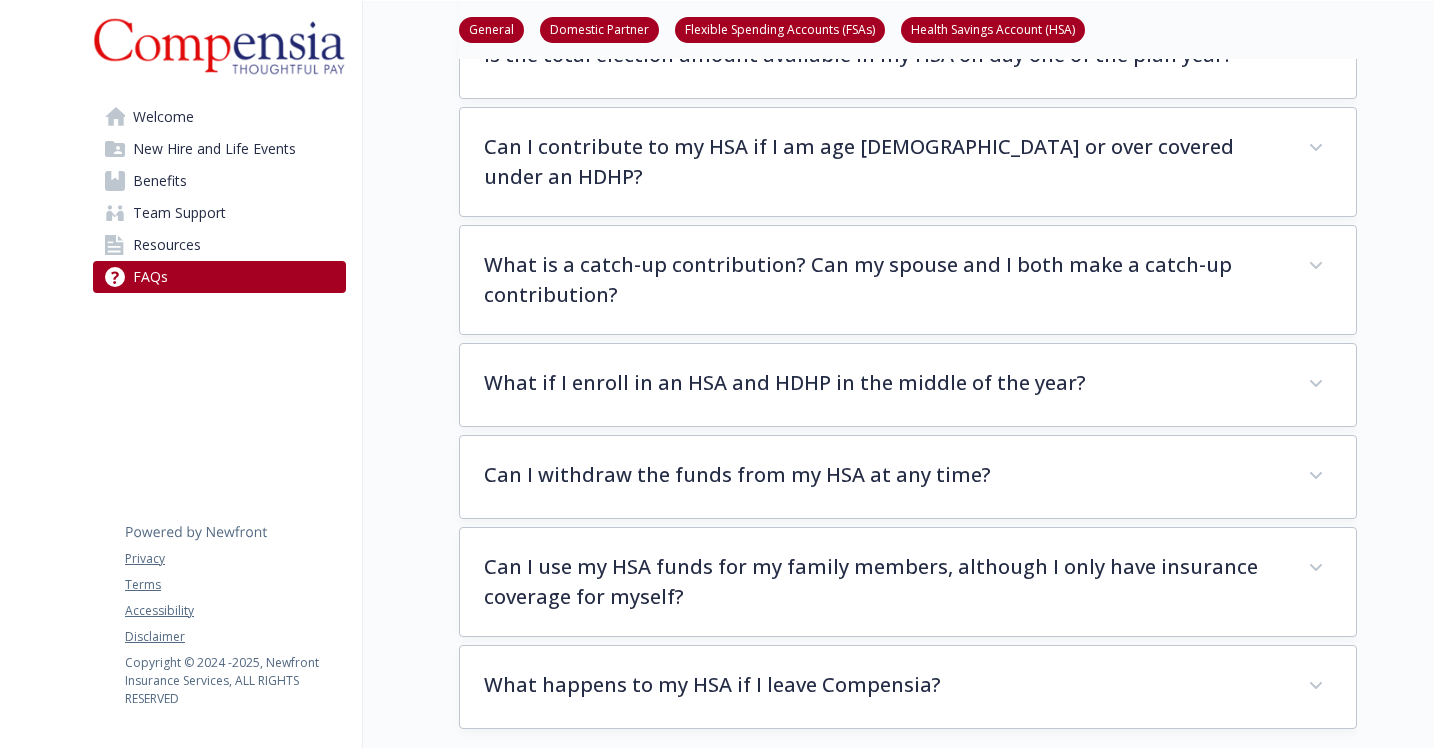 scroll, scrollTop: 2173, scrollLeft: 0, axis: vertical 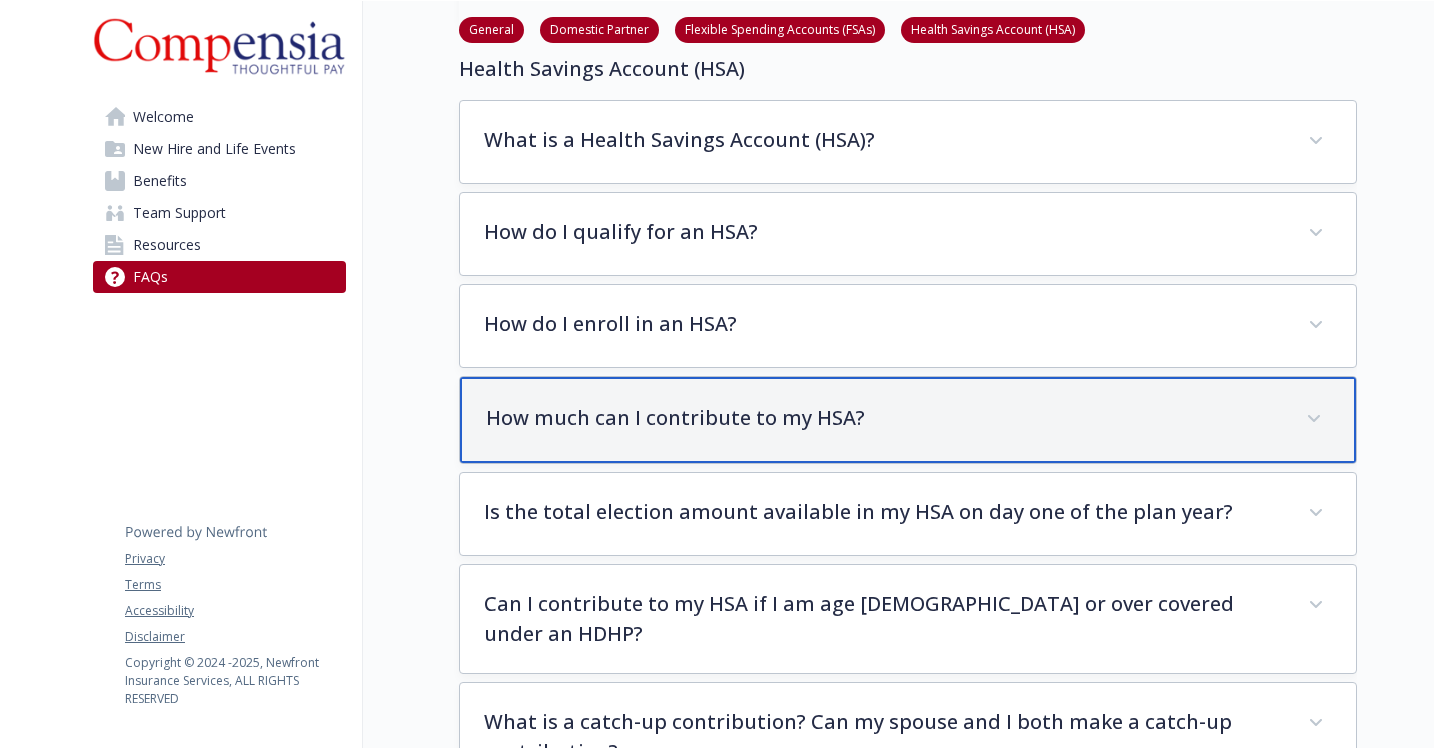 click on "How much can I contribute to my HSA?" at bounding box center (884, 418) 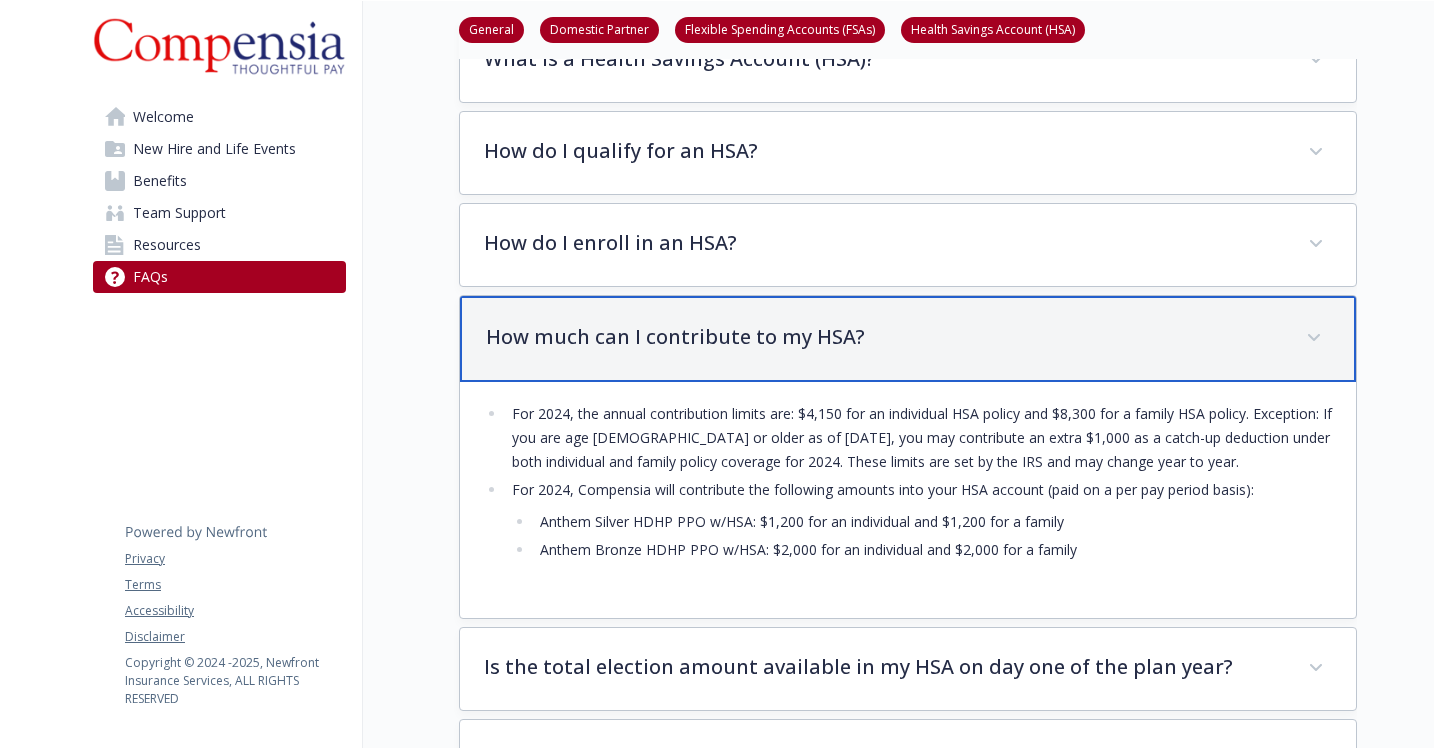 scroll, scrollTop: 1797, scrollLeft: 0, axis: vertical 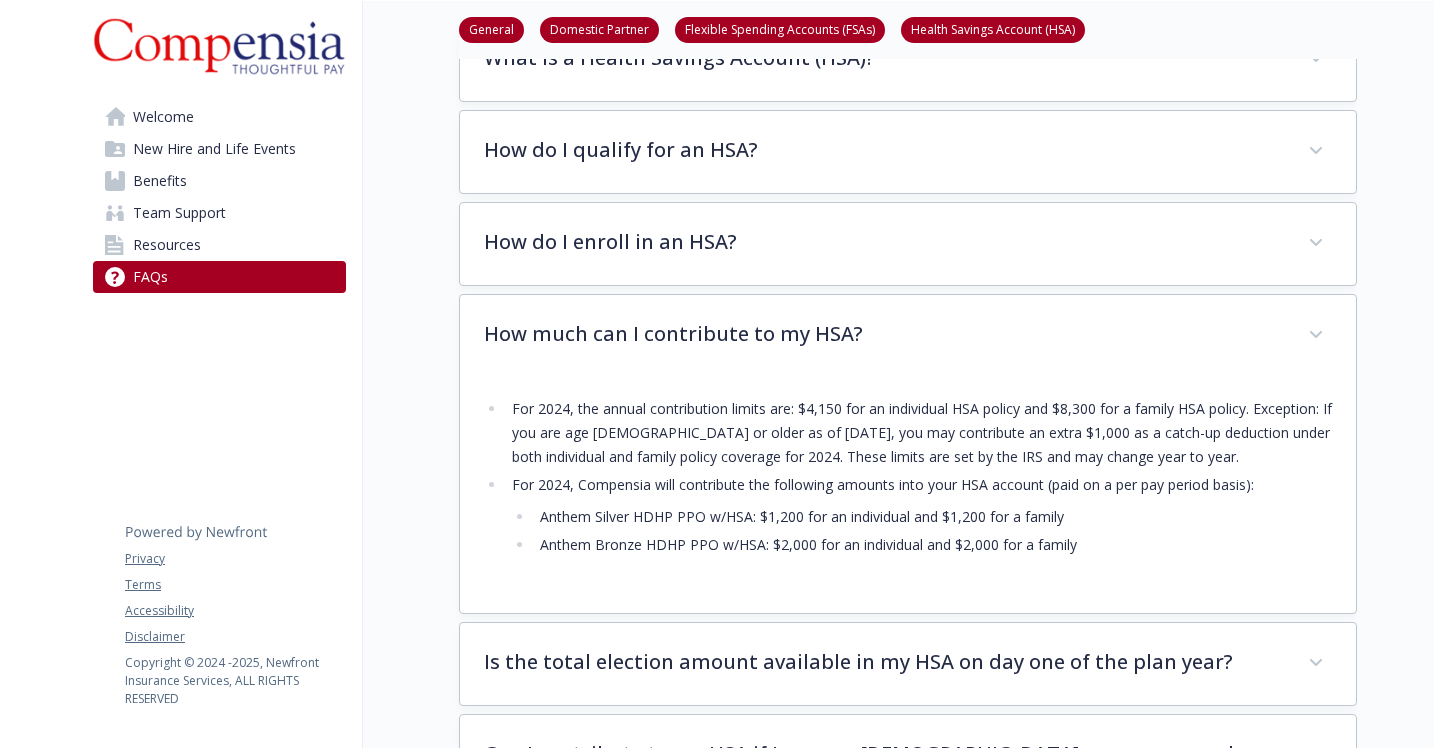 click on "For 2024, Compensia will contribute the following amounts into your HSA account (paid on a per pay period basis):
Anthem Silver HDHP PPO w/HSA: $1,200 for an individual and $1,200 for a family
Anthem Bronze HDHP PPO w/HSA: $2,000 for an individual and $2,000 for a family" at bounding box center (919, 515) 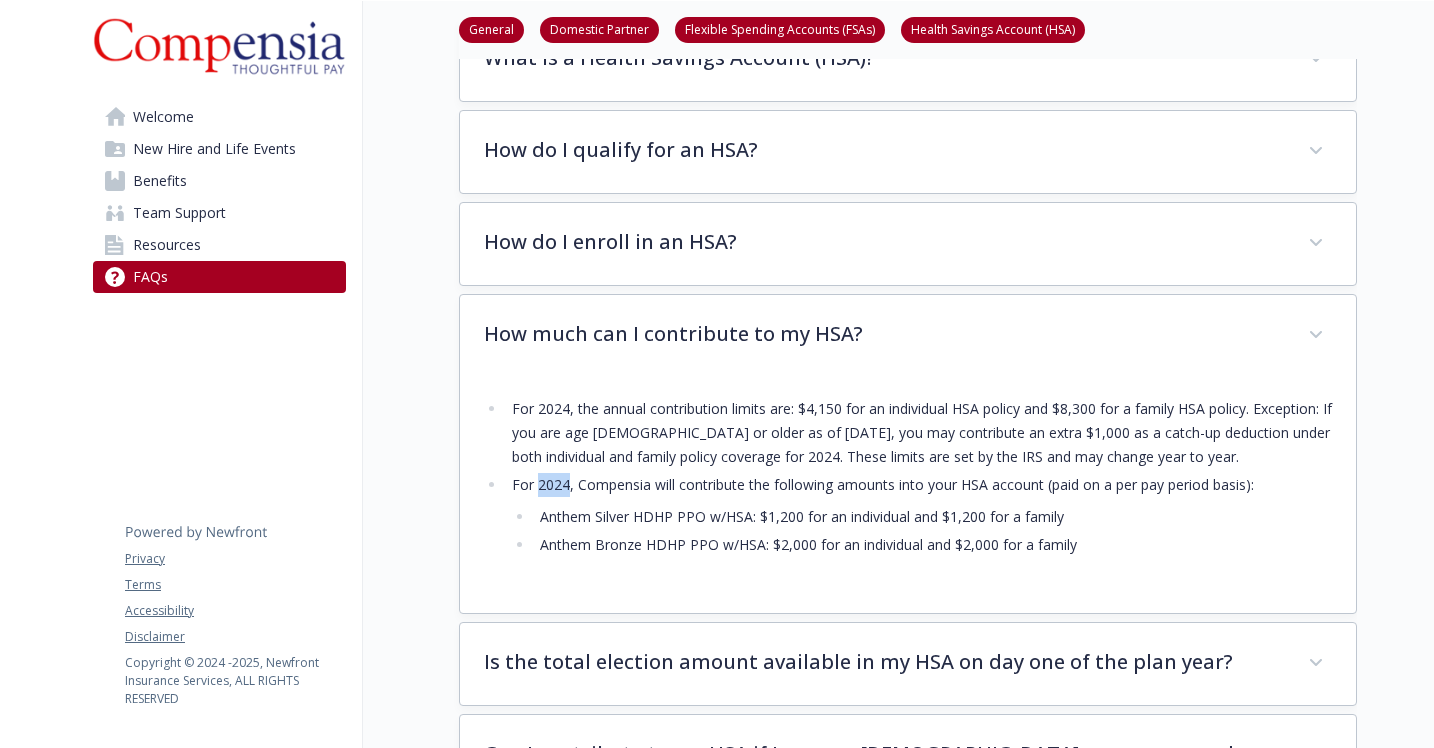 click on "For 2024, Compensia will contribute the following amounts into your HSA account (paid on a per pay period basis):
Anthem Silver HDHP PPO w/HSA: $1,200 for an individual and $1,200 for a family
Anthem Bronze HDHP PPO w/HSA: $2,000 for an individual and $2,000 for a family" at bounding box center (919, 515) 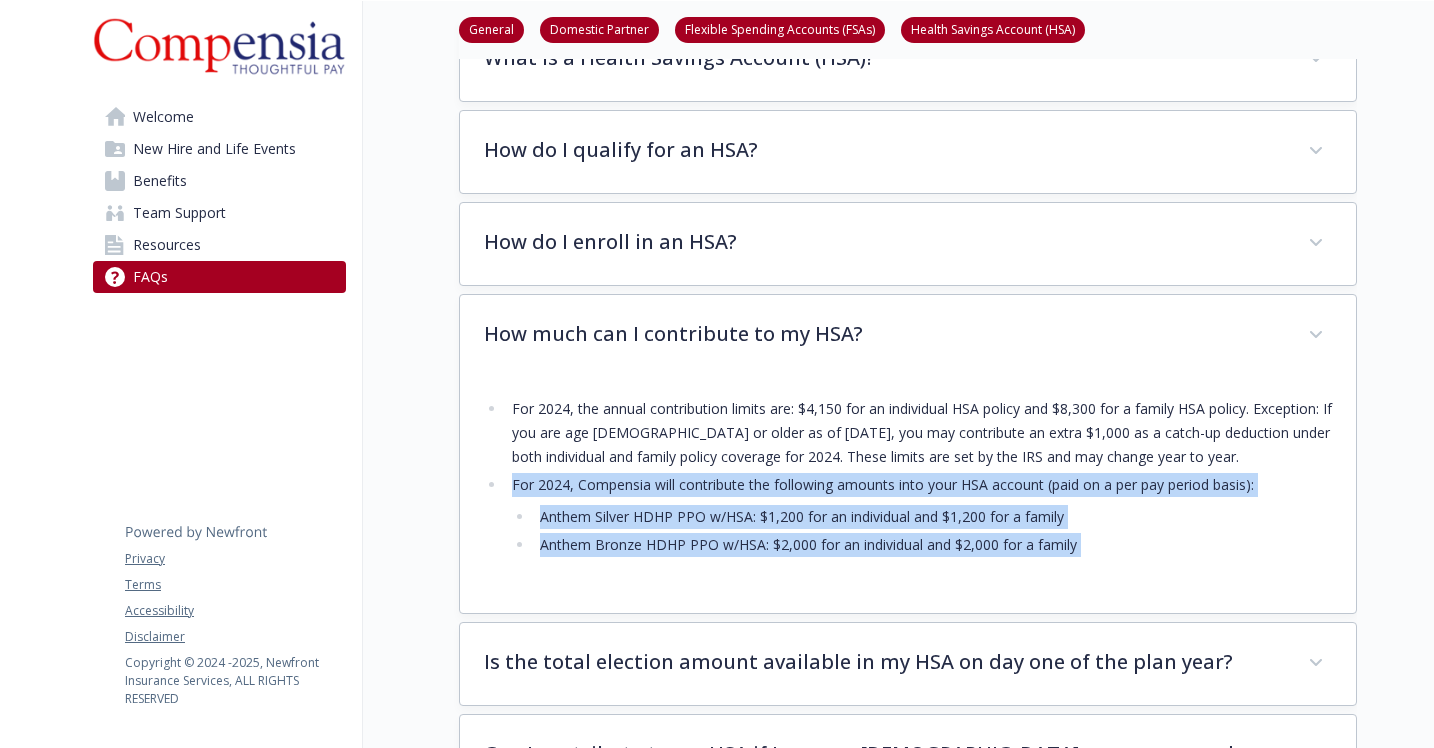 drag, startPoint x: 536, startPoint y: 482, endPoint x: 1266, endPoint y: 542, distance: 732.4616 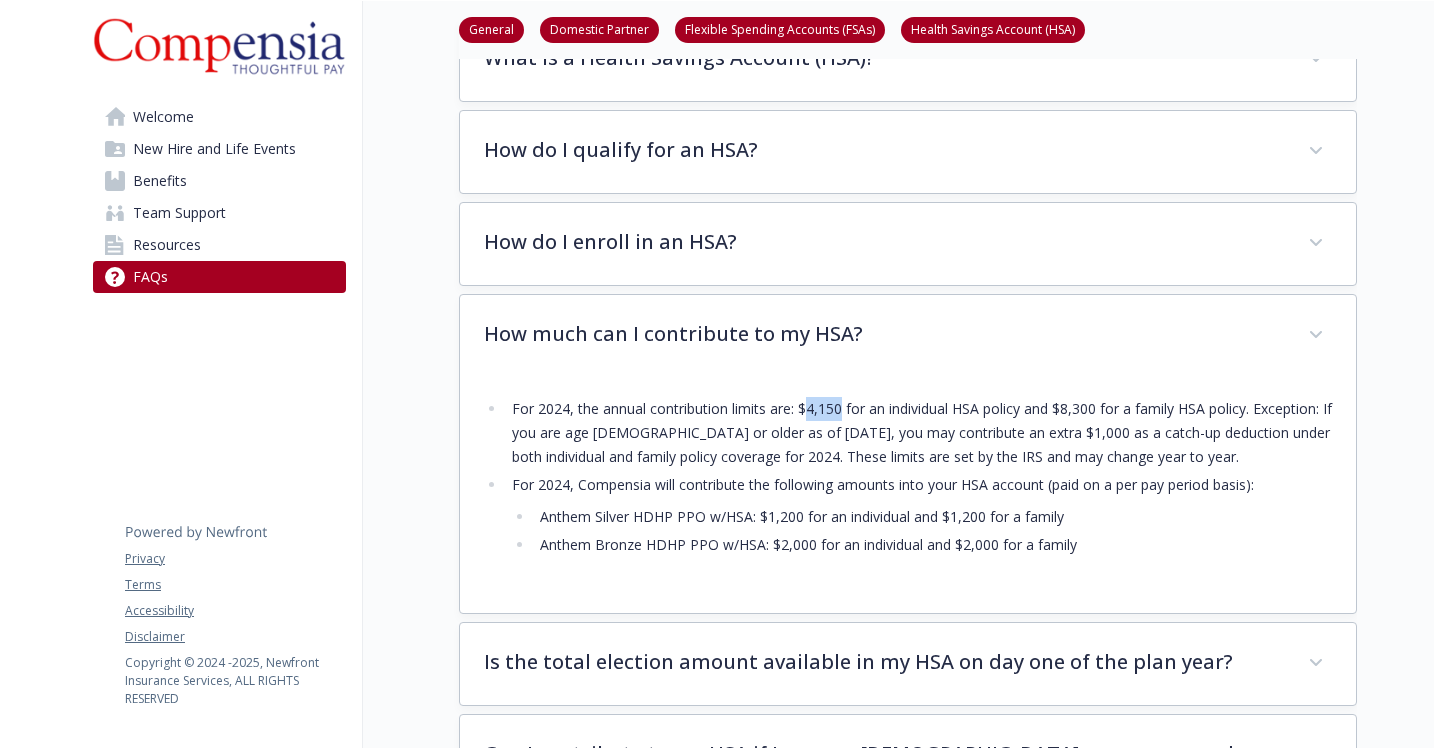 drag, startPoint x: 808, startPoint y: 408, endPoint x: 844, endPoint y: 408, distance: 36 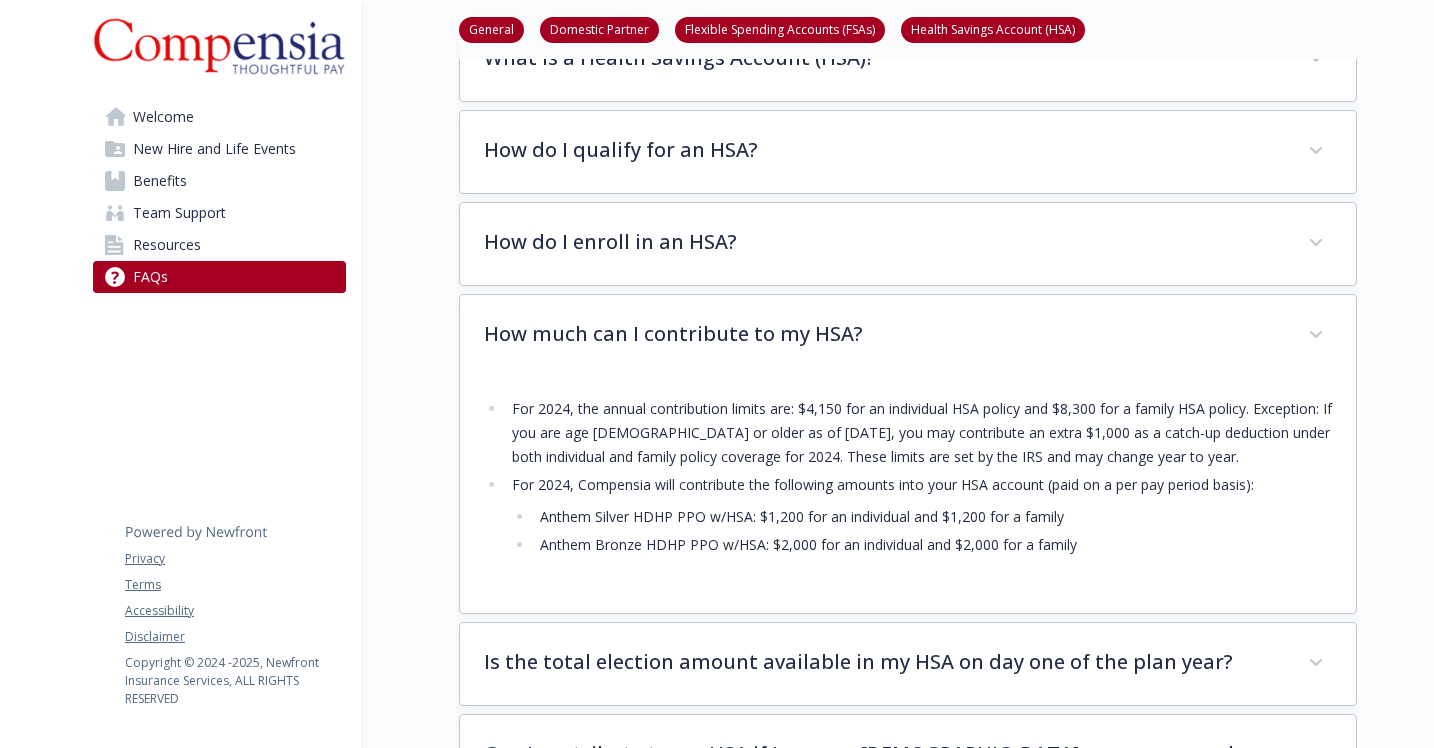 click on "FAQs General Domestic Partner Flexible Spending Accounts (FSAs) Health Savings Account (HSA) General What Information do I need handy when I enroll? You will need a SSN, the date of birth, and an address for any spouse/DP or dependents you are enrolling. What if I miss the Open Enrollment period? If you miss the open enrollment period, you will have to wait until the next open enrollment period in order to be eligible for benefits unless you experience a qualifying life event. These qualifying events include:
Marriage
Divorce or legal separation
Birth or adoption
Child reaches the age limit
Change in spousal employment status
Death
Should one of these events apply to you, it is your responsibility to contact Human Resources [DATE] to ensure continued coverage for those who are eligible. You have 30 days from the qualifying event date to submit the corresponding changes to your benefits. Why do I see imputed income on my paystub?
Domestic Partner
taxed" at bounding box center (860, -143) 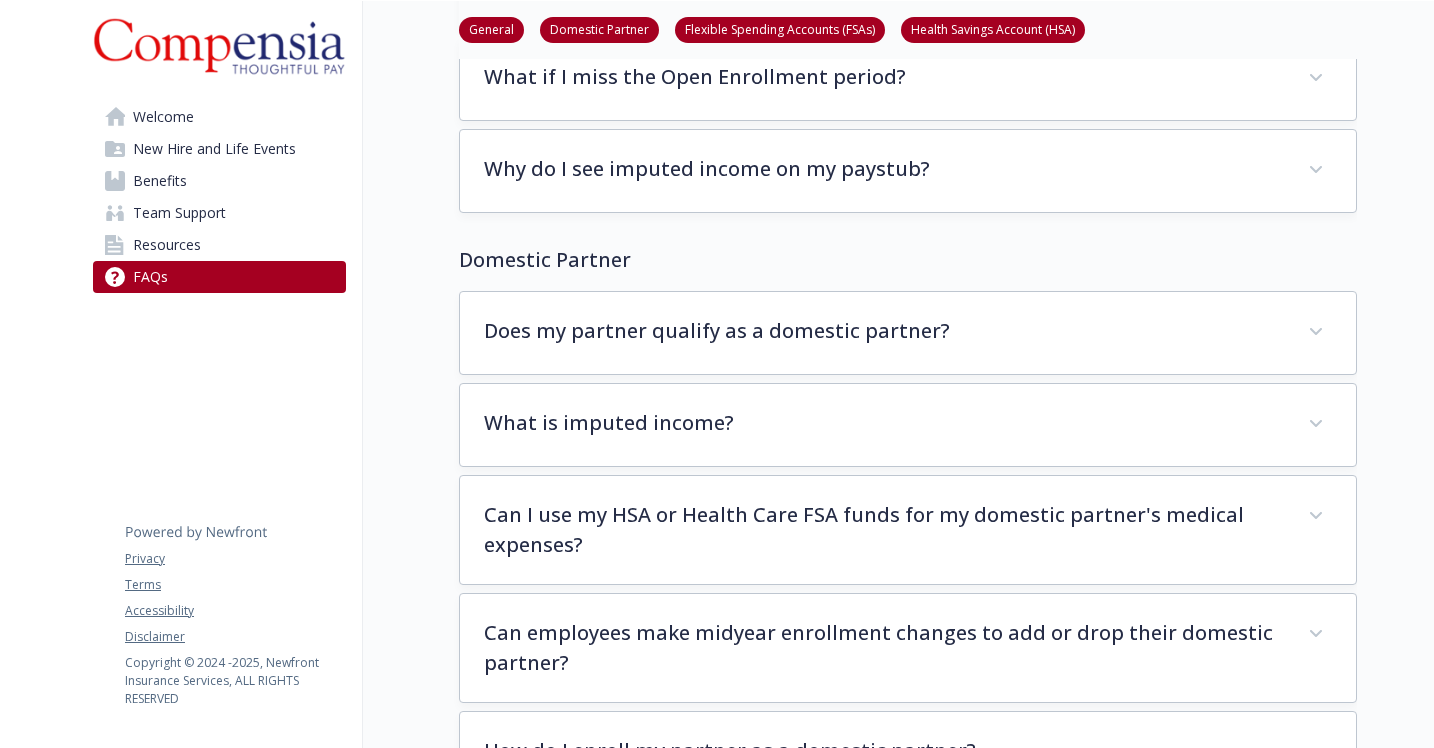 scroll, scrollTop: 0, scrollLeft: 0, axis: both 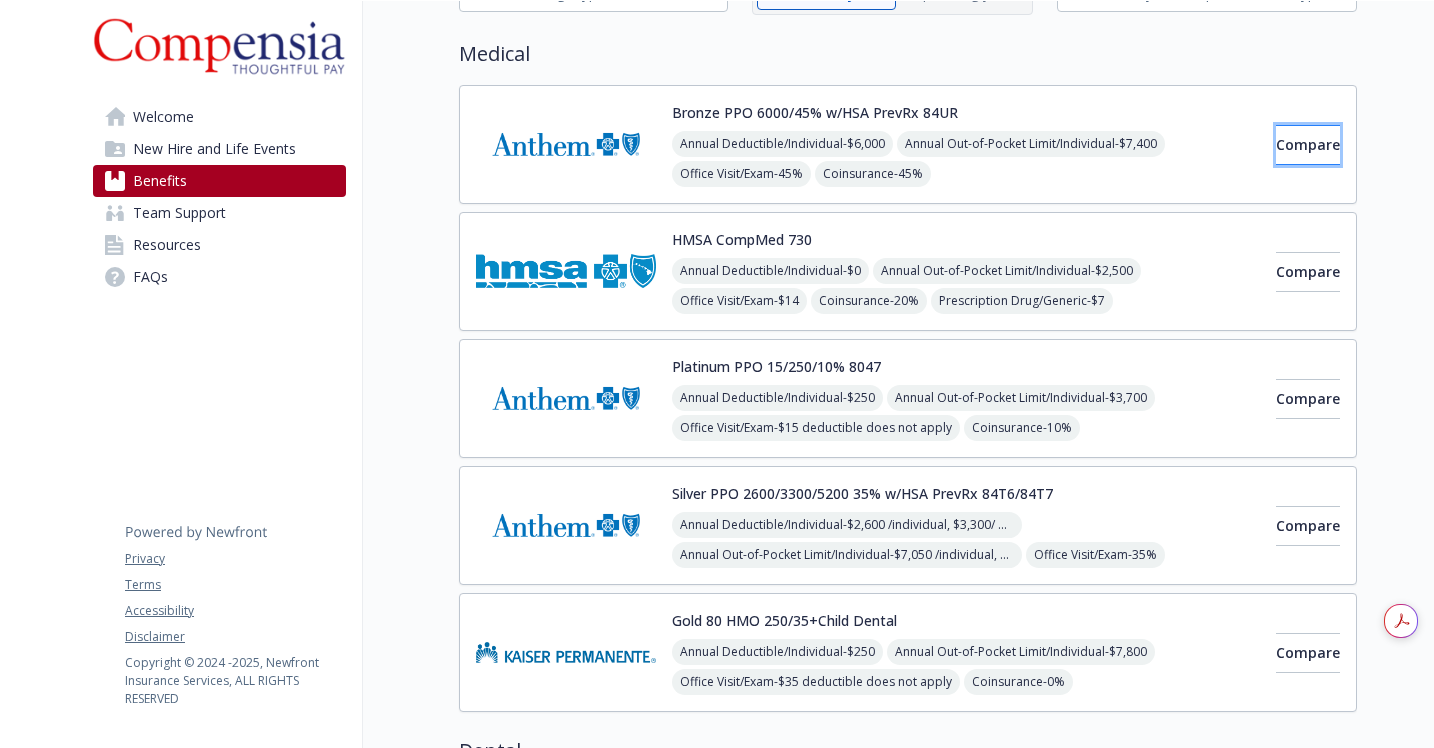 click on "Compare" at bounding box center [1308, 145] 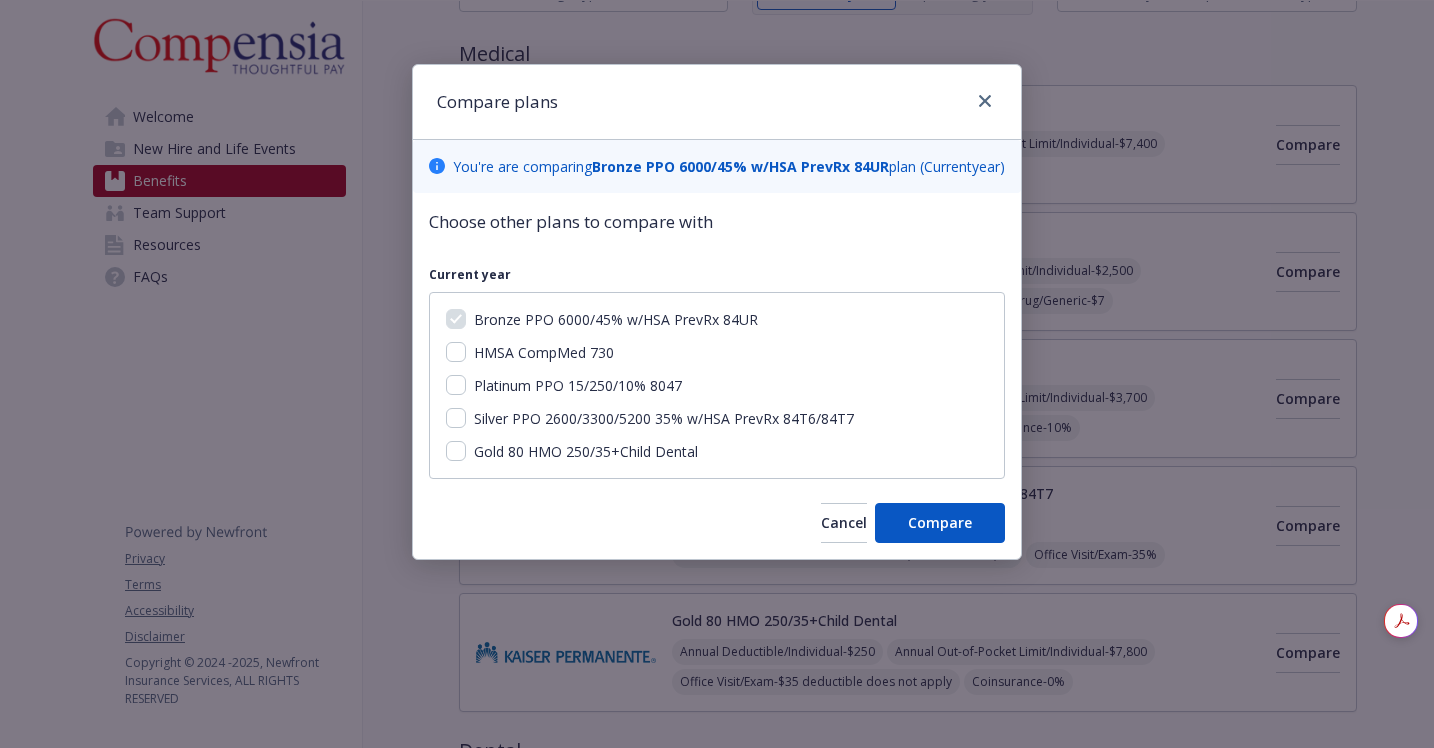 click on "Platinum PPO 15/250/10% 8047" at bounding box center [578, 385] 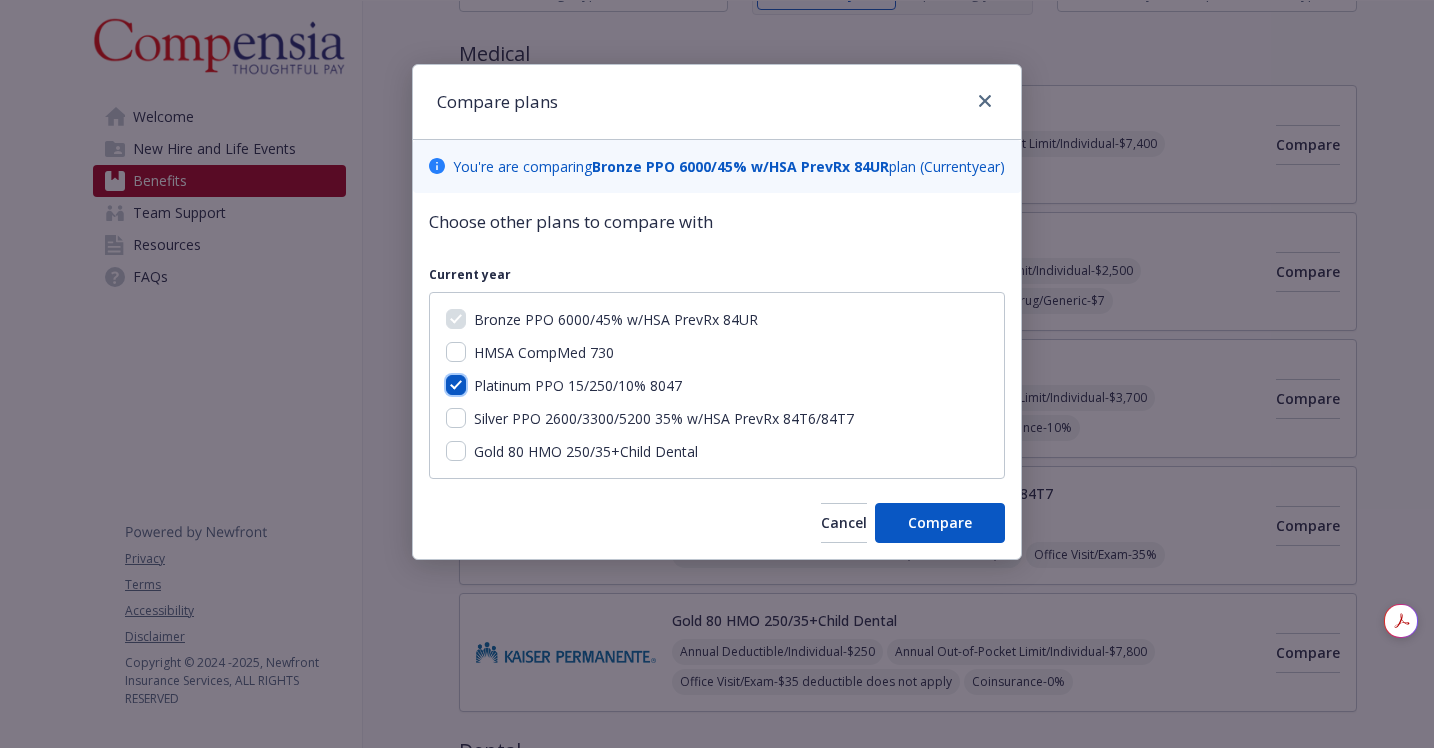 checkbox on "true" 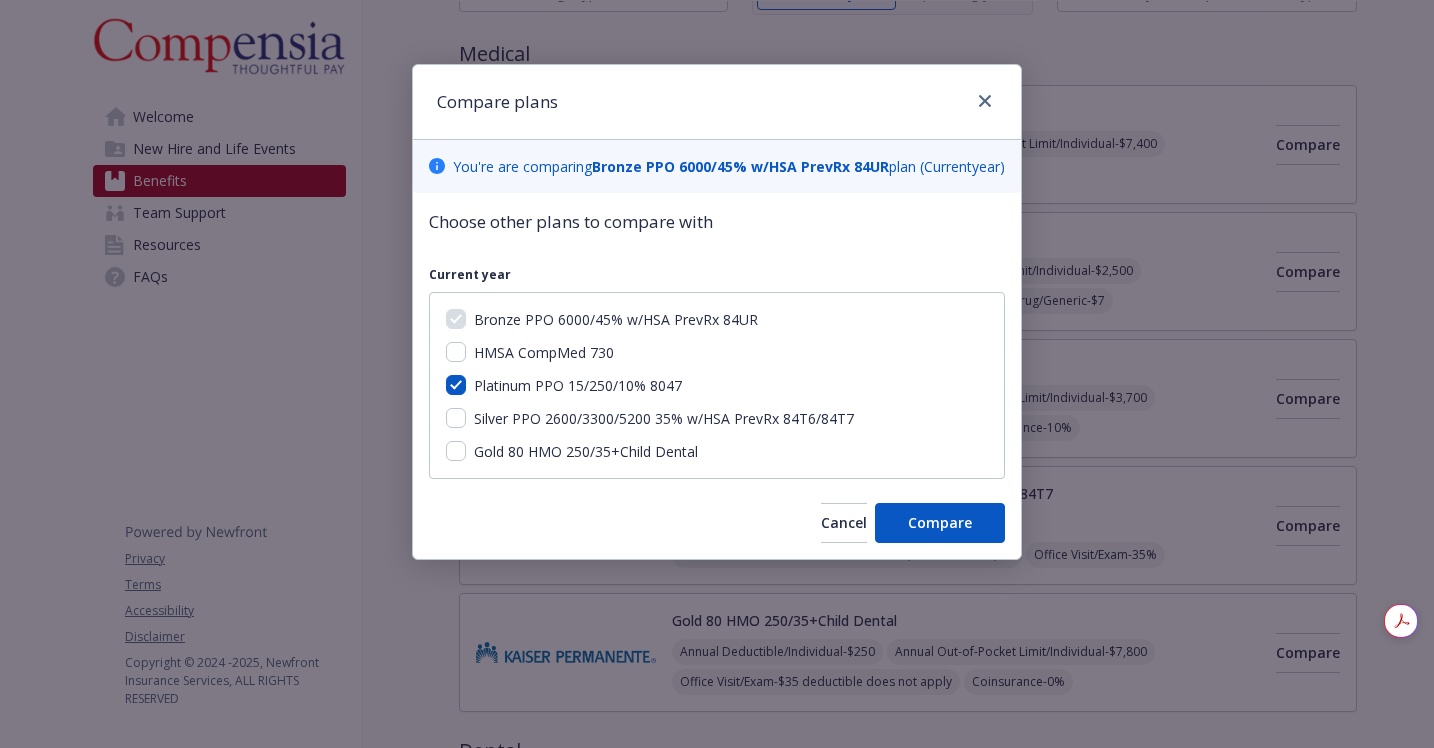 click on "Silver PPO 2600/3300/5200 35% w/HSA PrevRx 84T6/84T7" at bounding box center (664, 418) 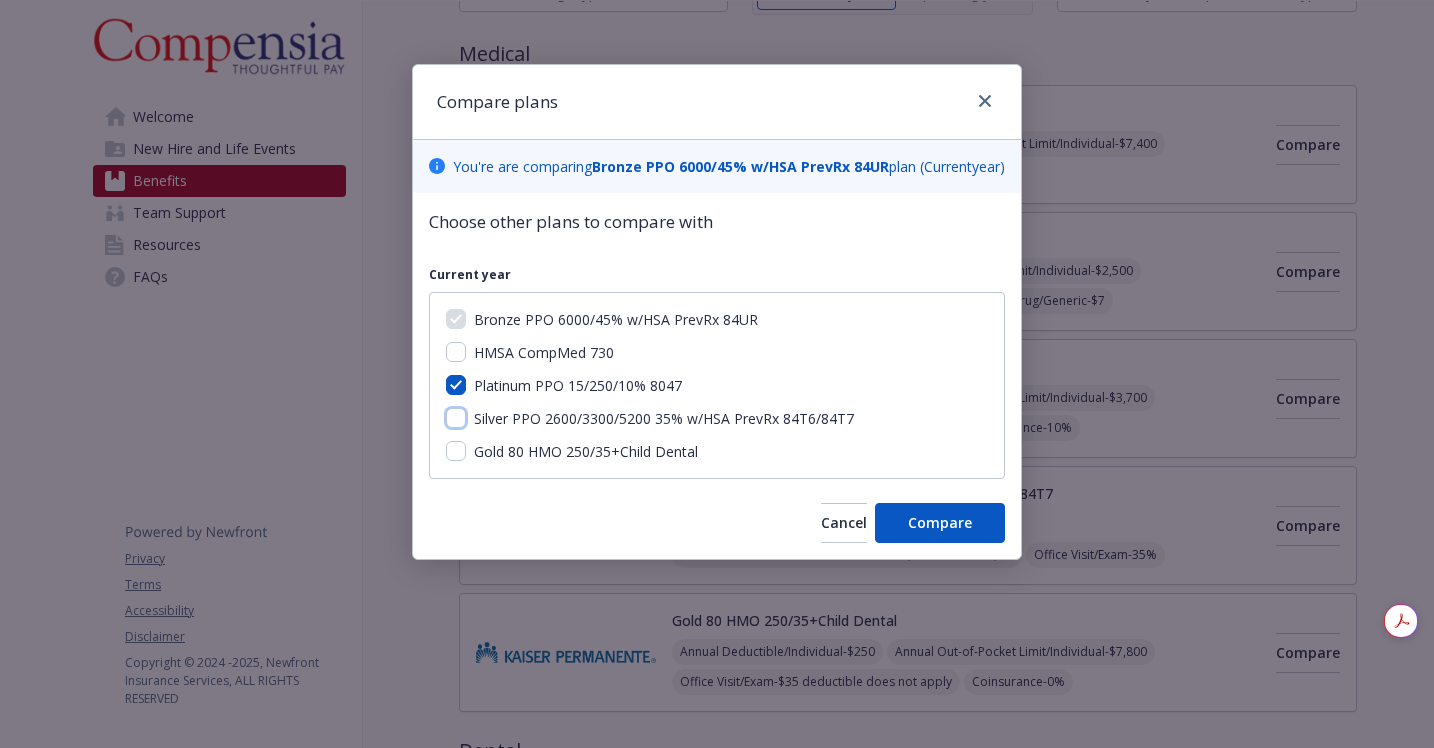 checkbox on "true" 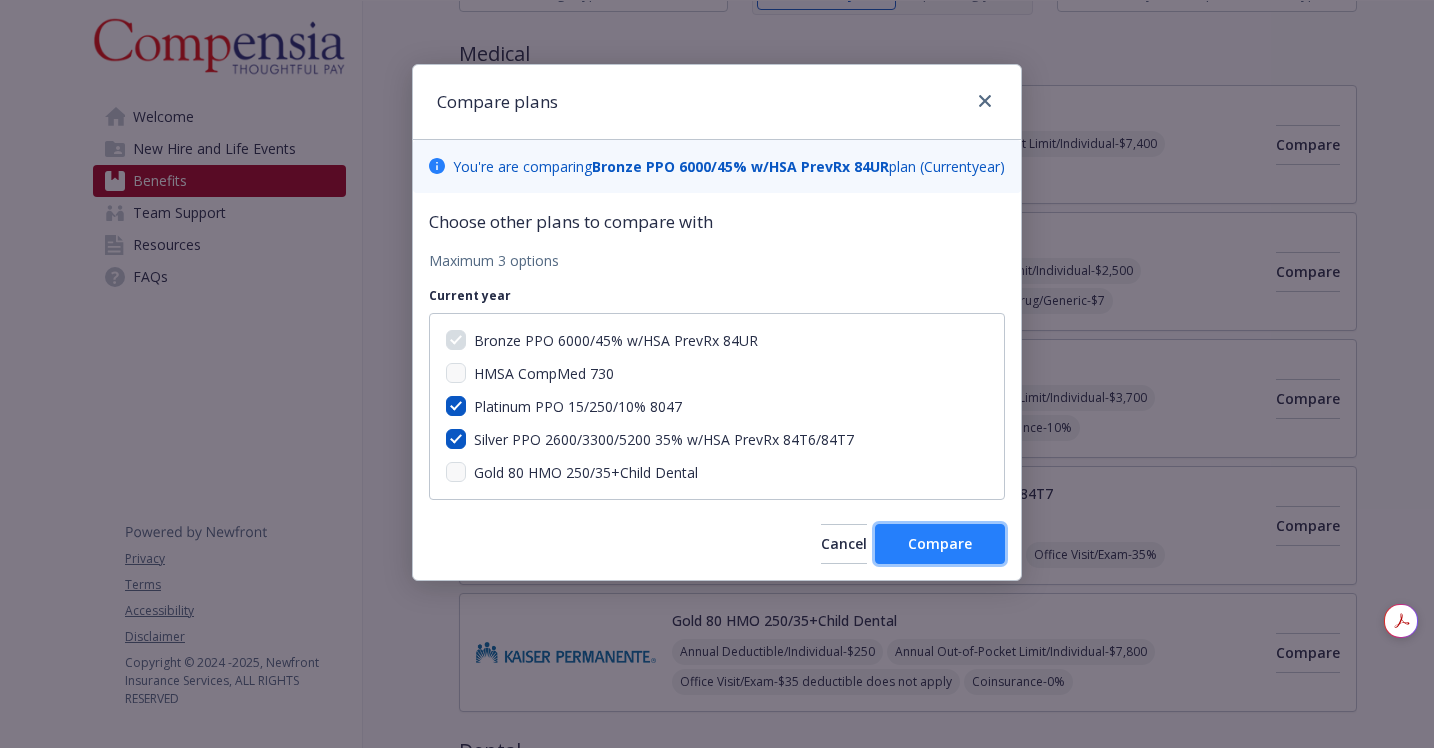 click on "Compare" at bounding box center [940, 543] 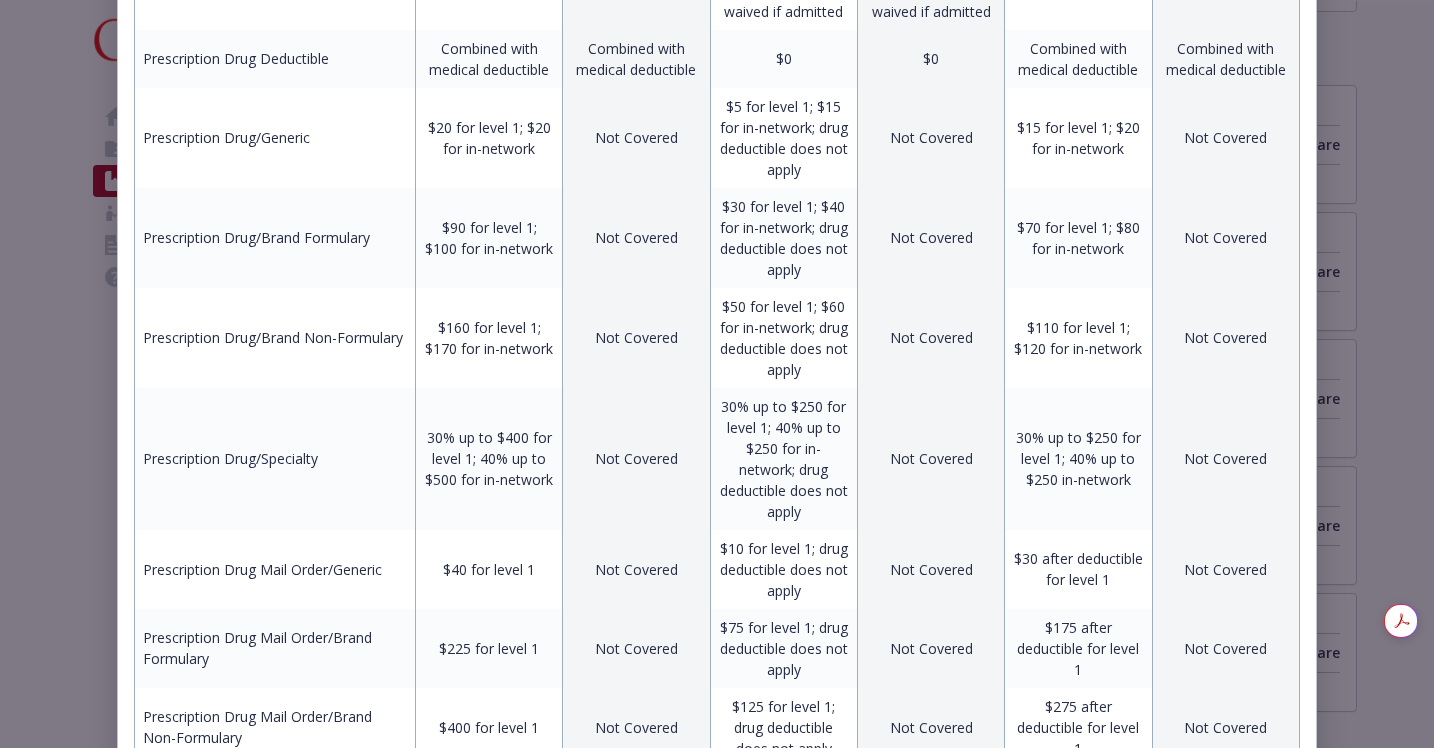 scroll, scrollTop: 1036, scrollLeft: 0, axis: vertical 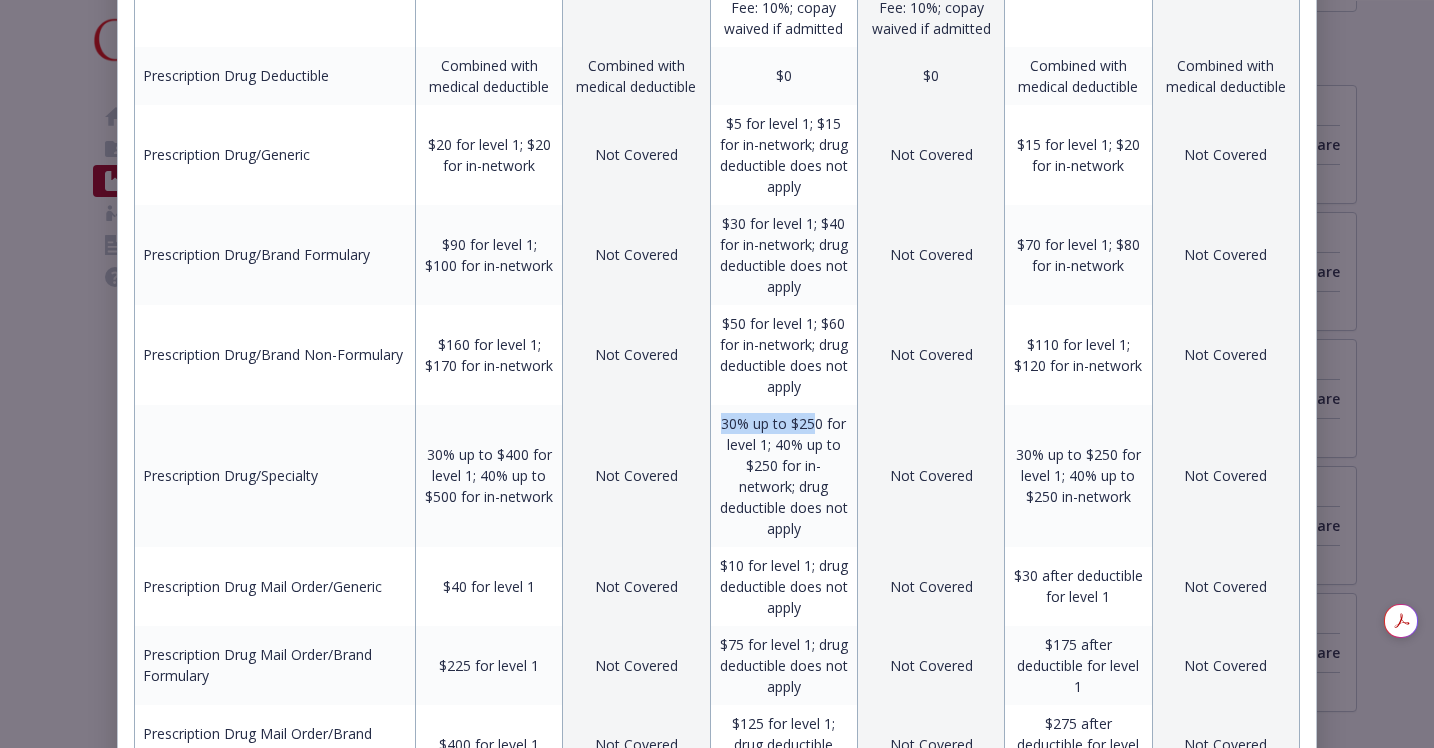 drag, startPoint x: 818, startPoint y: 443, endPoint x: 717, endPoint y: 443, distance: 101 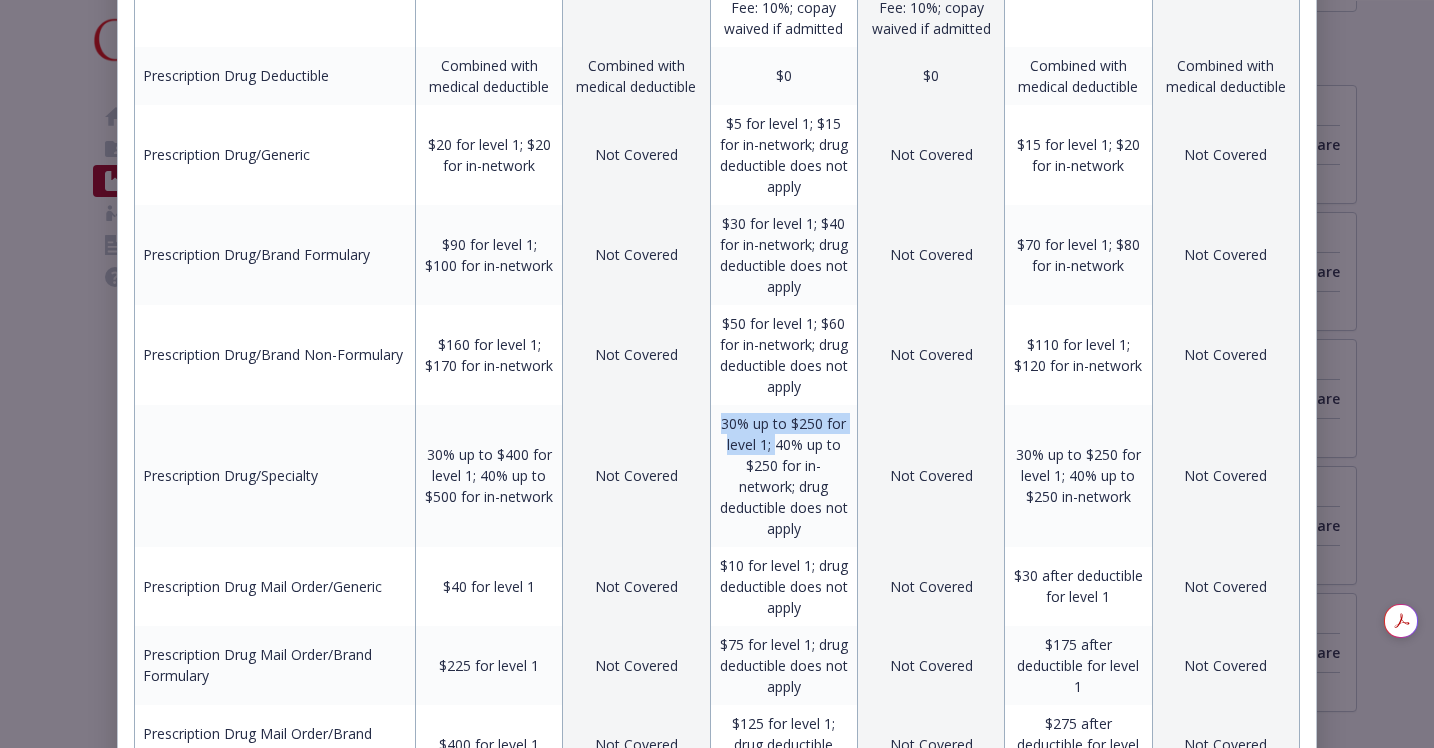 drag, startPoint x: 717, startPoint y: 443, endPoint x: 770, endPoint y: 459, distance: 55.362442 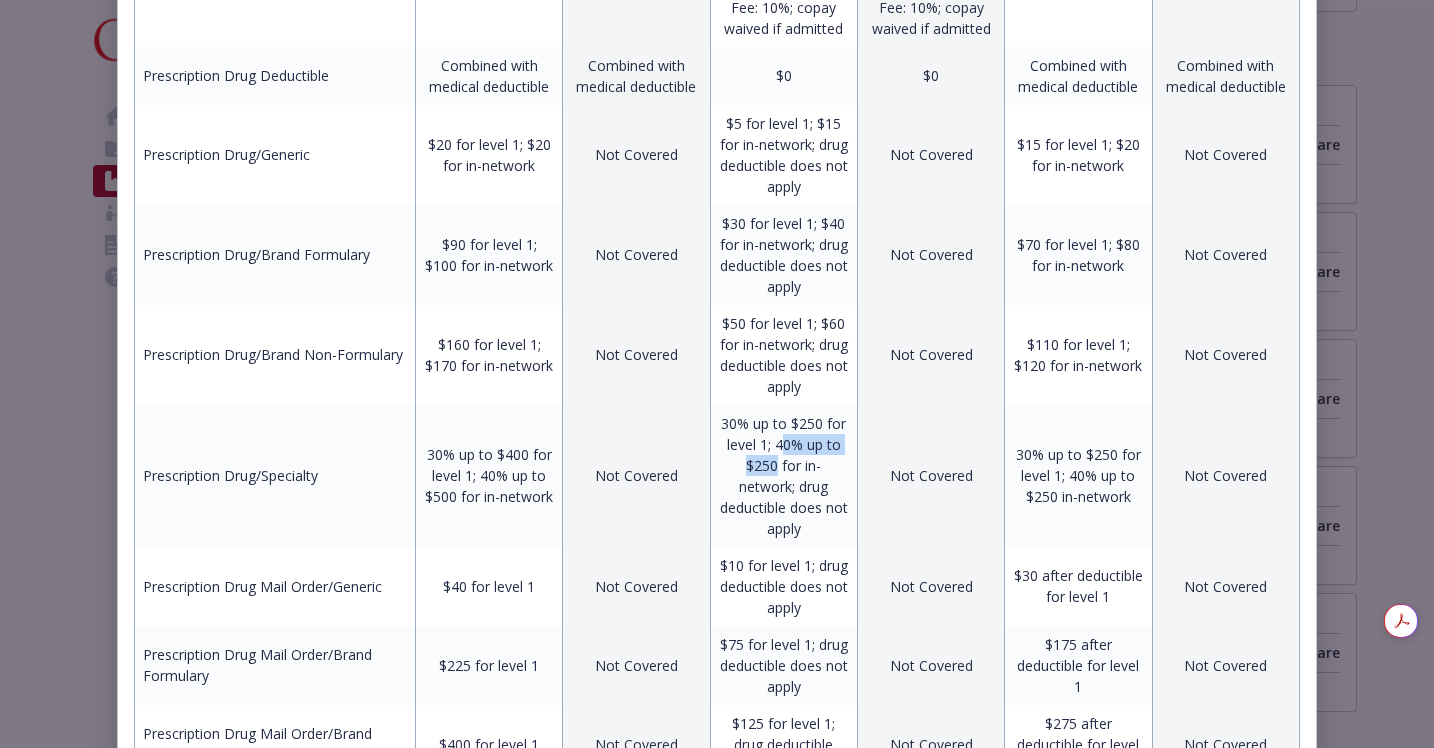 drag, startPoint x: 779, startPoint y: 464, endPoint x: 775, endPoint y: 481, distance: 17.464249 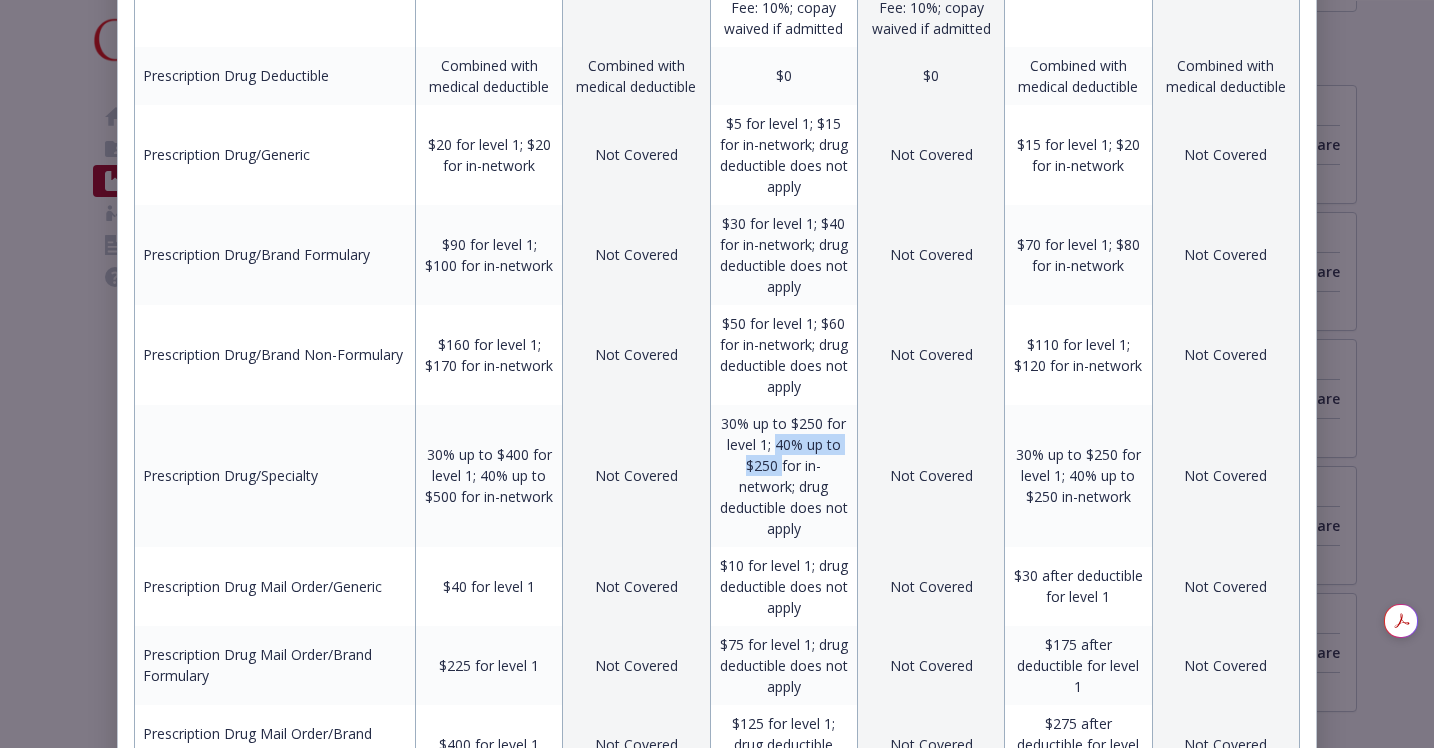 drag, startPoint x: 775, startPoint y: 481, endPoint x: 781, endPoint y: 466, distance: 16.155495 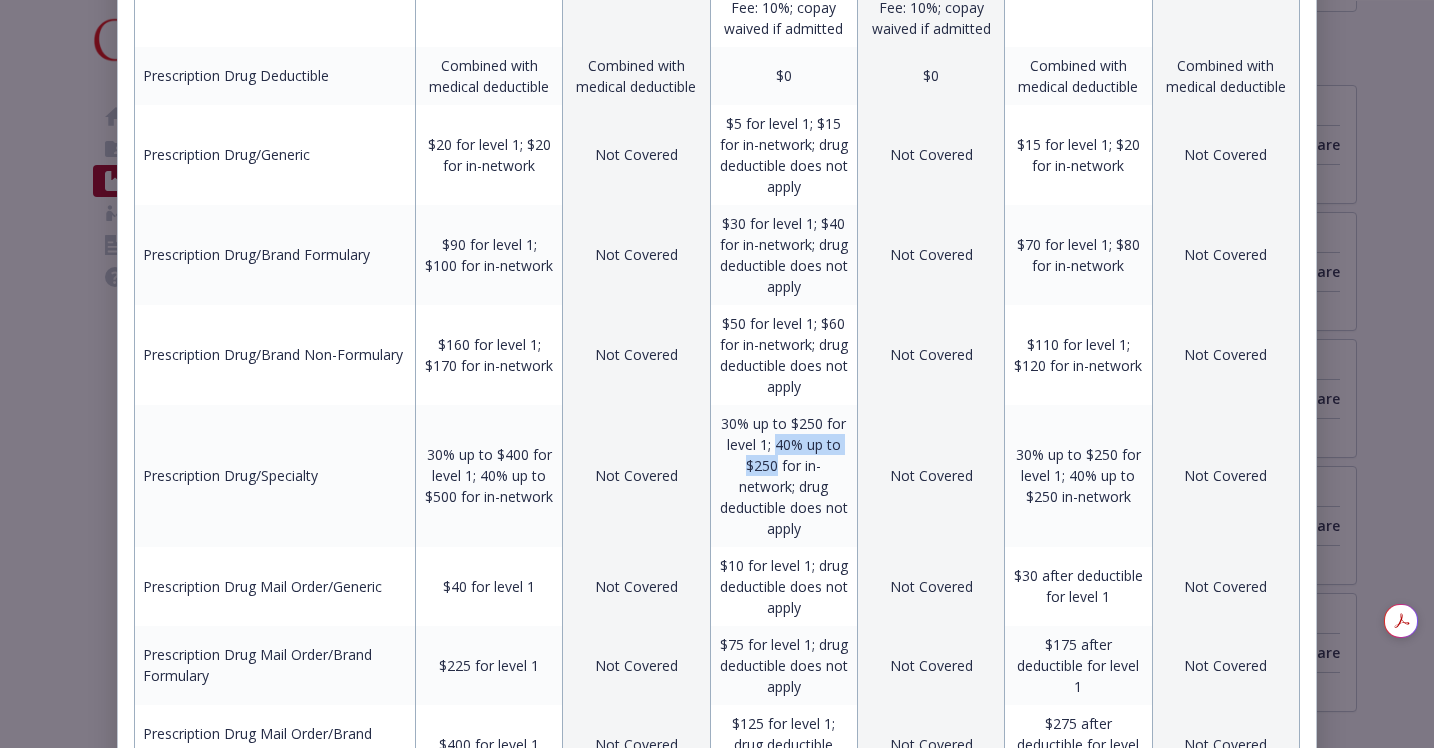 drag, startPoint x: 780, startPoint y: 482, endPoint x: 775, endPoint y: 465, distance: 17.720045 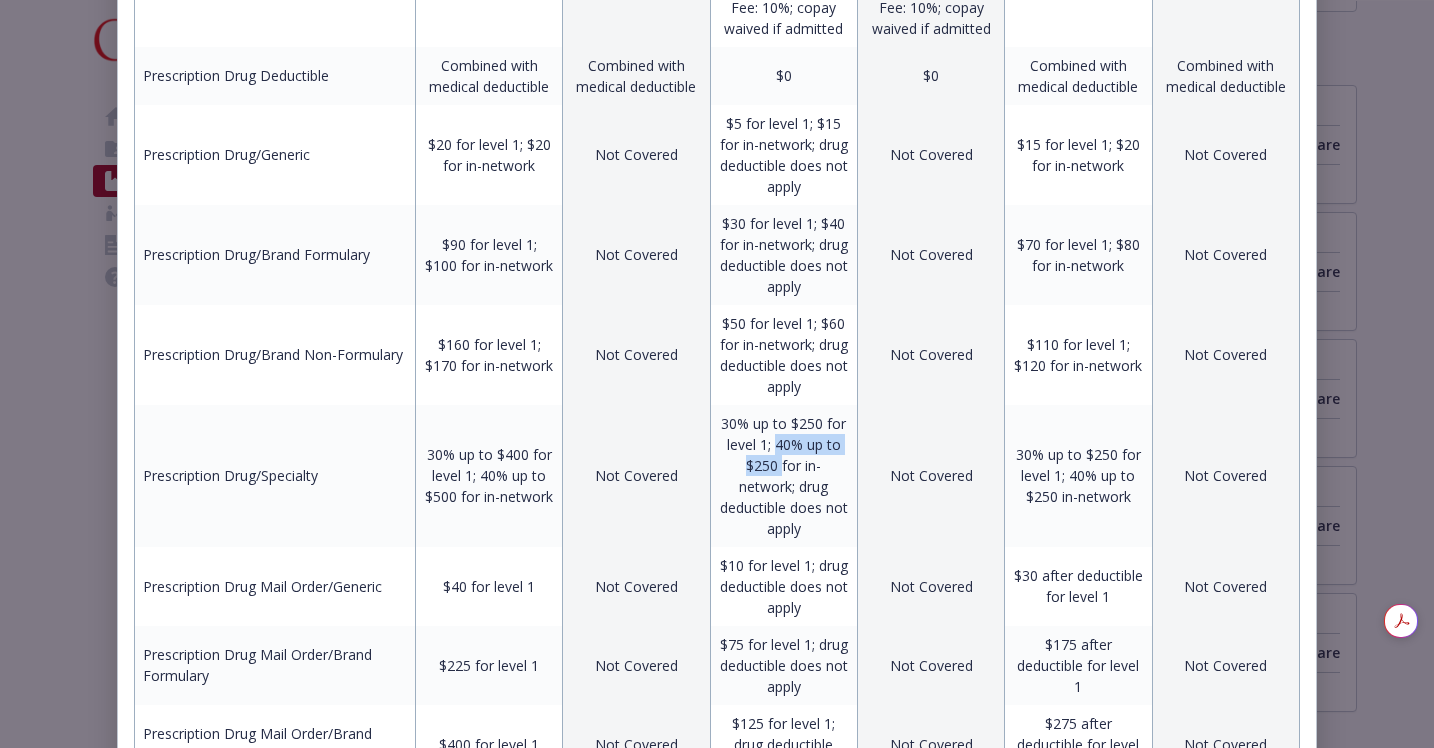 drag, startPoint x: 775, startPoint y: 465, endPoint x: 775, endPoint y: 489, distance: 24 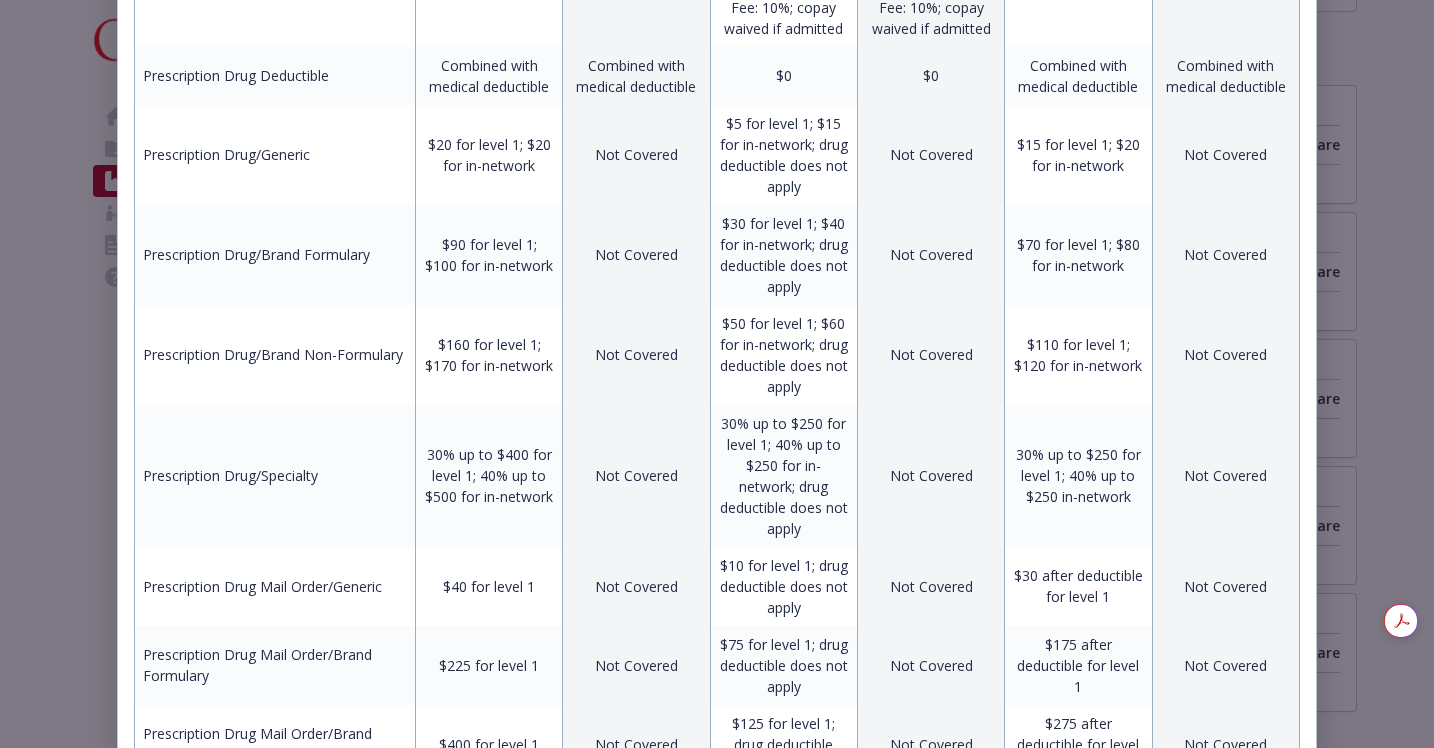 click on "30% up to $250 for level 1; 40% up to $250 for in-network; drug deductible does not apply" at bounding box center [783, 476] 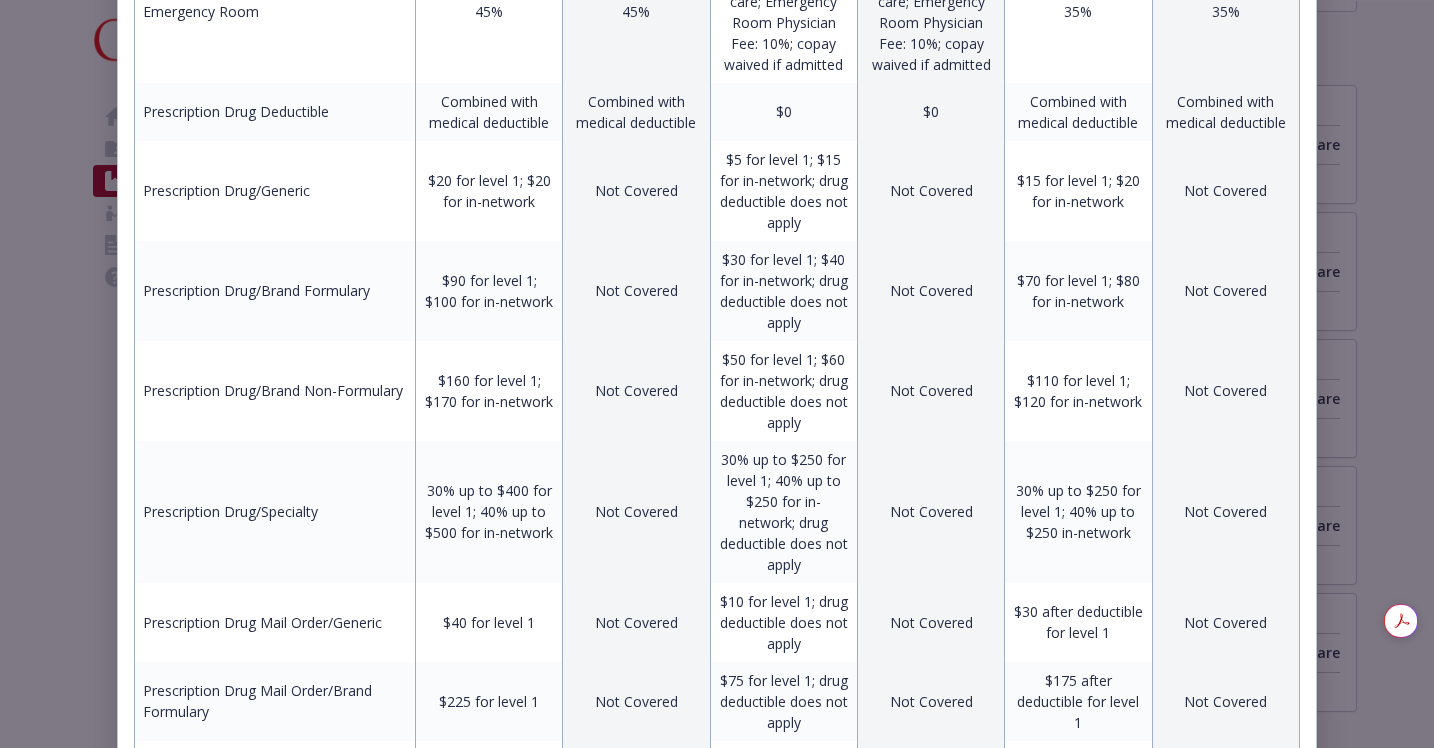 scroll, scrollTop: 993, scrollLeft: 0, axis: vertical 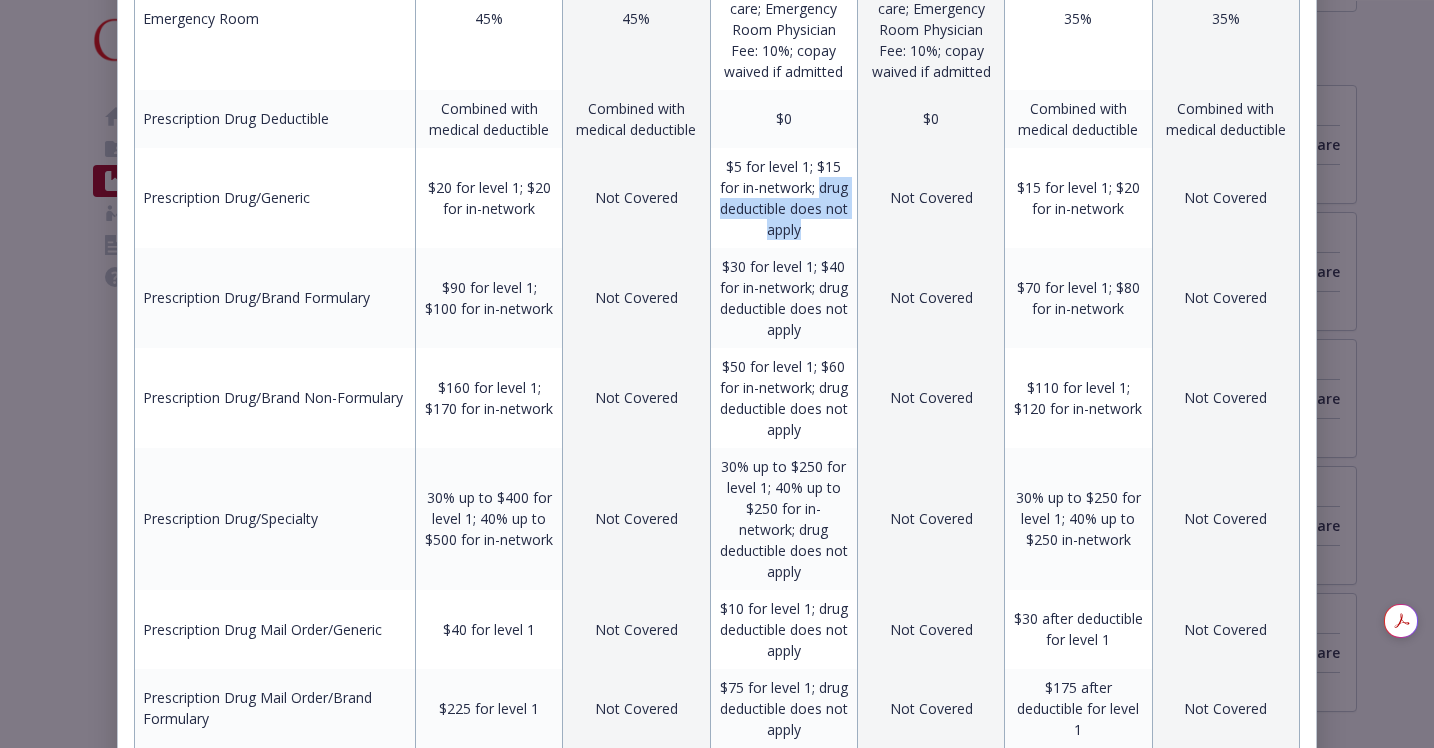 drag, startPoint x: 840, startPoint y: 245, endPoint x: 728, endPoint y: 218, distance: 115.2085 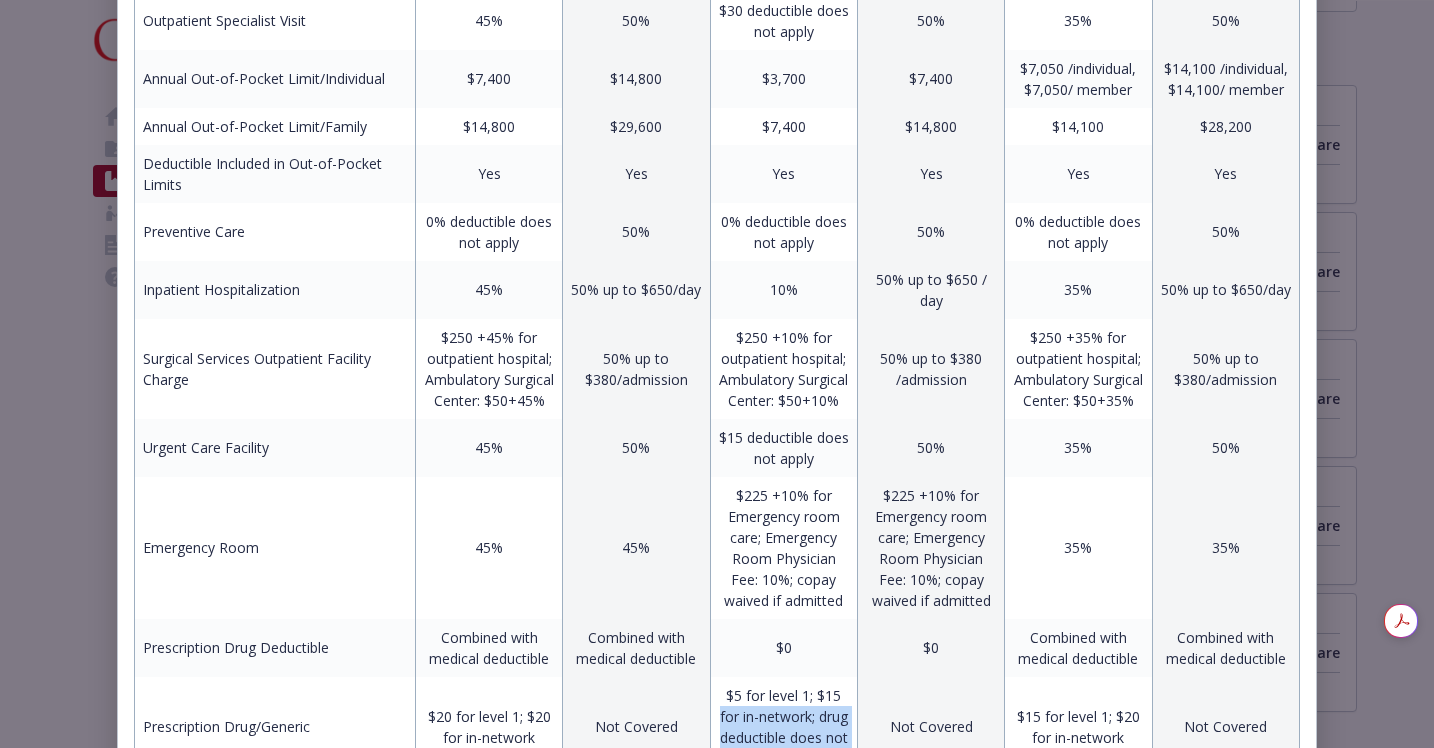 scroll, scrollTop: 438, scrollLeft: 0, axis: vertical 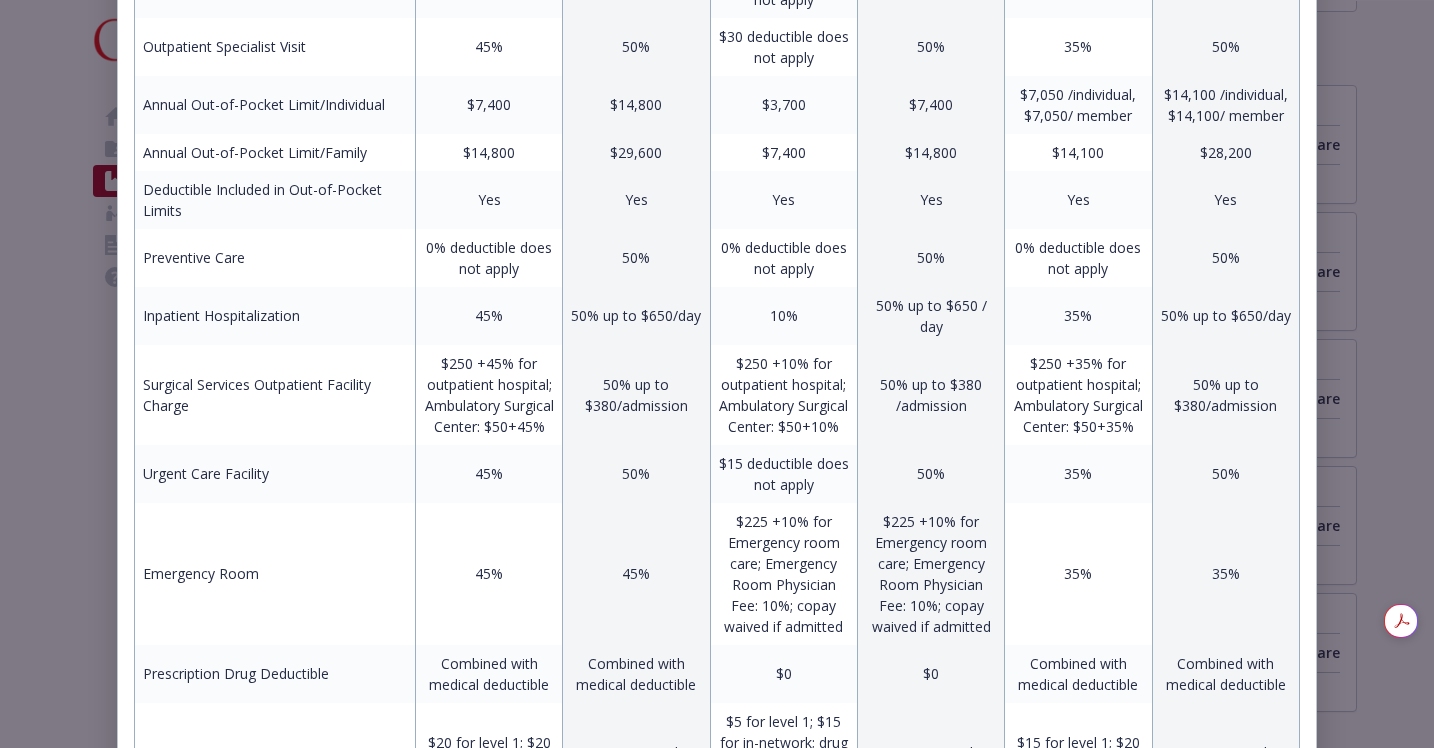 click on "Emergency Room" at bounding box center (275, 574) 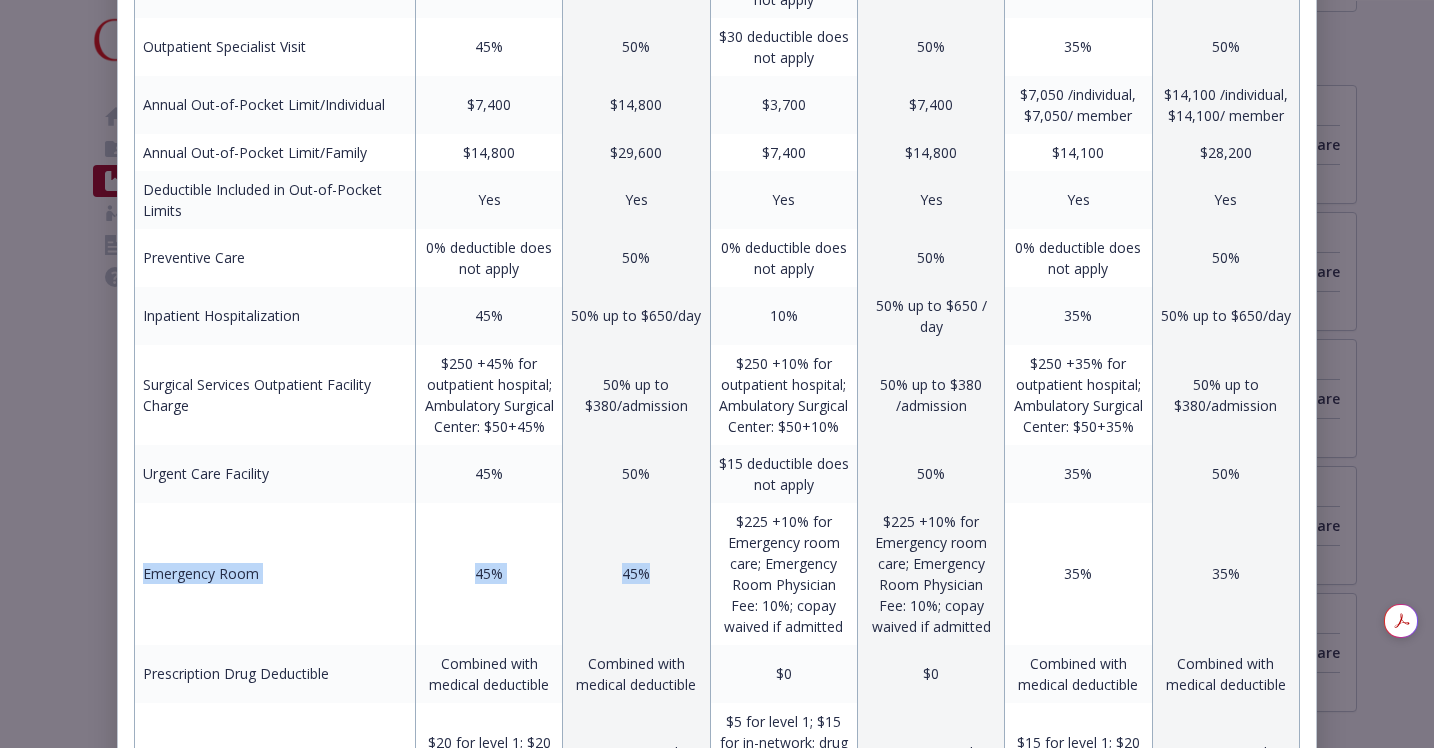 drag, startPoint x: 144, startPoint y: 588, endPoint x: 653, endPoint y: 584, distance: 509.01572 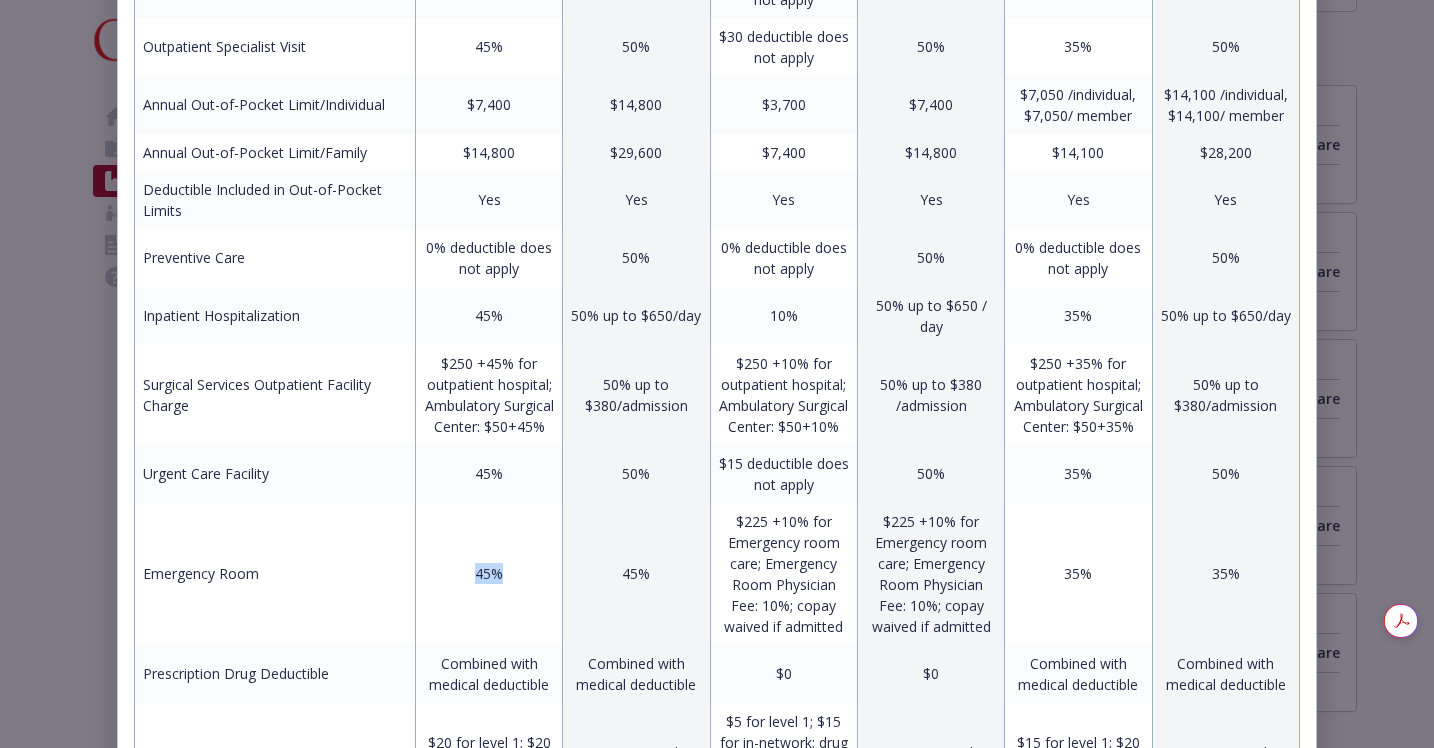 drag, startPoint x: 505, startPoint y: 590, endPoint x: 480, endPoint y: 590, distance: 25 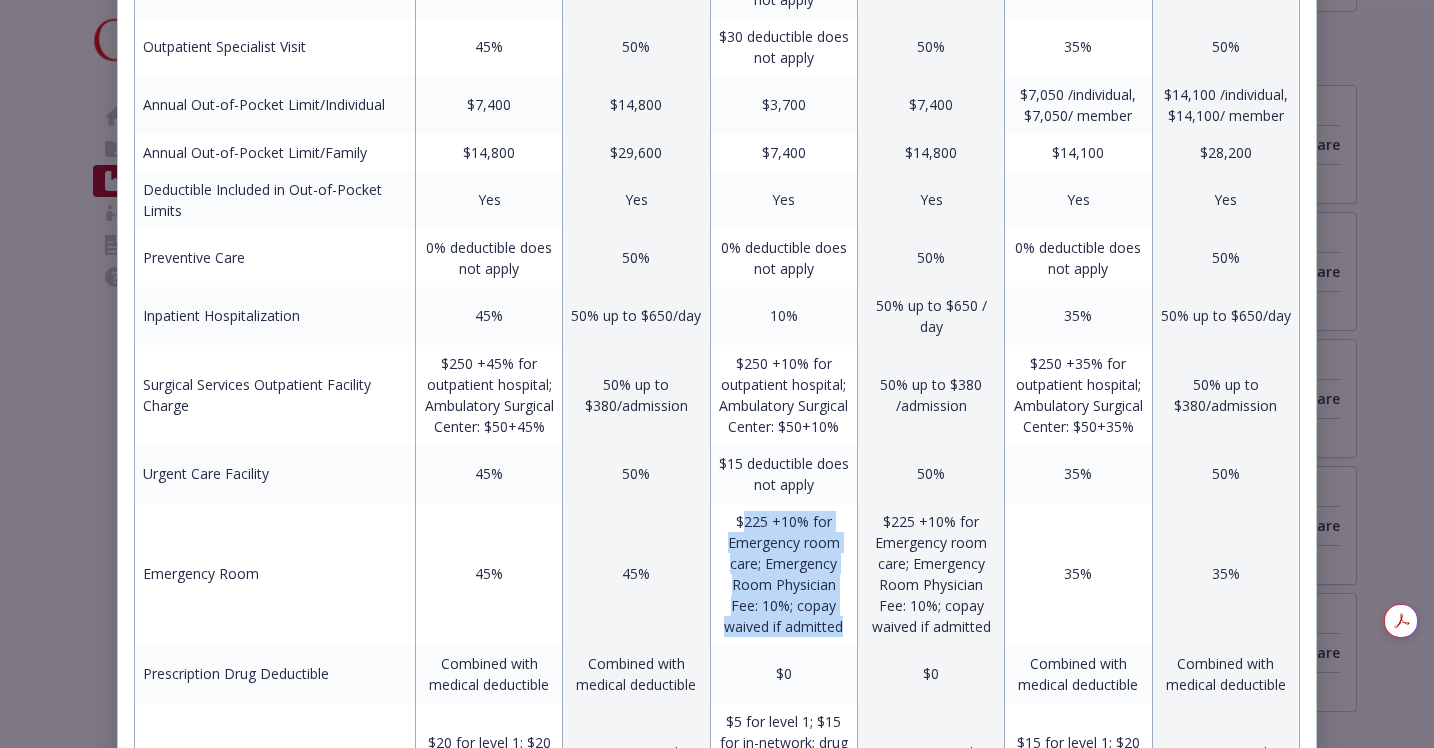 drag, startPoint x: 844, startPoint y: 642, endPoint x: 747, endPoint y: 545, distance: 137.17871 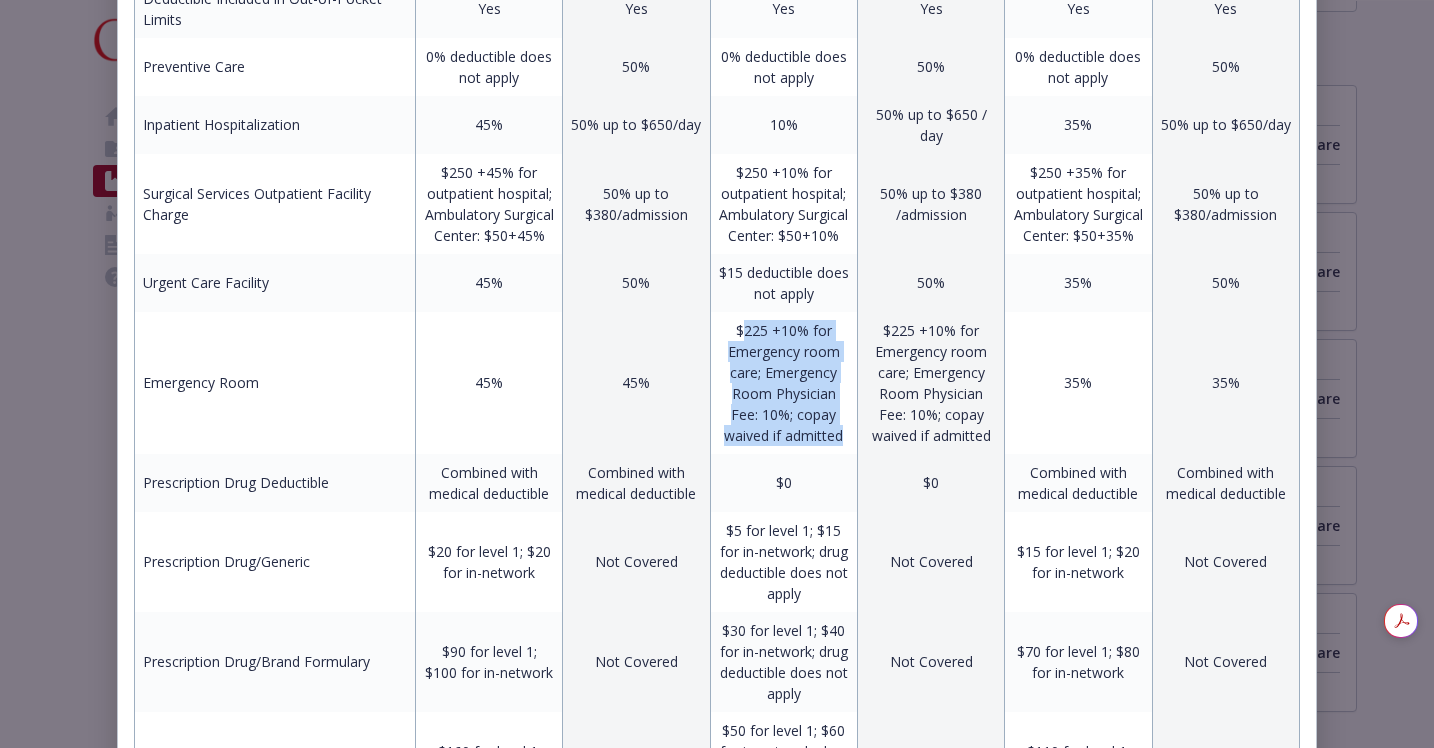 scroll, scrollTop: 658, scrollLeft: 0, axis: vertical 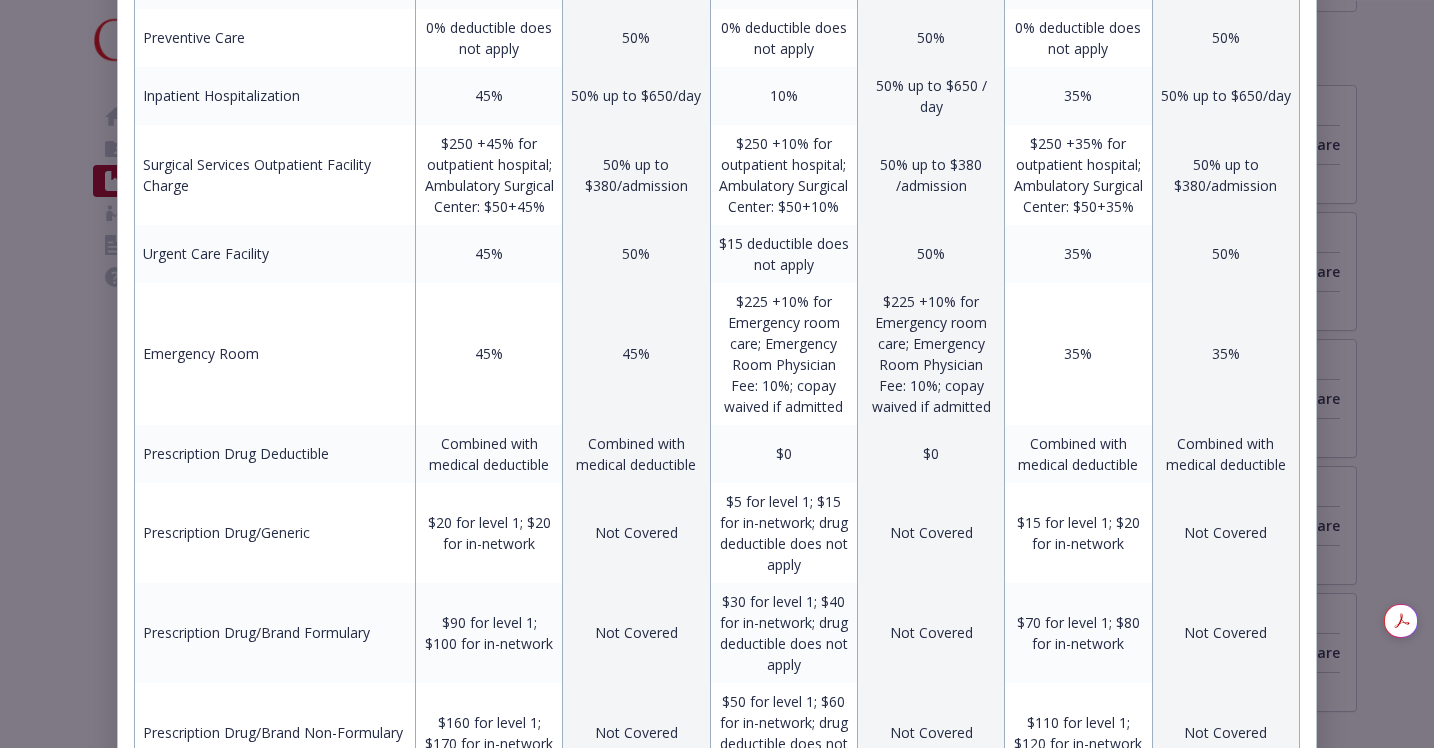 click on "$225 +10% for Emergency room care; Emergency Room Physician Fee: 10%; copay waived if admitted" at bounding box center [783, 354] 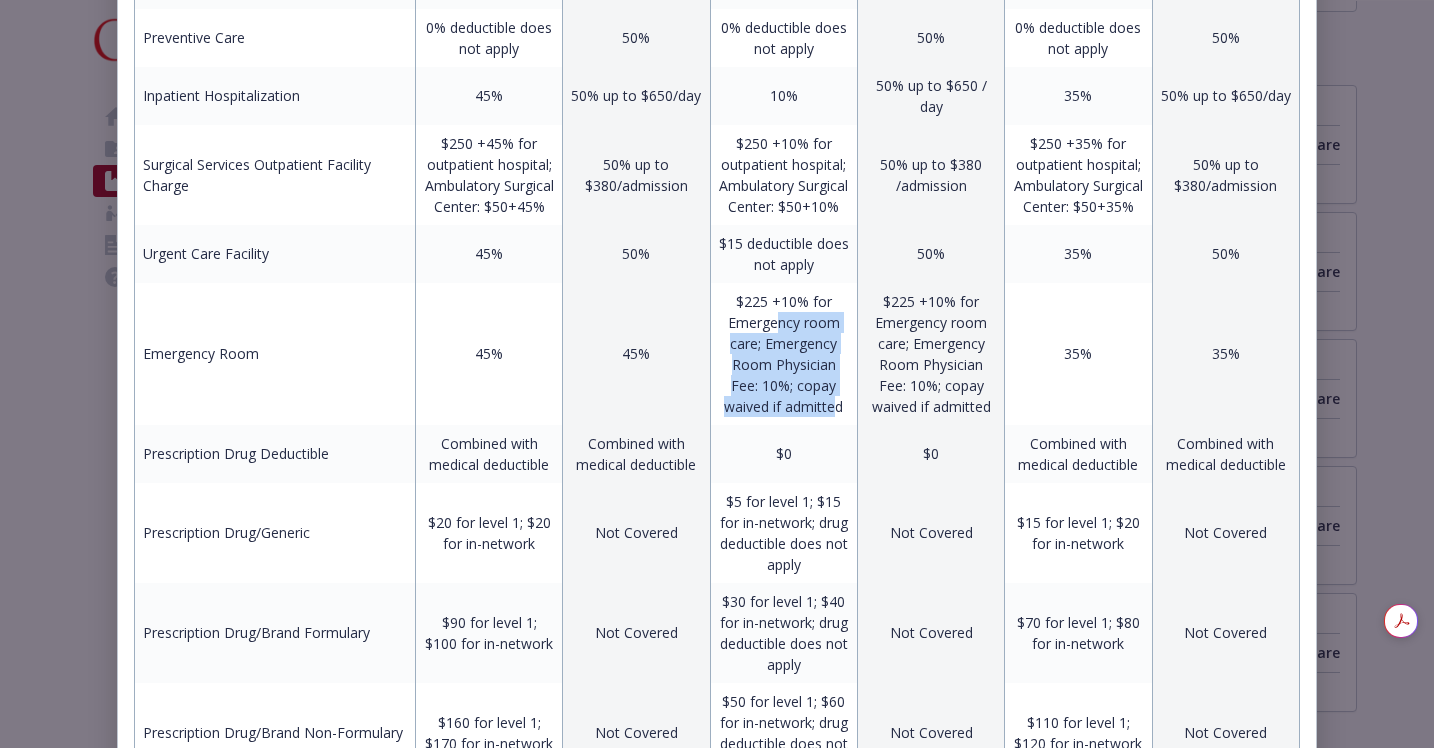 drag, startPoint x: 837, startPoint y: 420, endPoint x: 777, endPoint y: 347, distance: 94.493385 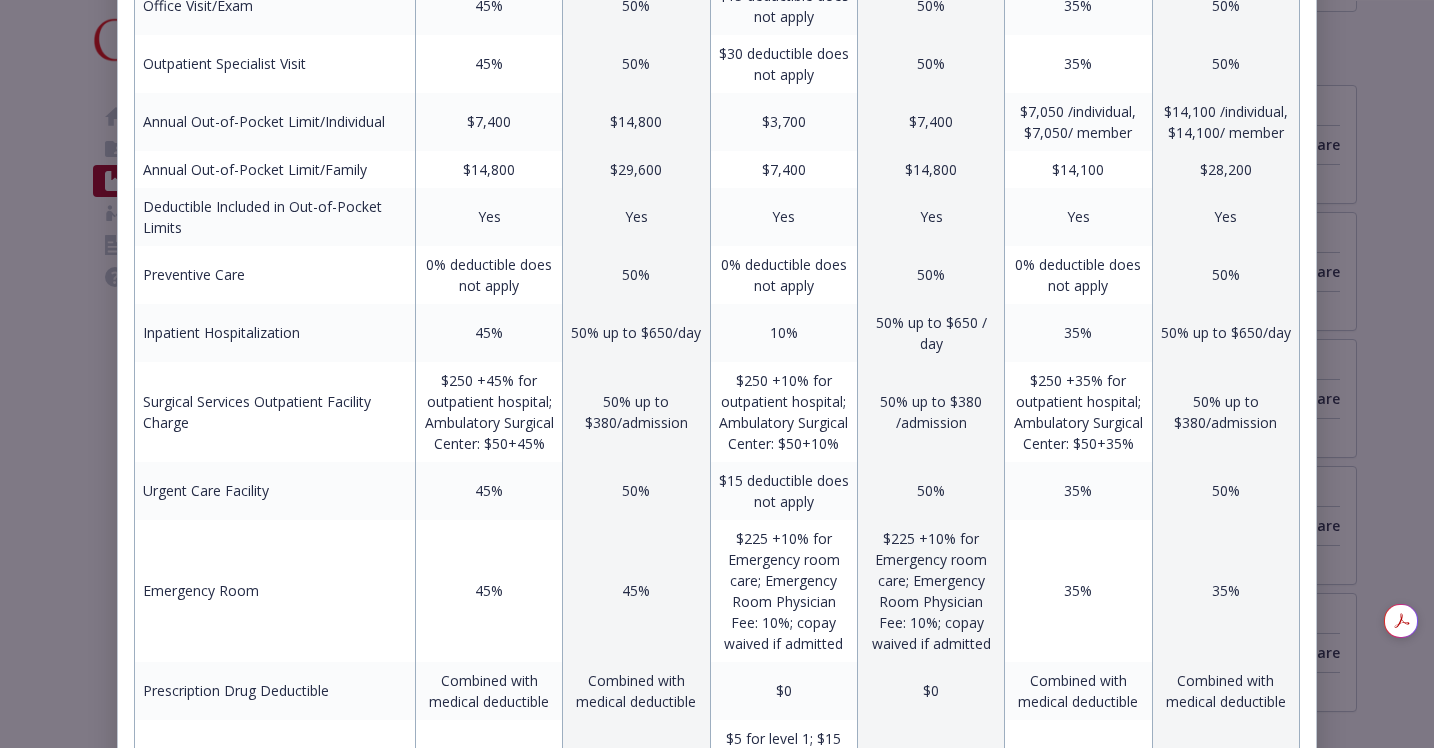 scroll, scrollTop: 416, scrollLeft: 0, axis: vertical 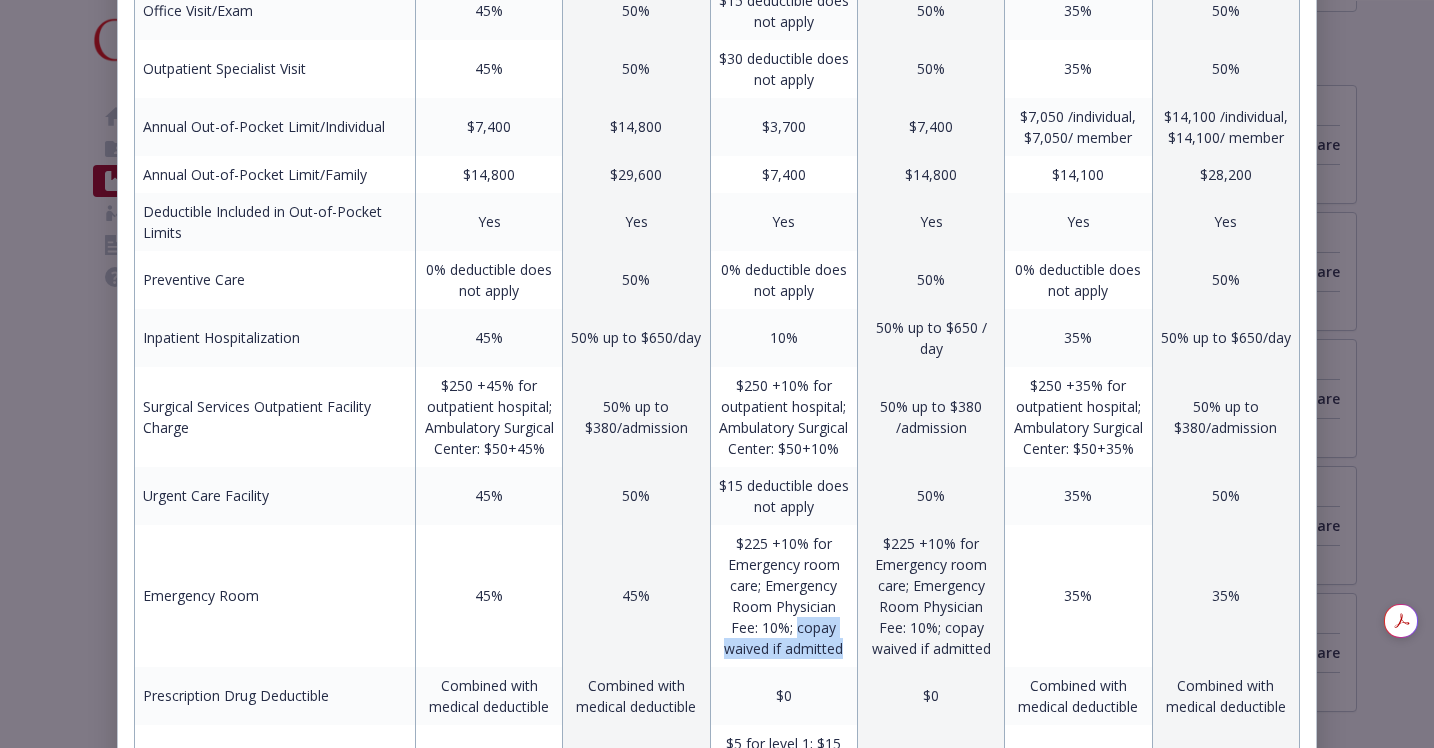drag, startPoint x: 855, startPoint y: 670, endPoint x: 799, endPoint y: 650, distance: 59.464275 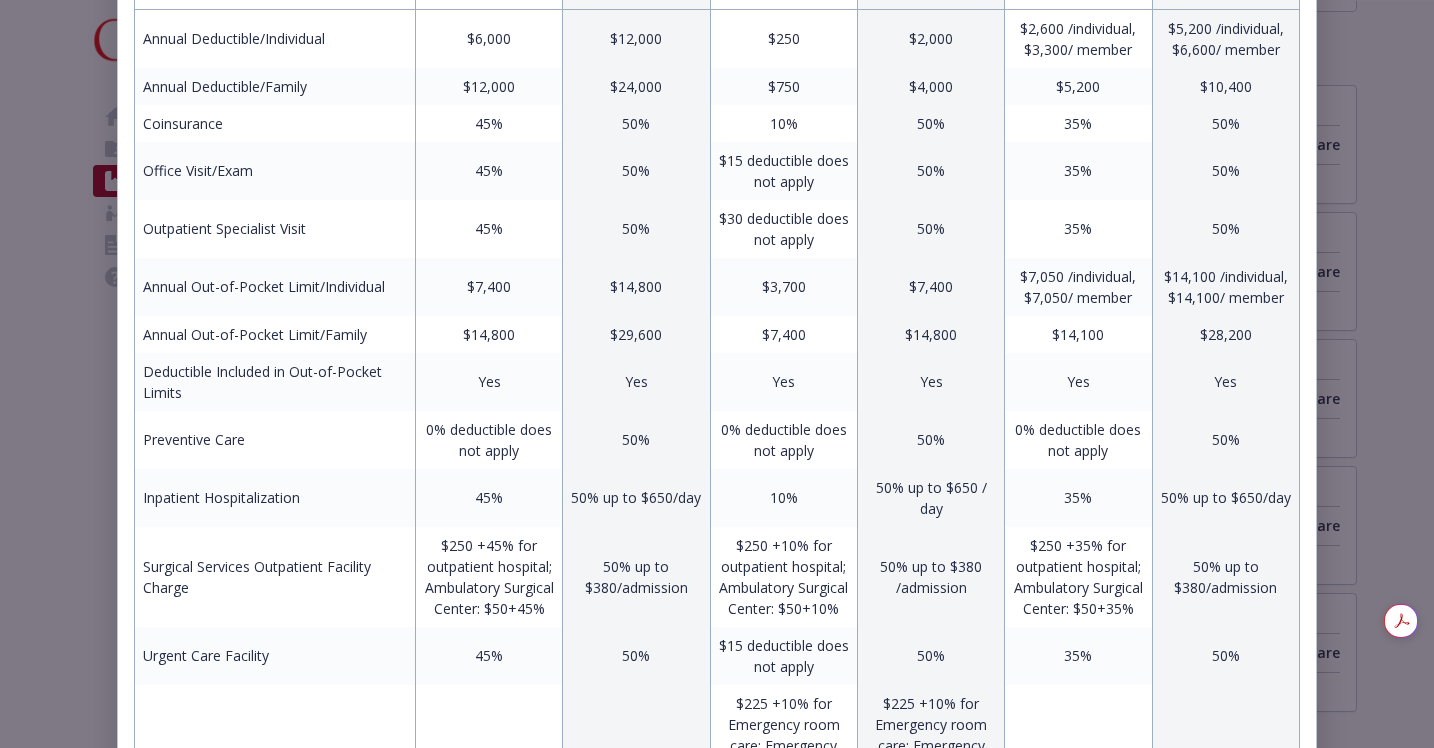 scroll, scrollTop: 185, scrollLeft: 0, axis: vertical 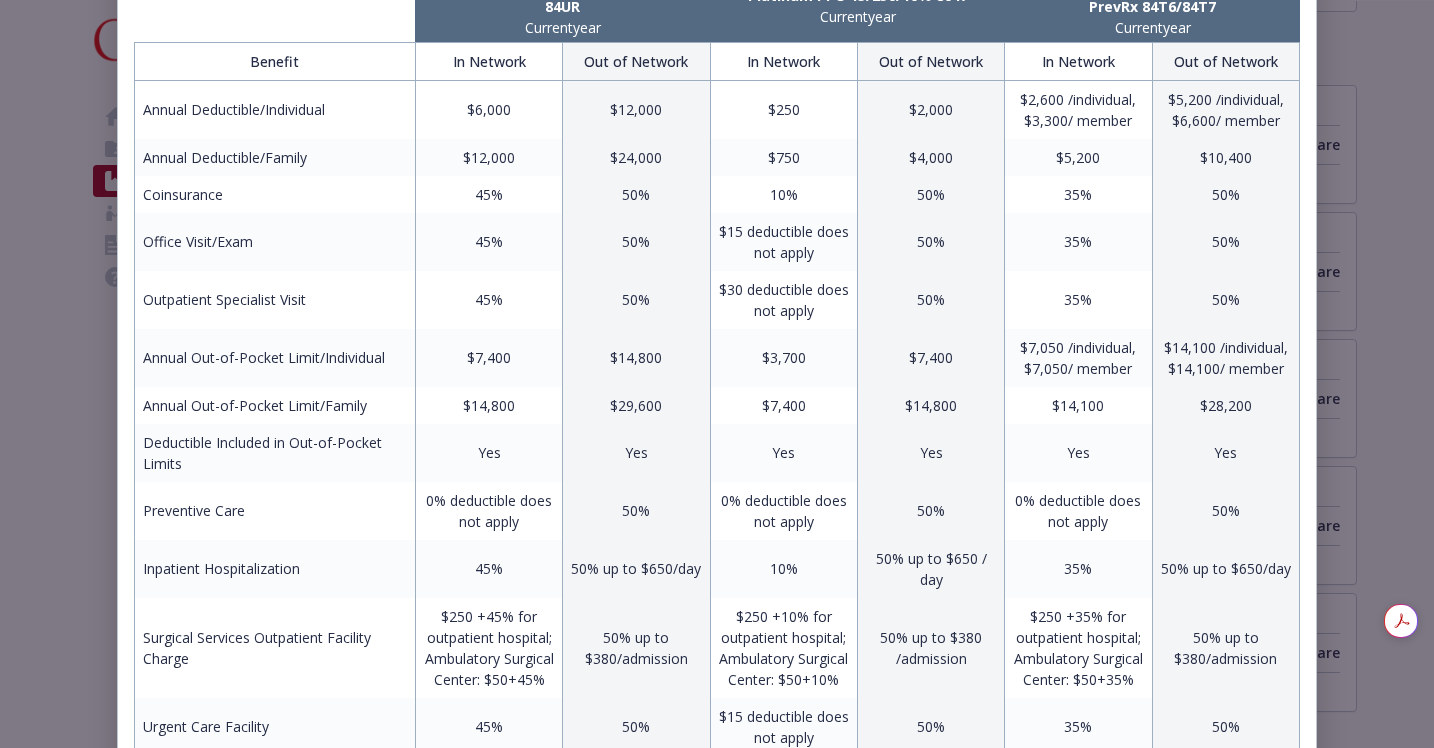 click on "0% deductible does not apply" at bounding box center [783, 511] 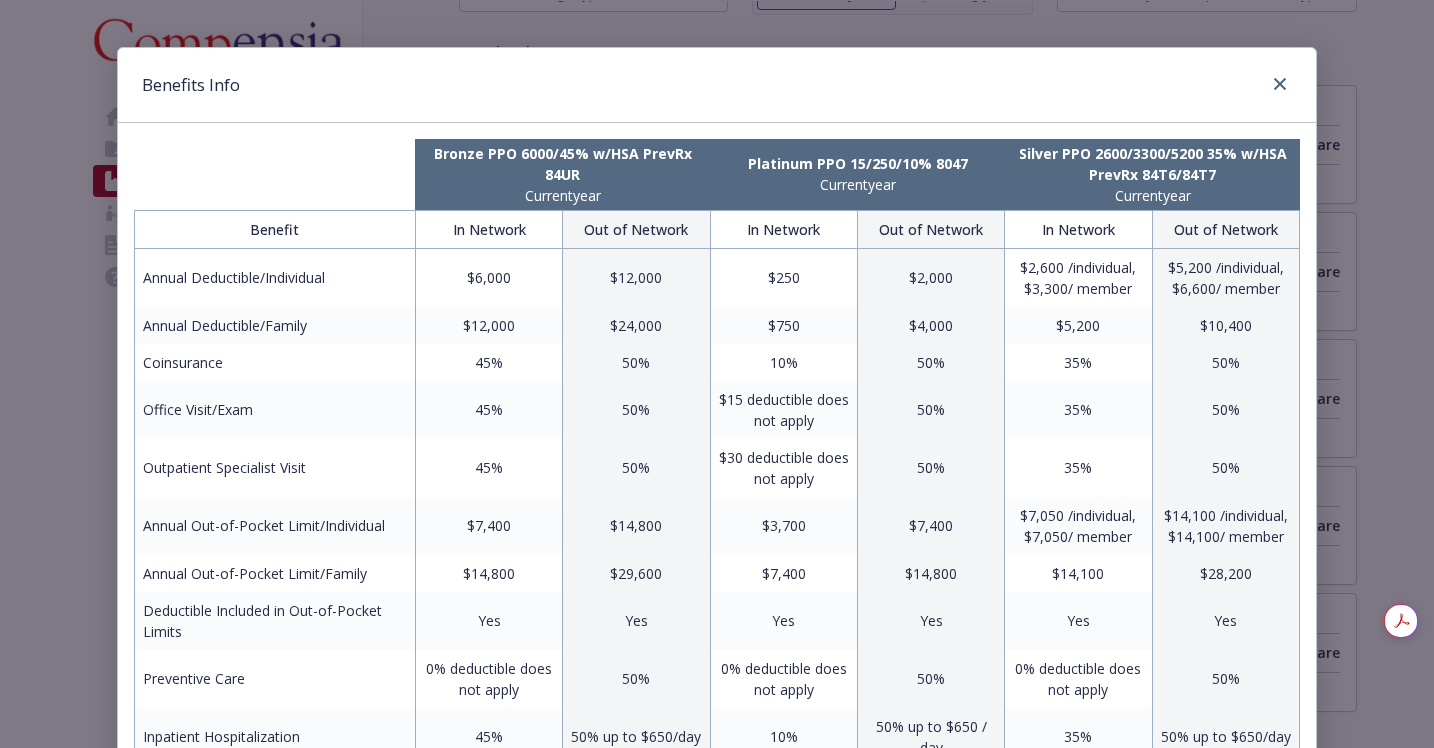 scroll, scrollTop: 8, scrollLeft: 0, axis: vertical 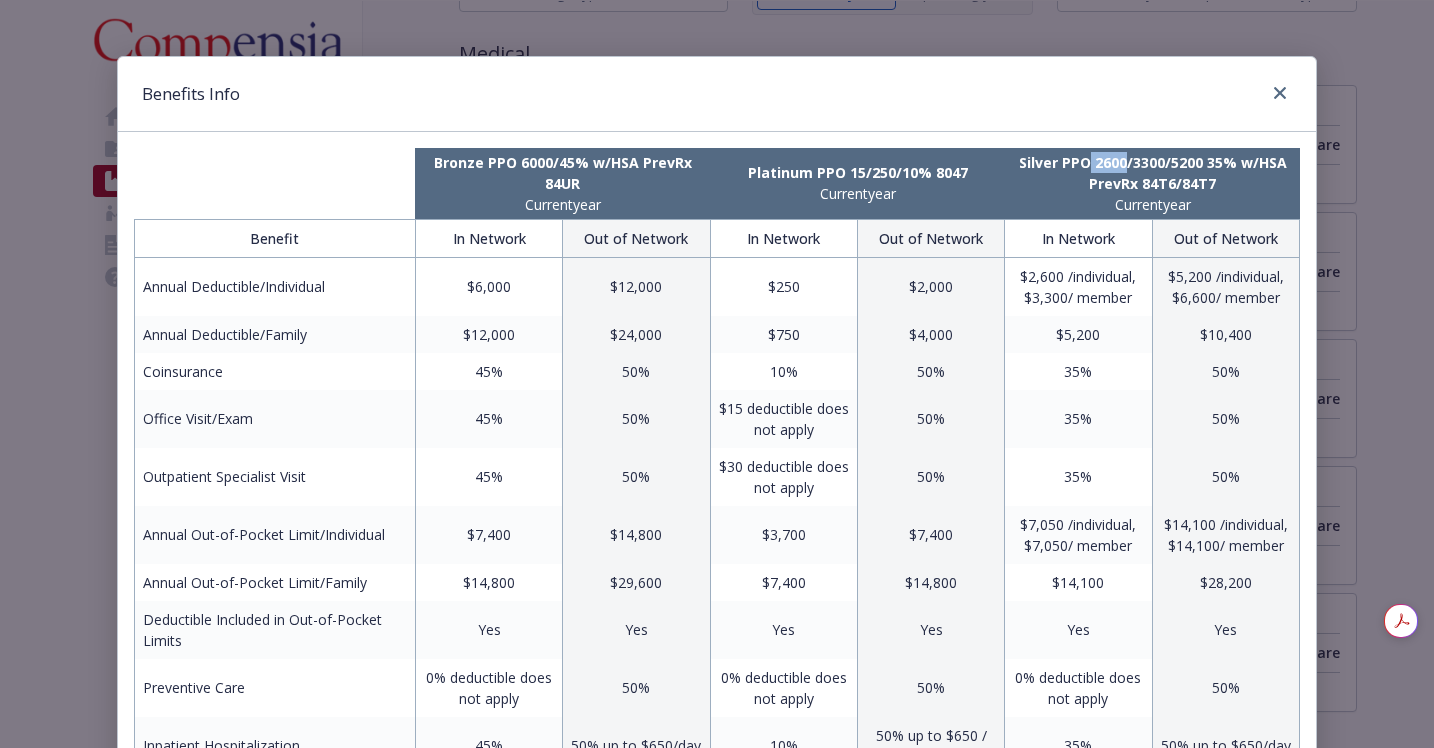 drag, startPoint x: 1128, startPoint y: 165, endPoint x: 1093, endPoint y: 162, distance: 35.128338 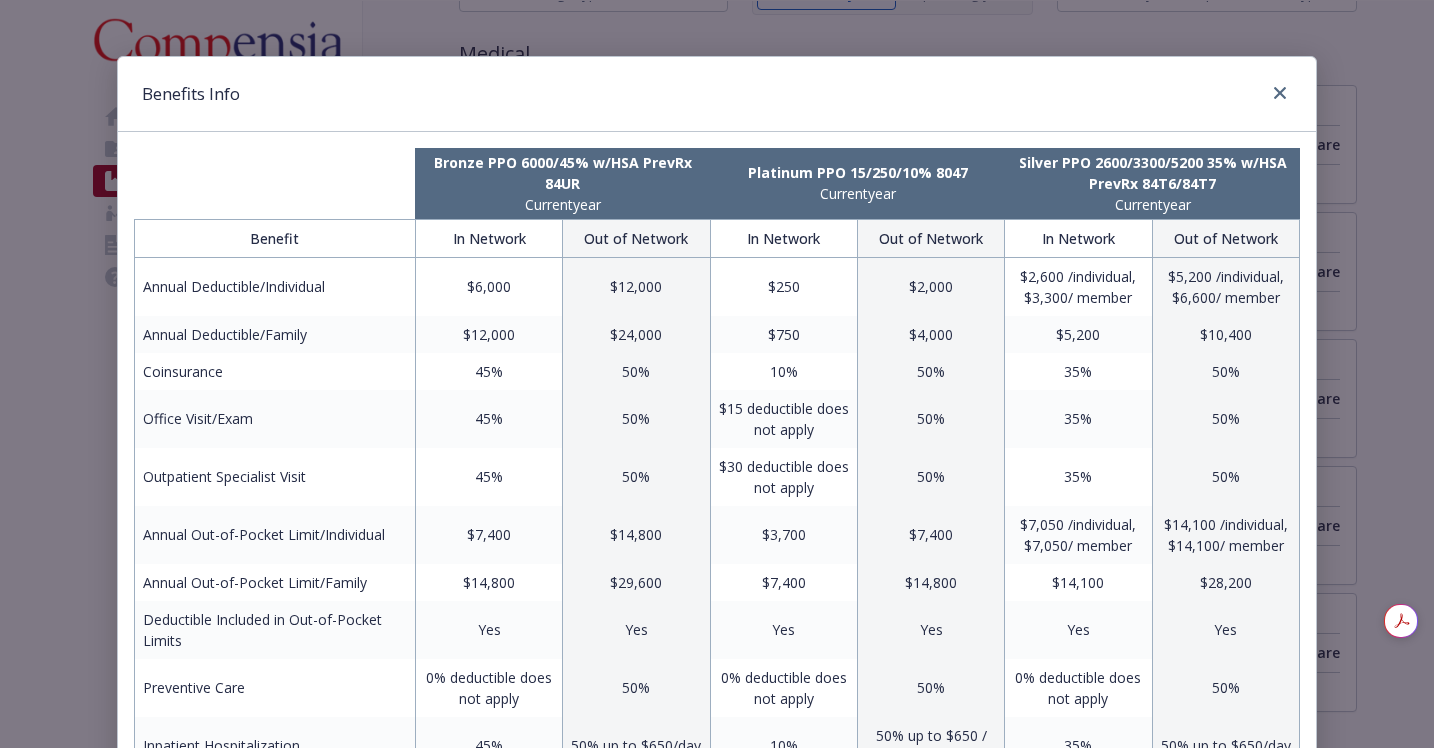 click on "Silver PPO 2600/3300/5200 35% w/HSA PrevRx 84T6/84T7" at bounding box center [1152, 173] 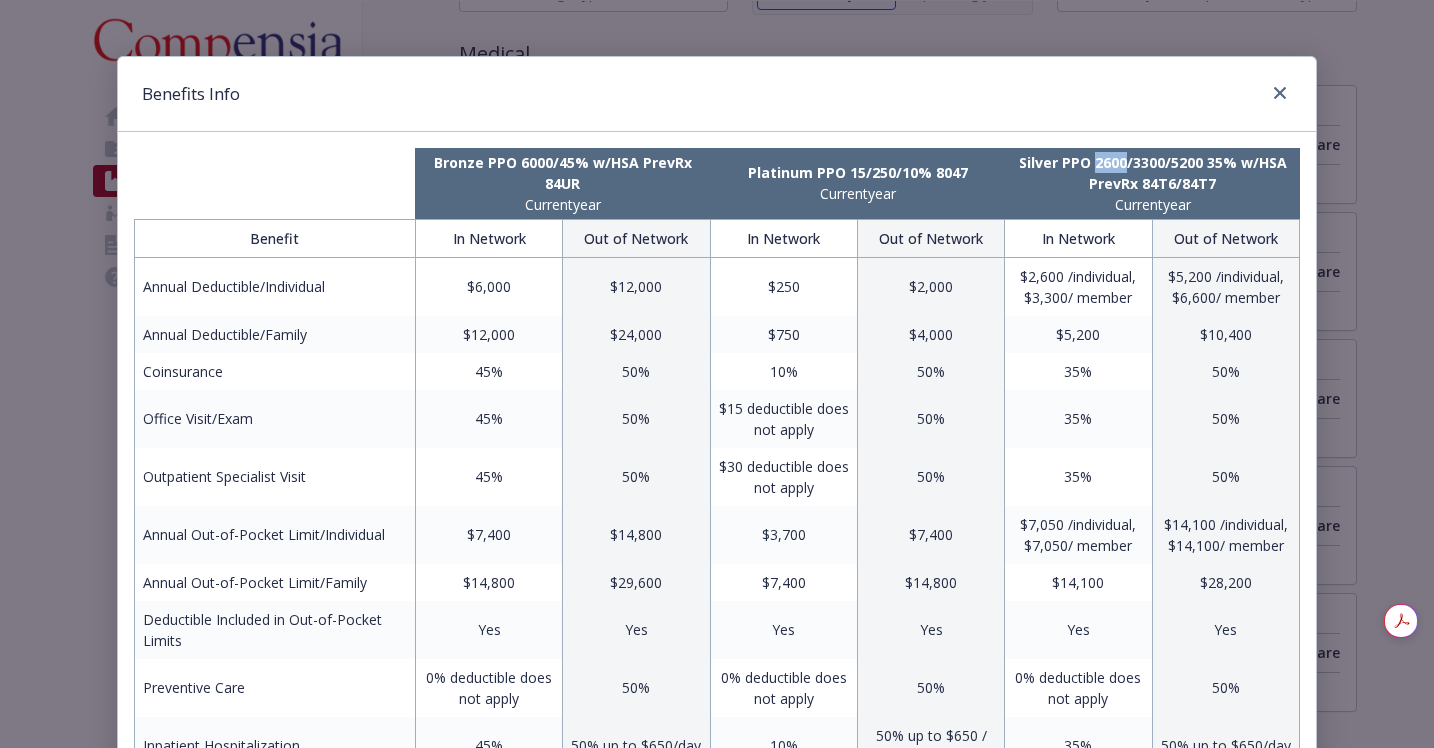 click on "Silver PPO 2600/3300/5200 35% w/HSA PrevRx 84T6/84T7" at bounding box center [1152, 173] 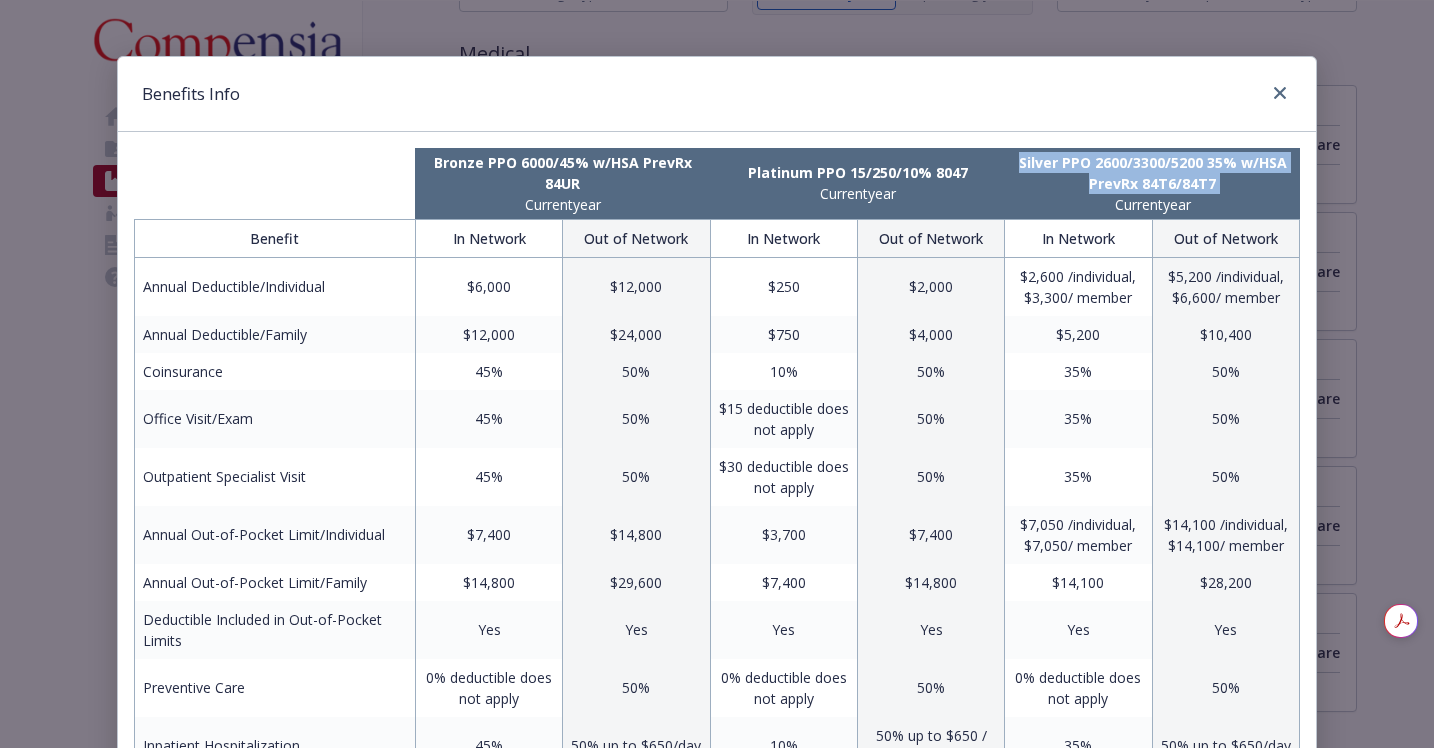 click on "Silver PPO 2600/3300/5200 35% w/HSA PrevRx 84T6/84T7" at bounding box center [1152, 173] 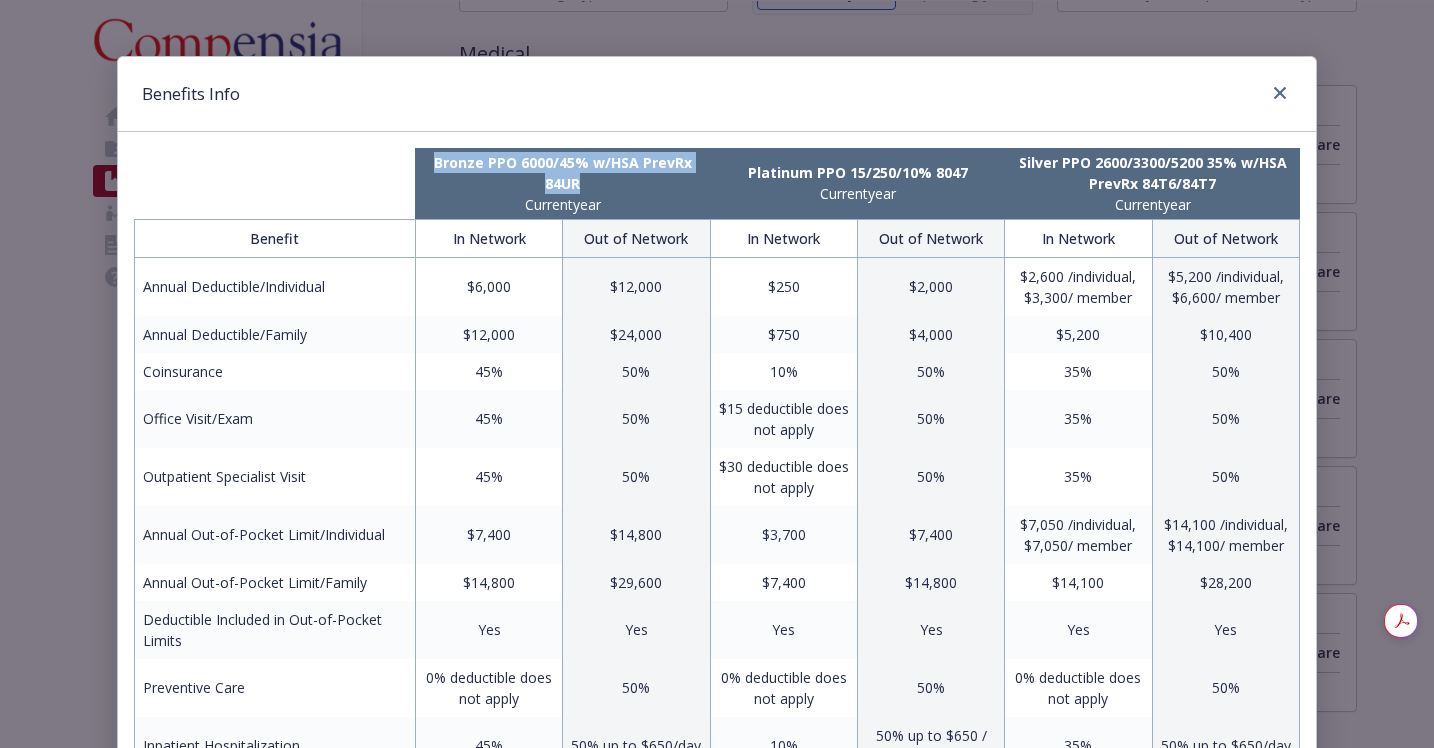 drag, startPoint x: 612, startPoint y: 178, endPoint x: 395, endPoint y: 179, distance: 217.0023 